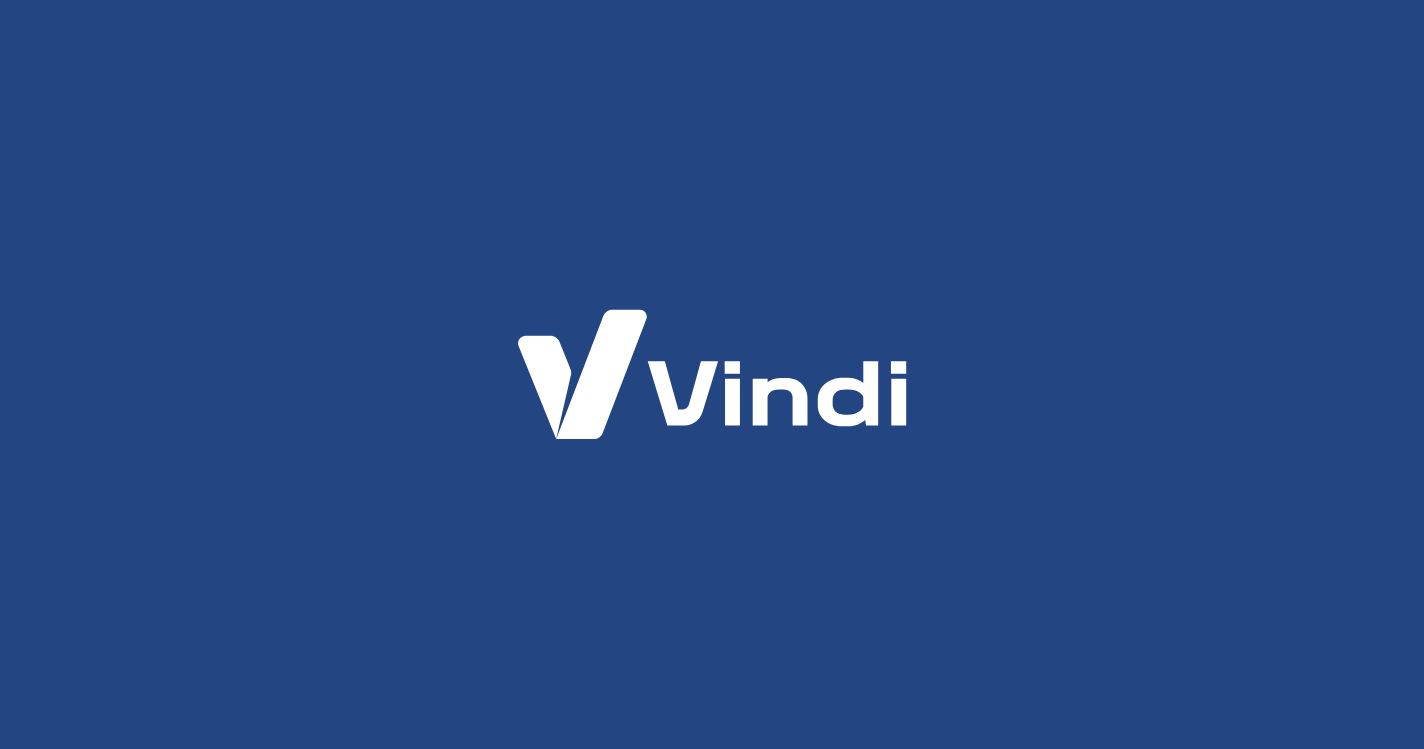 scroll, scrollTop: 0, scrollLeft: 0, axis: both 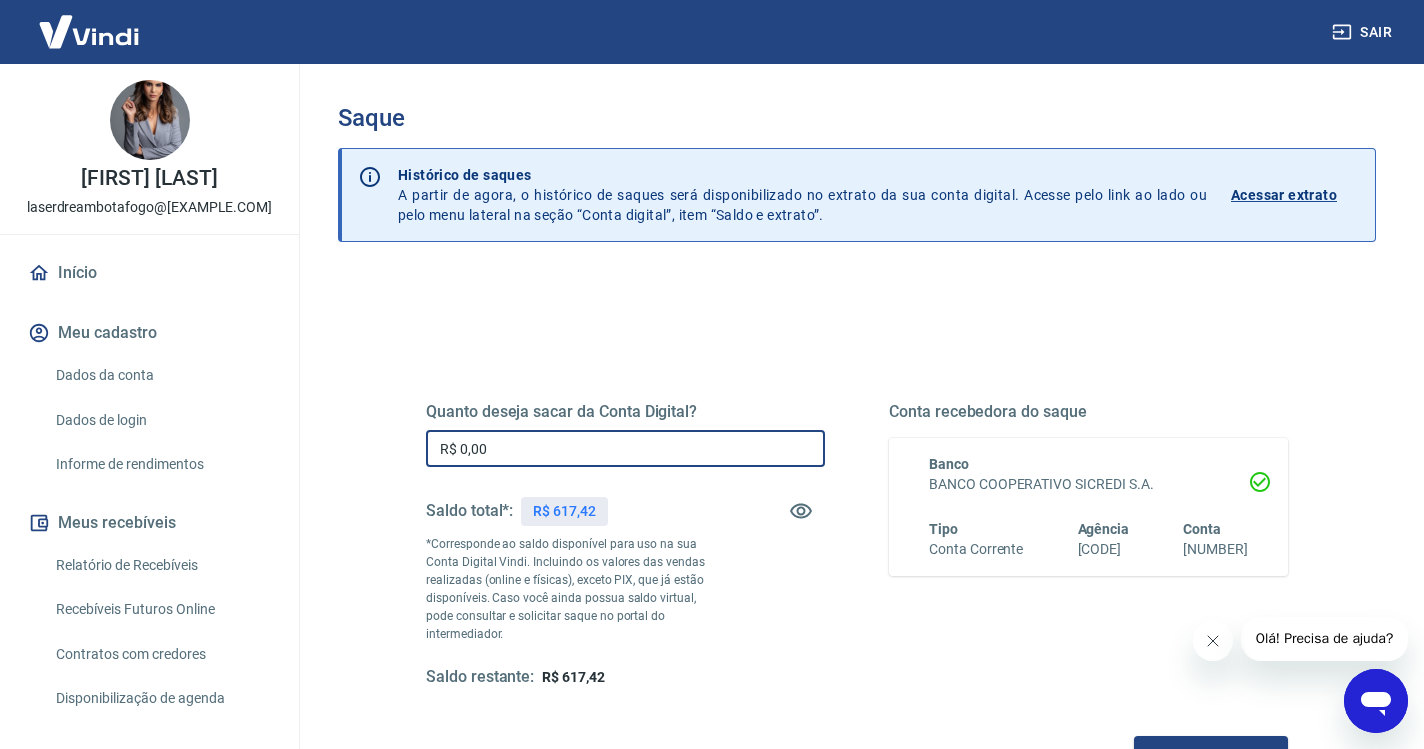 click on "R$ 0,00" at bounding box center (625, 448) 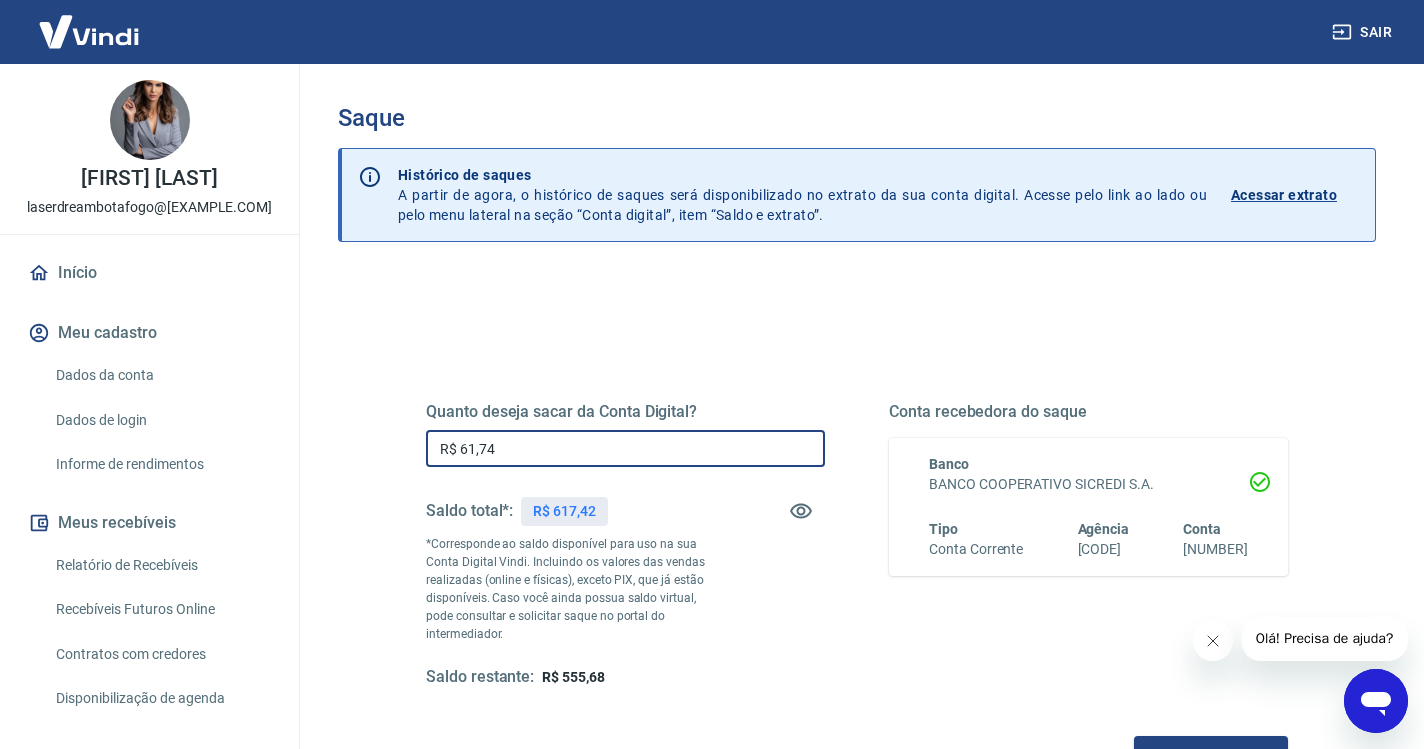 type on "R$ 617,42" 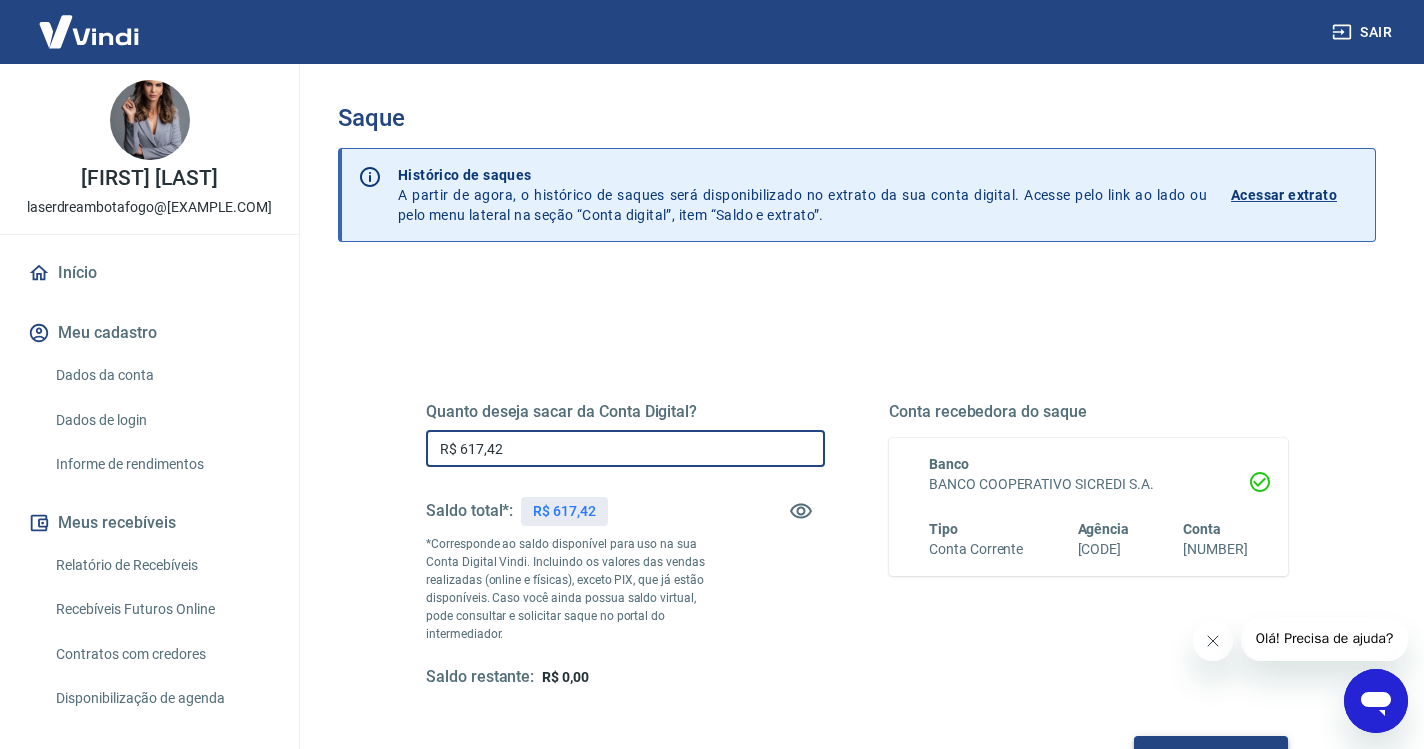 click on "Solicitar saque" at bounding box center [1211, 754] 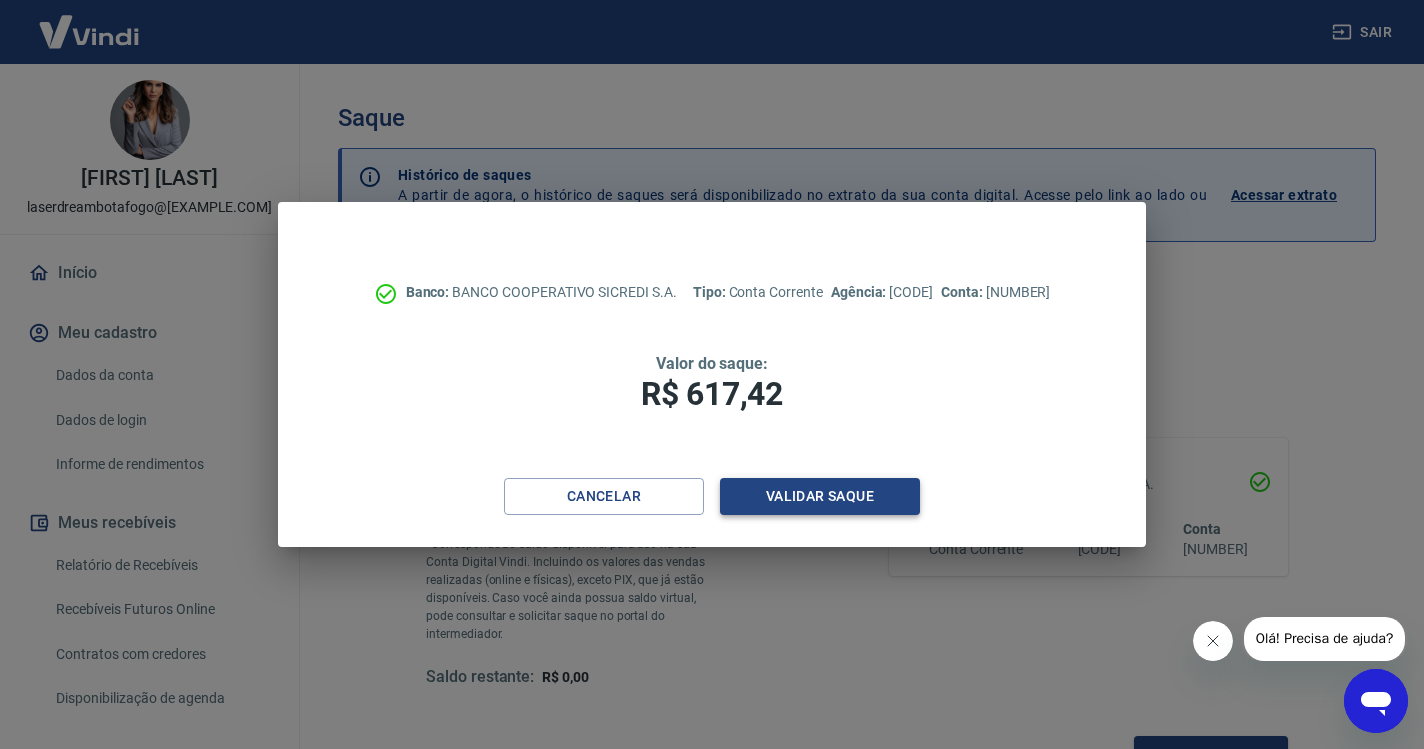 click on "Validar saque" at bounding box center (820, 496) 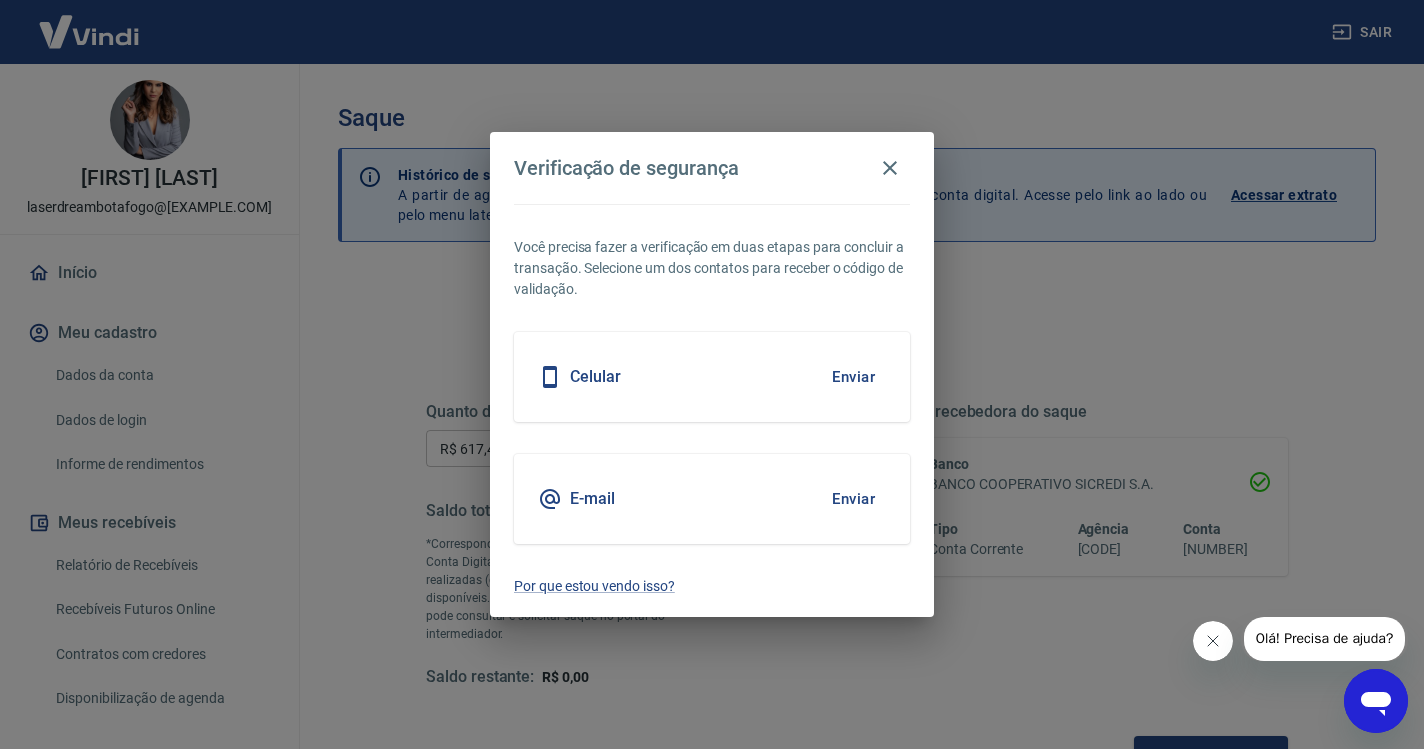 click on "Enviar" at bounding box center [853, 377] 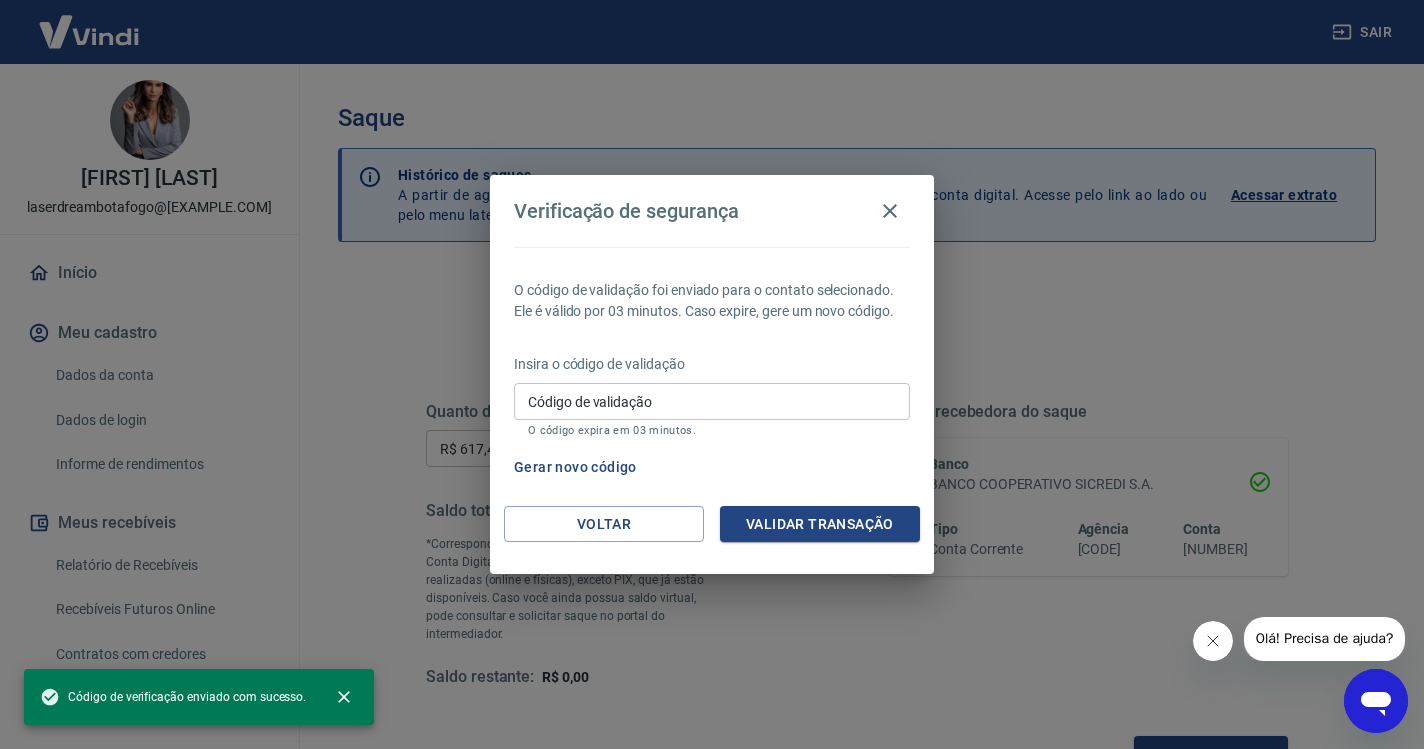 click on "Código de validação" at bounding box center [712, 401] 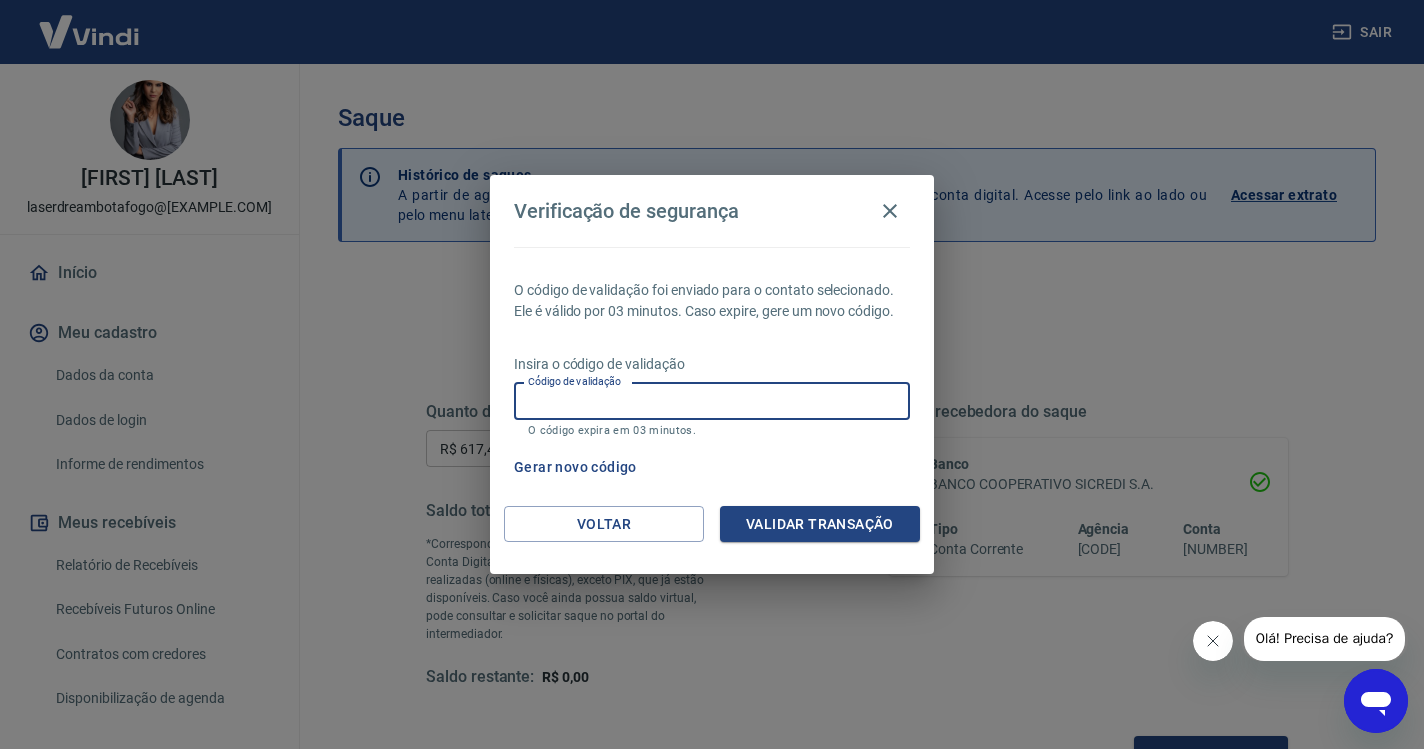 paste on "426474" 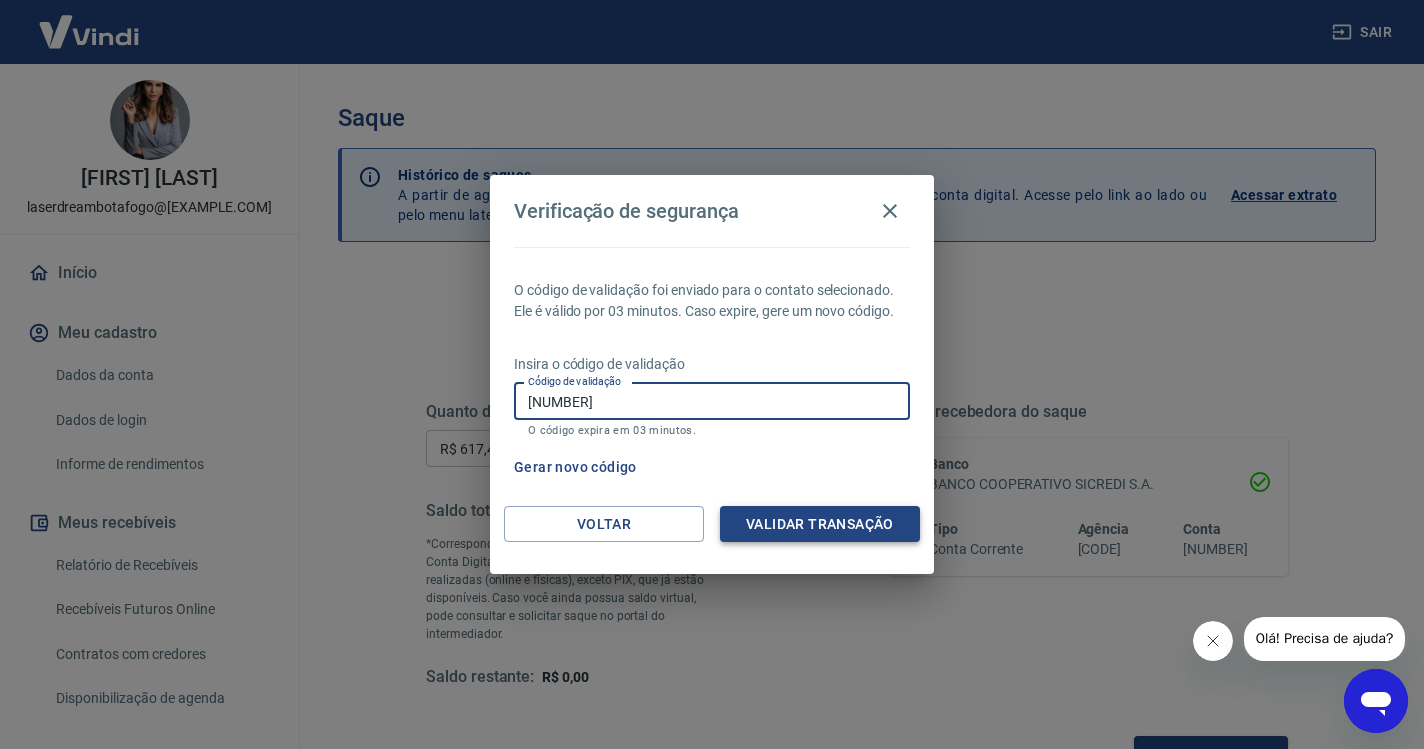 type on "426474" 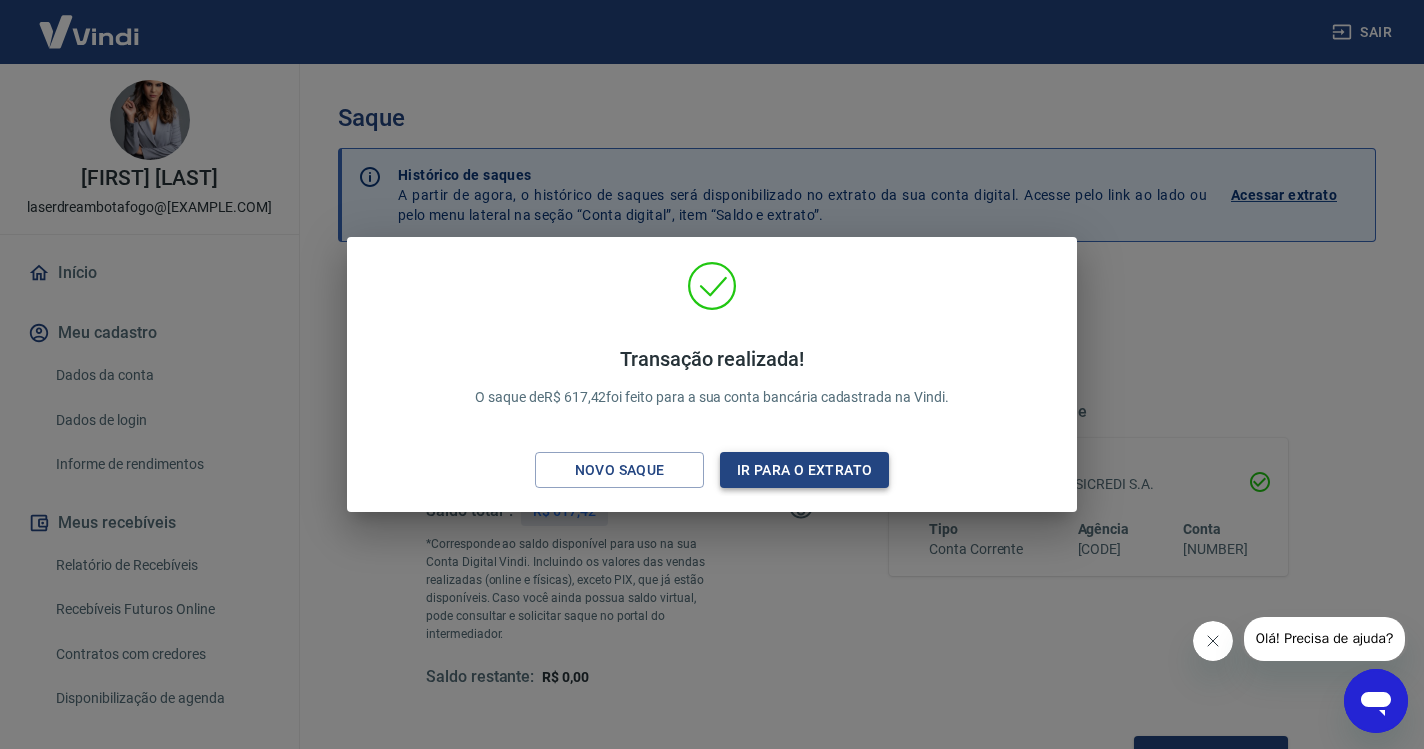 click on "Ir para o extrato" at bounding box center [804, 470] 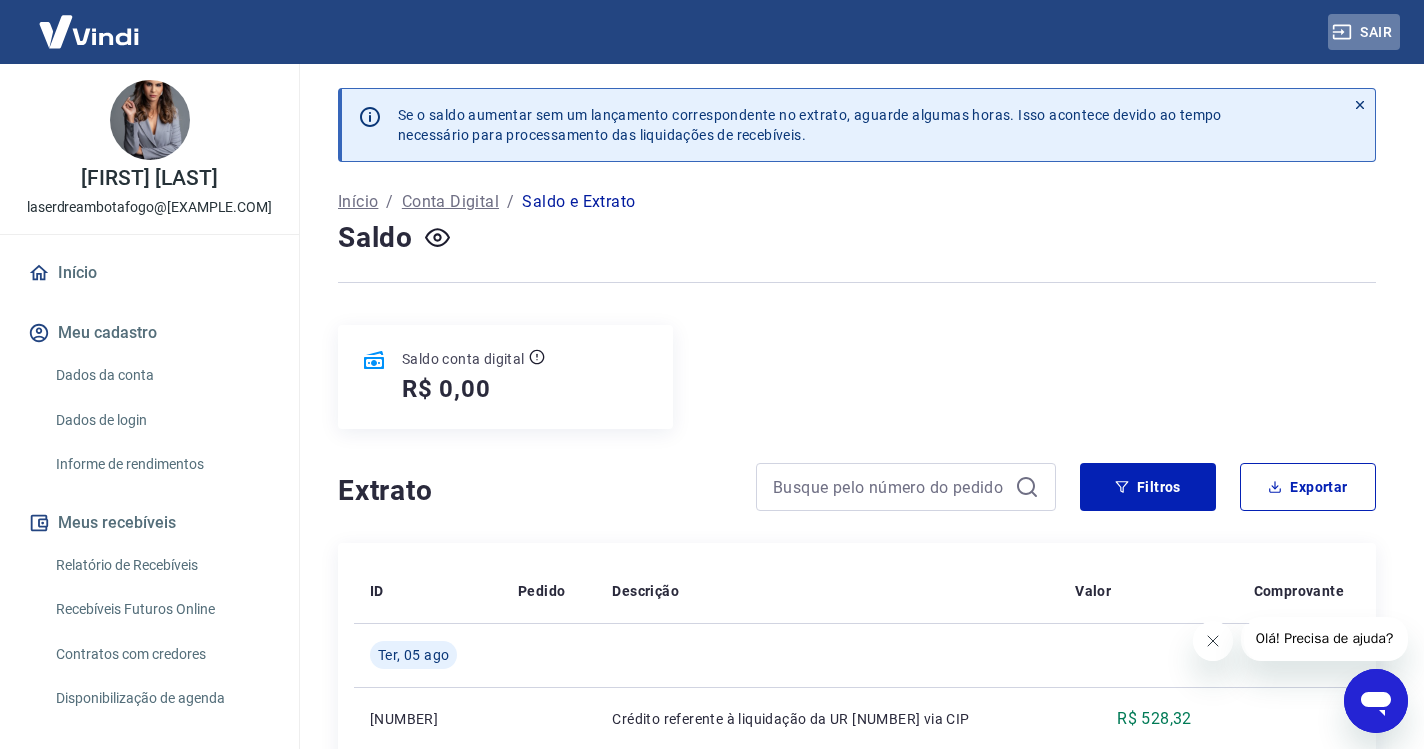 click on "Sair" at bounding box center [1364, 32] 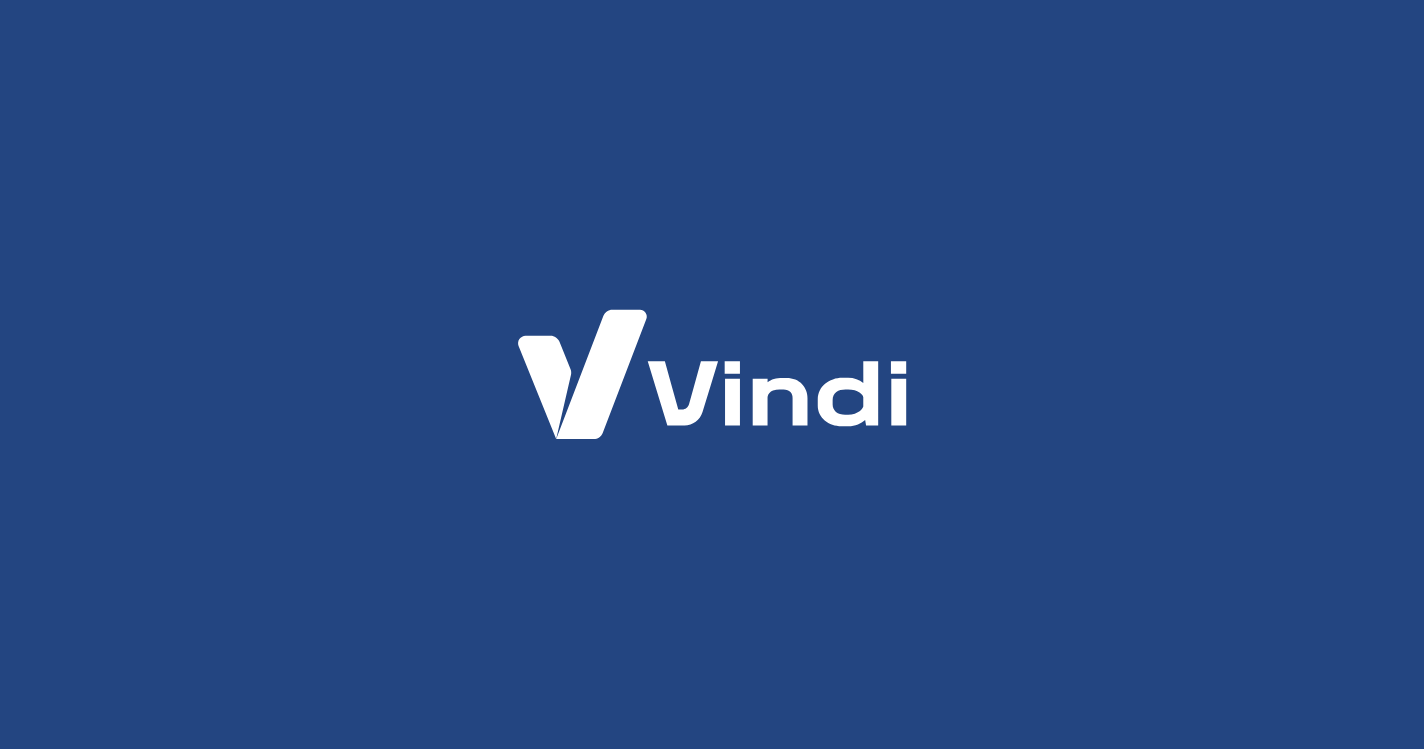 scroll, scrollTop: 0, scrollLeft: 0, axis: both 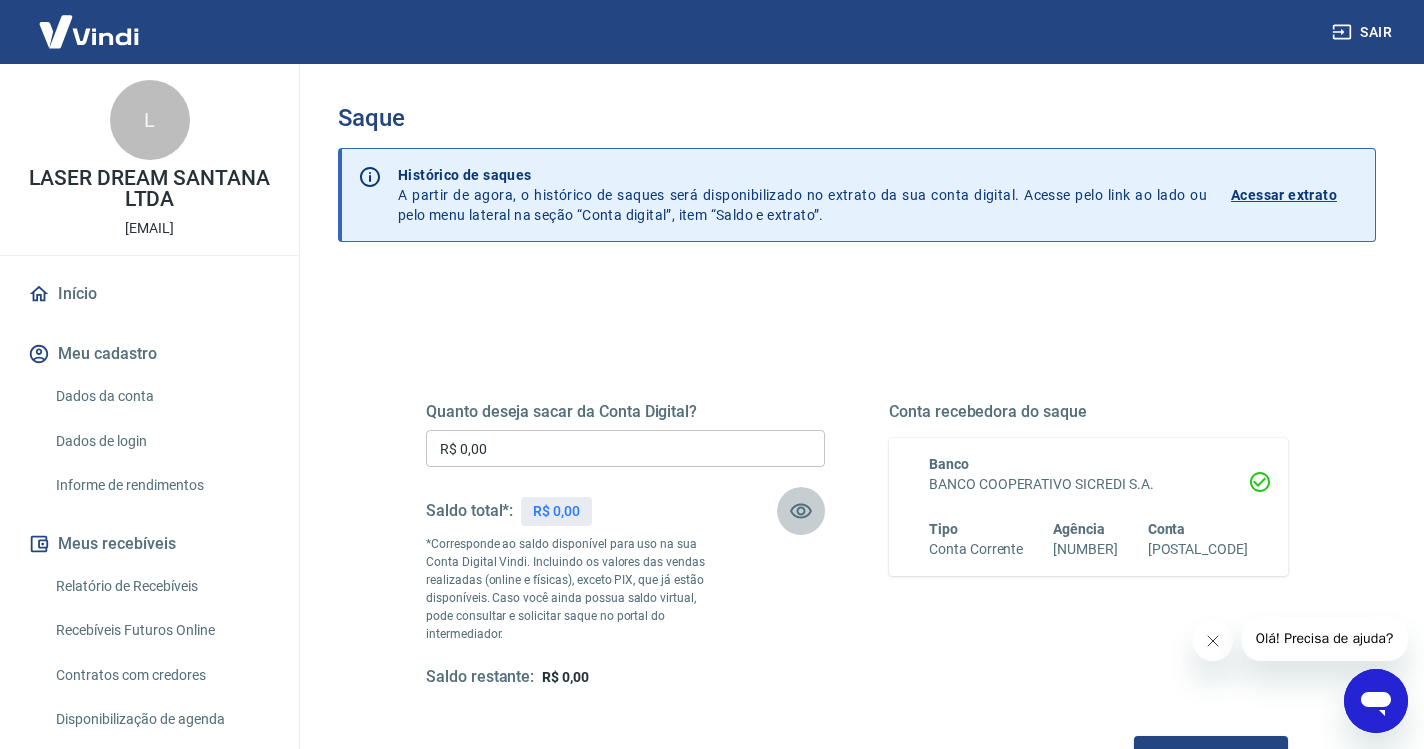 click 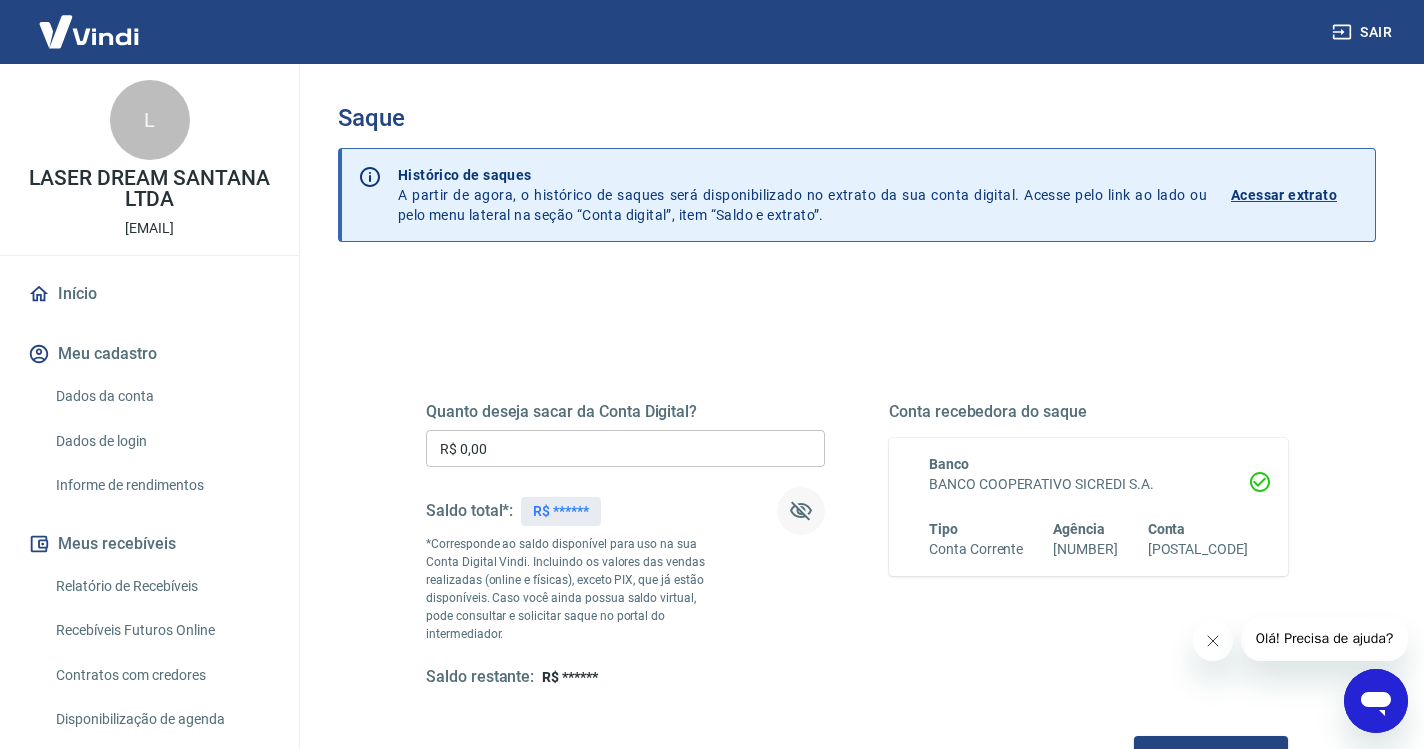 click 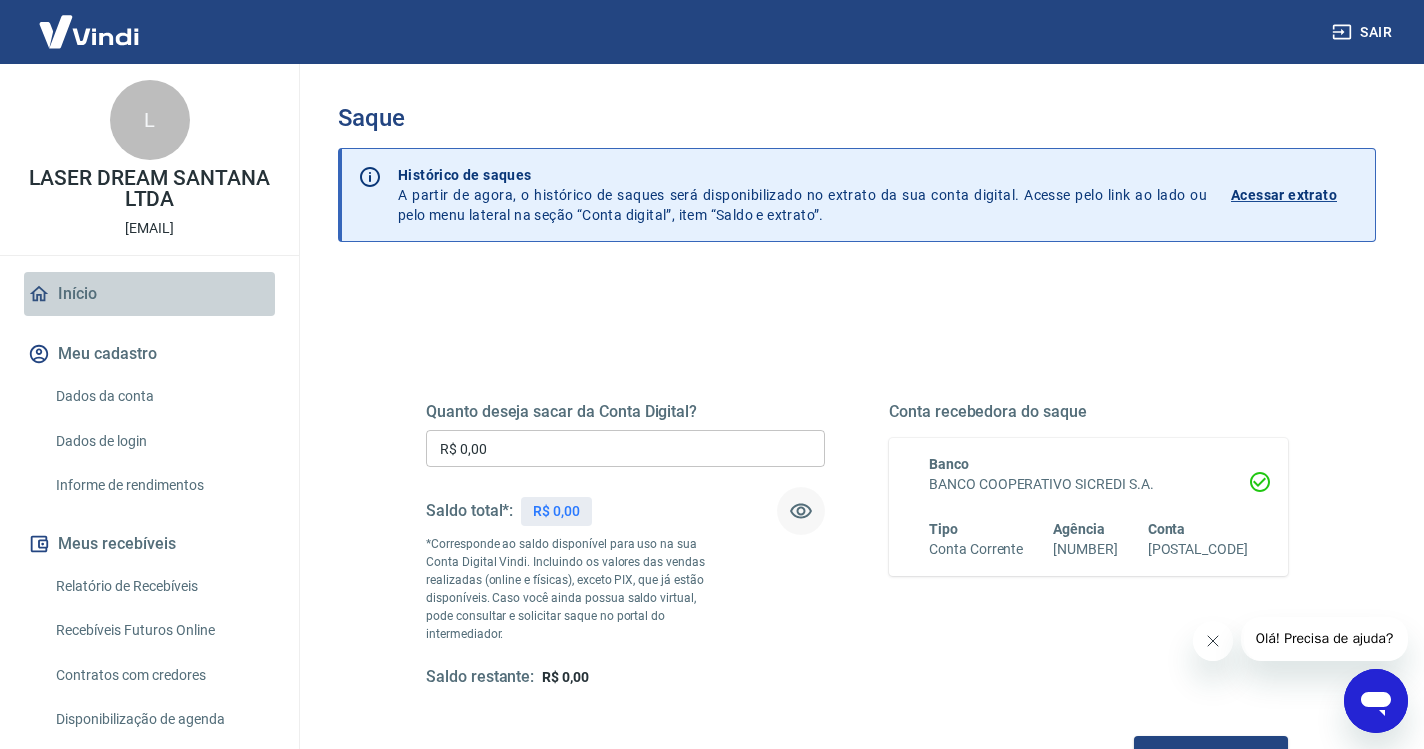 click on "Início" at bounding box center [149, 294] 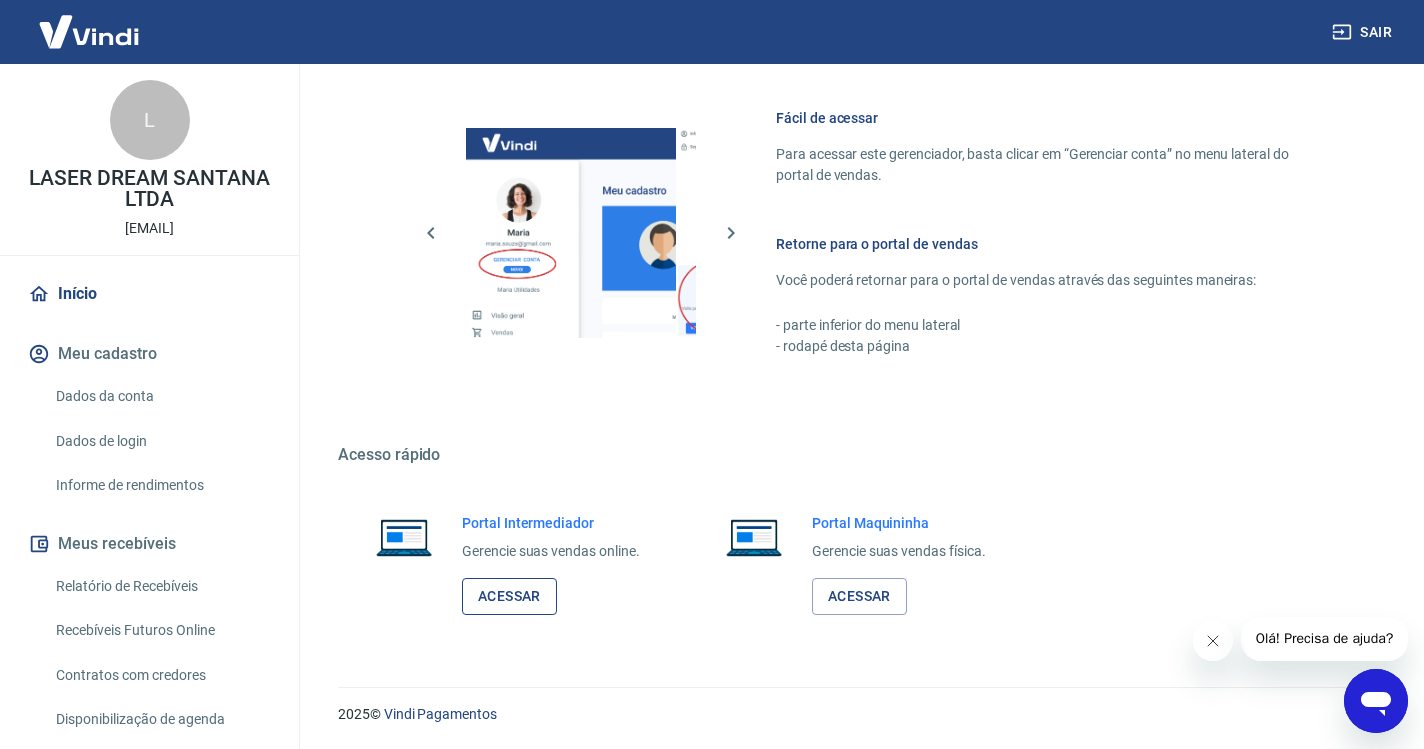 scroll, scrollTop: 849, scrollLeft: 0, axis: vertical 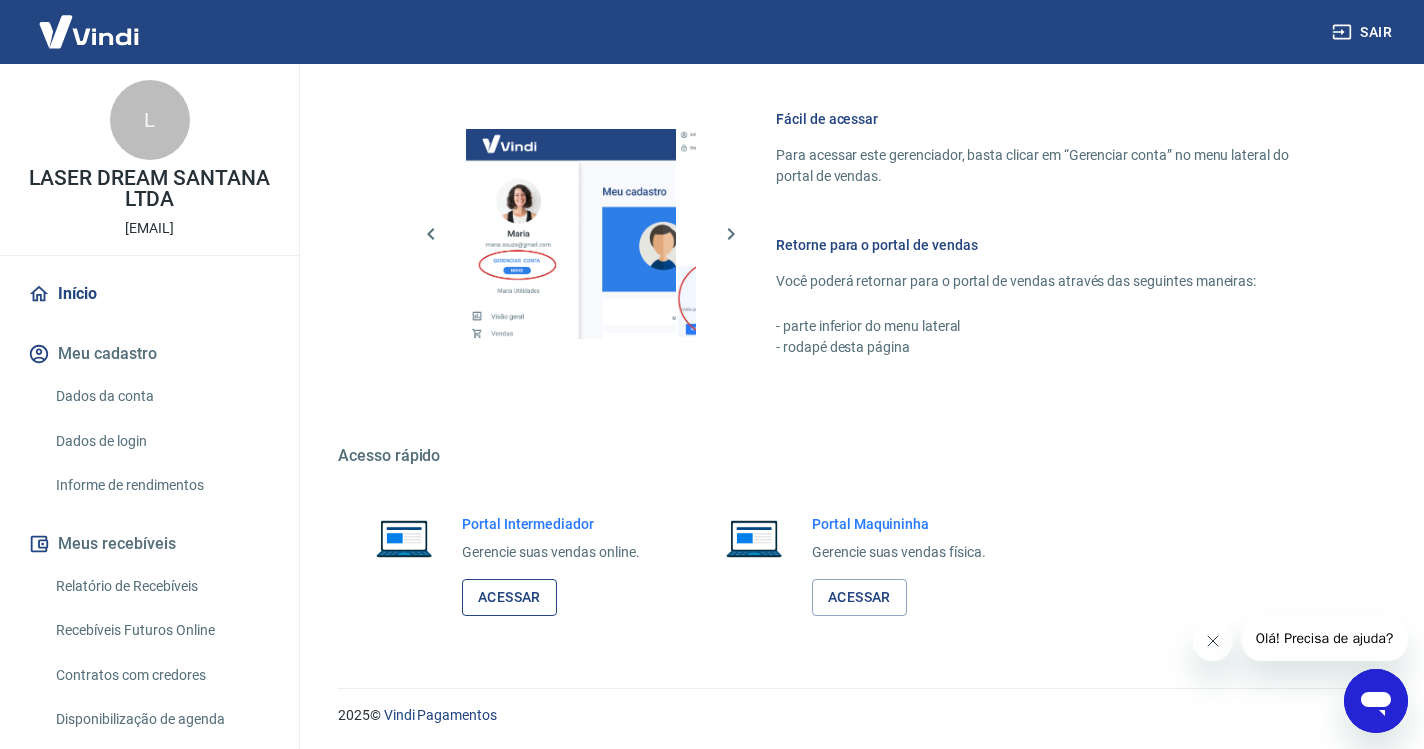 click on "Acessar" at bounding box center [509, 597] 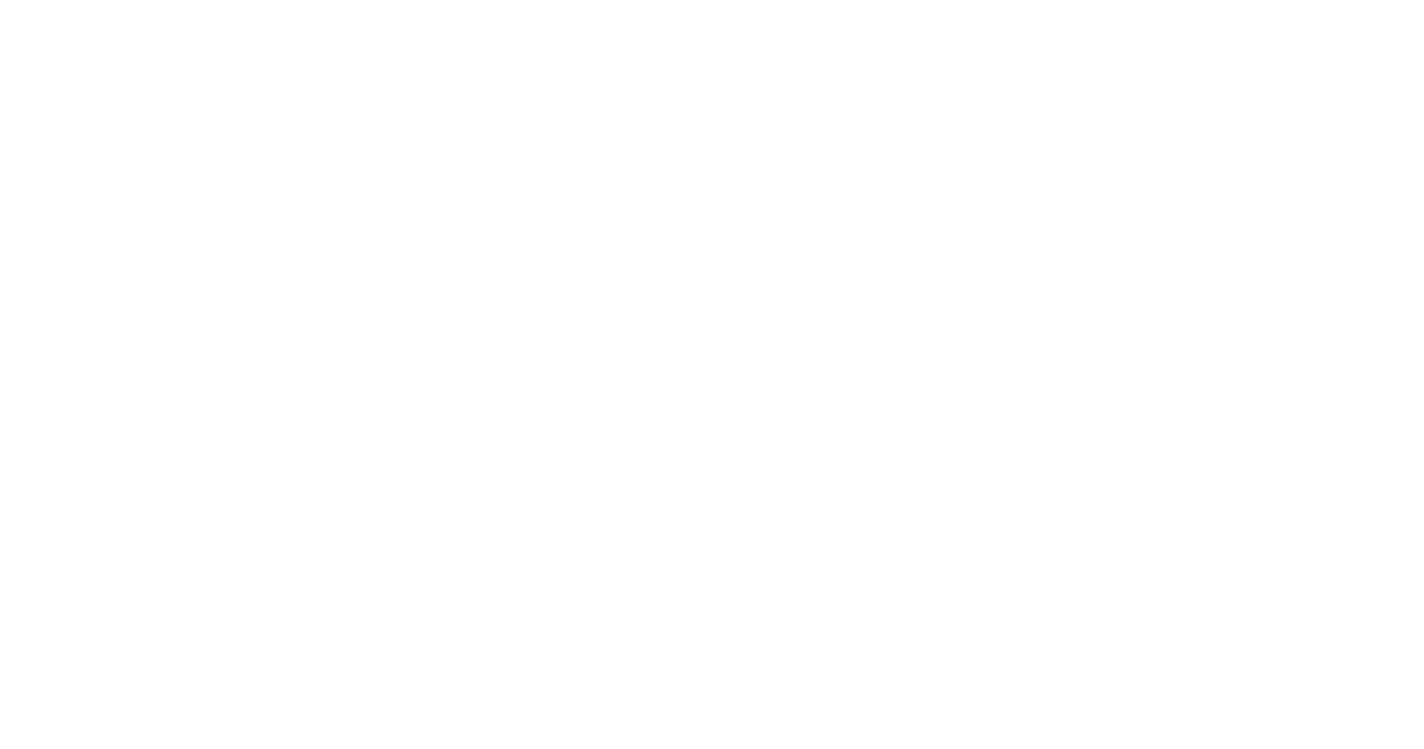 scroll, scrollTop: 0, scrollLeft: 0, axis: both 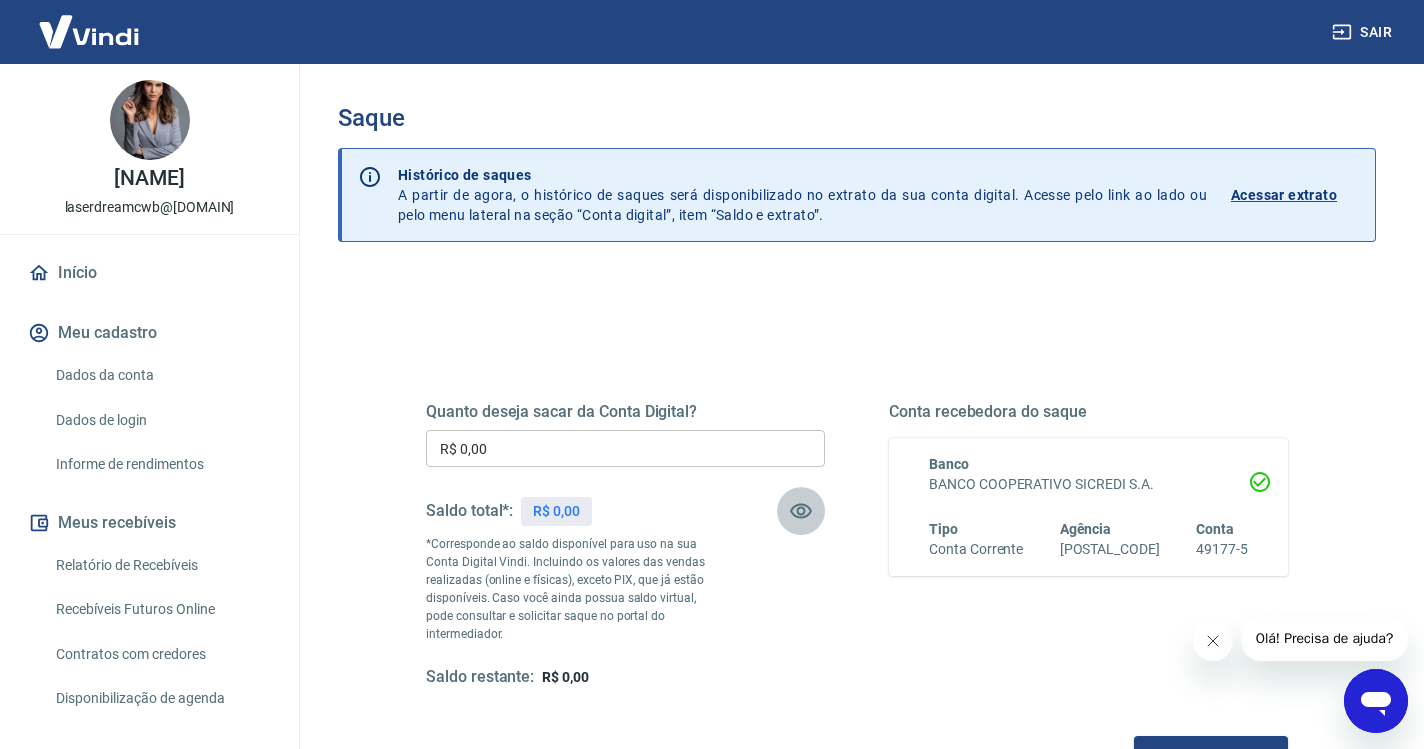click 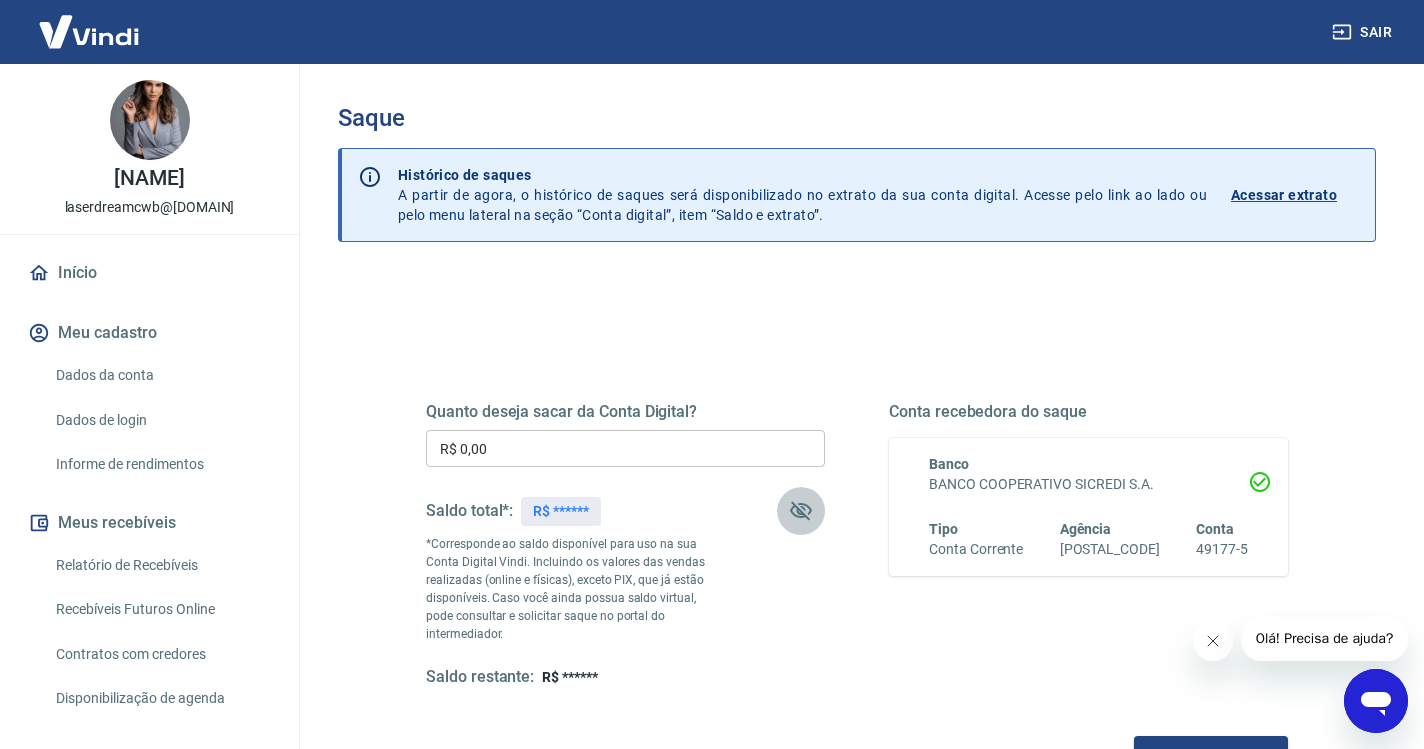 click 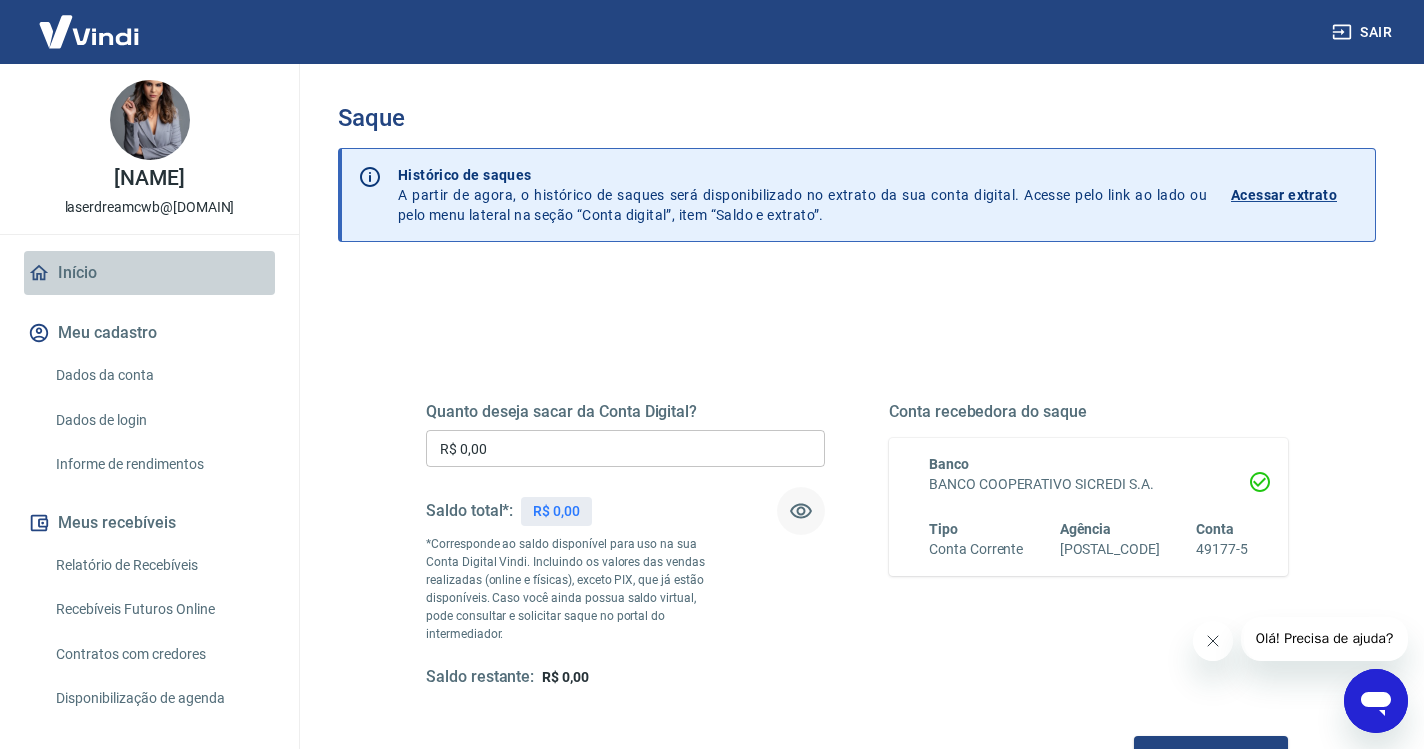 click on "Início" at bounding box center (149, 273) 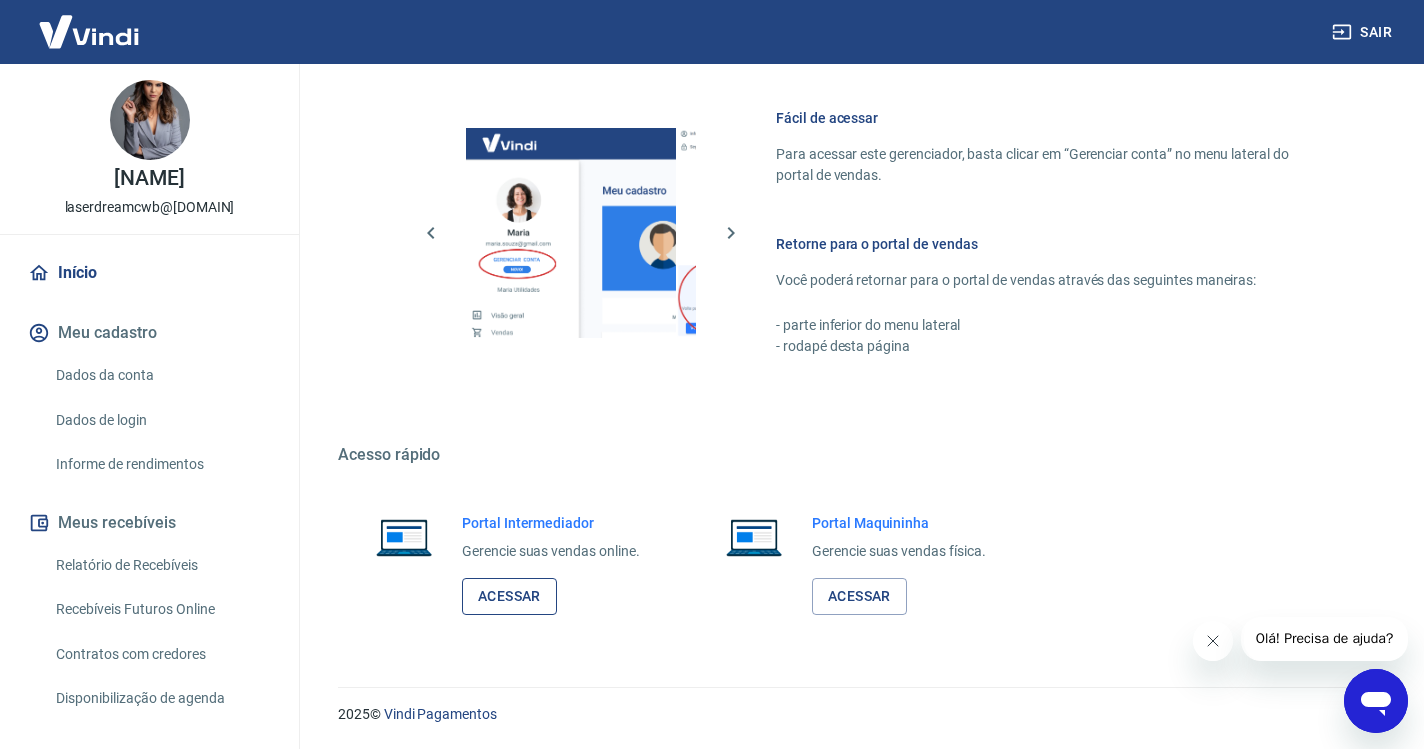 scroll, scrollTop: 849, scrollLeft: 0, axis: vertical 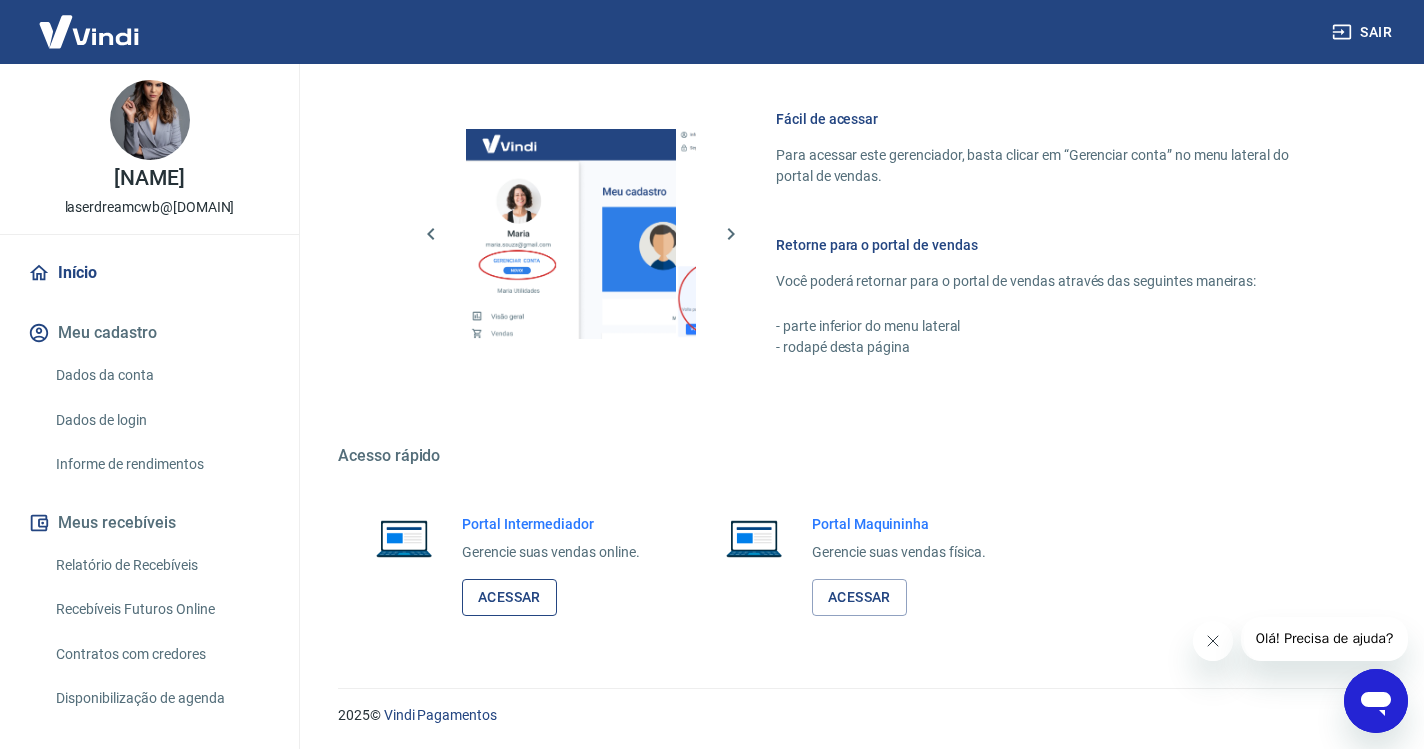 click on "Acessar" at bounding box center (509, 597) 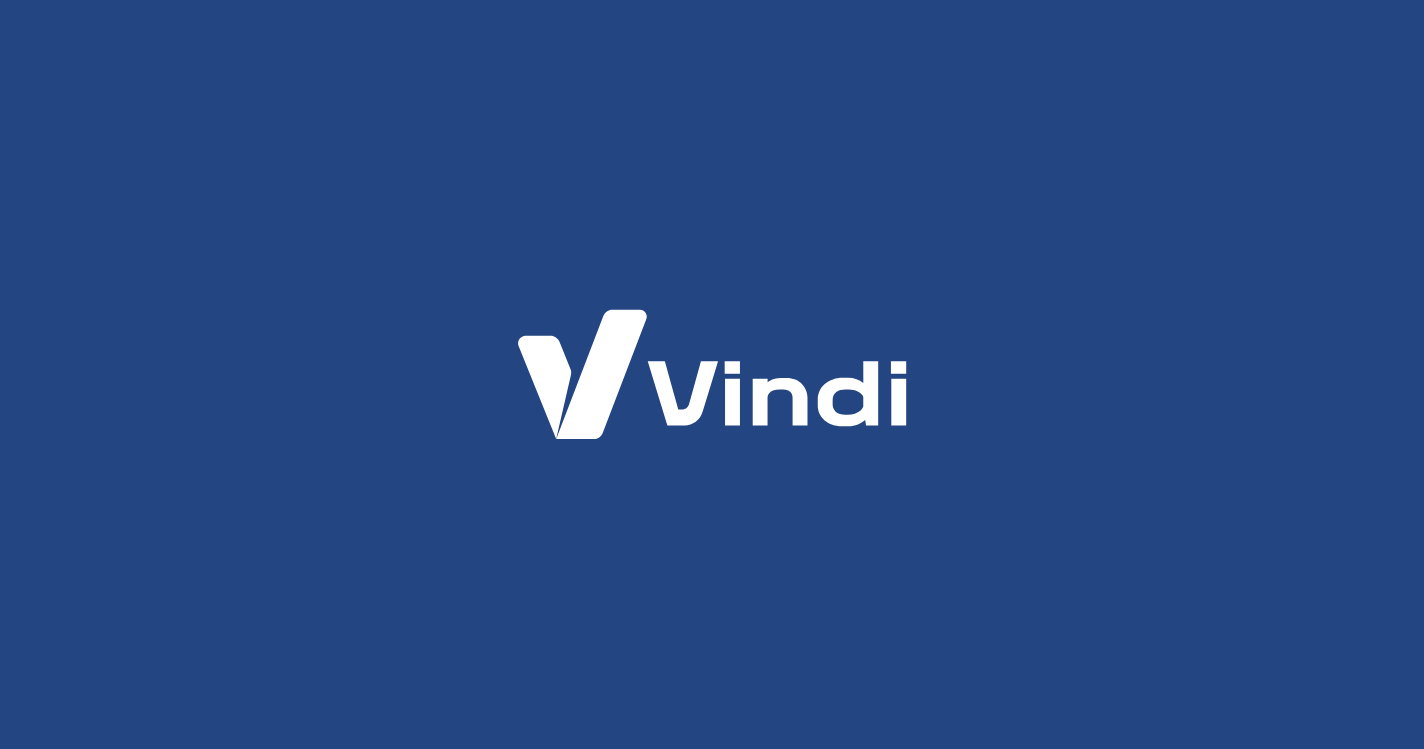 scroll, scrollTop: 0, scrollLeft: 0, axis: both 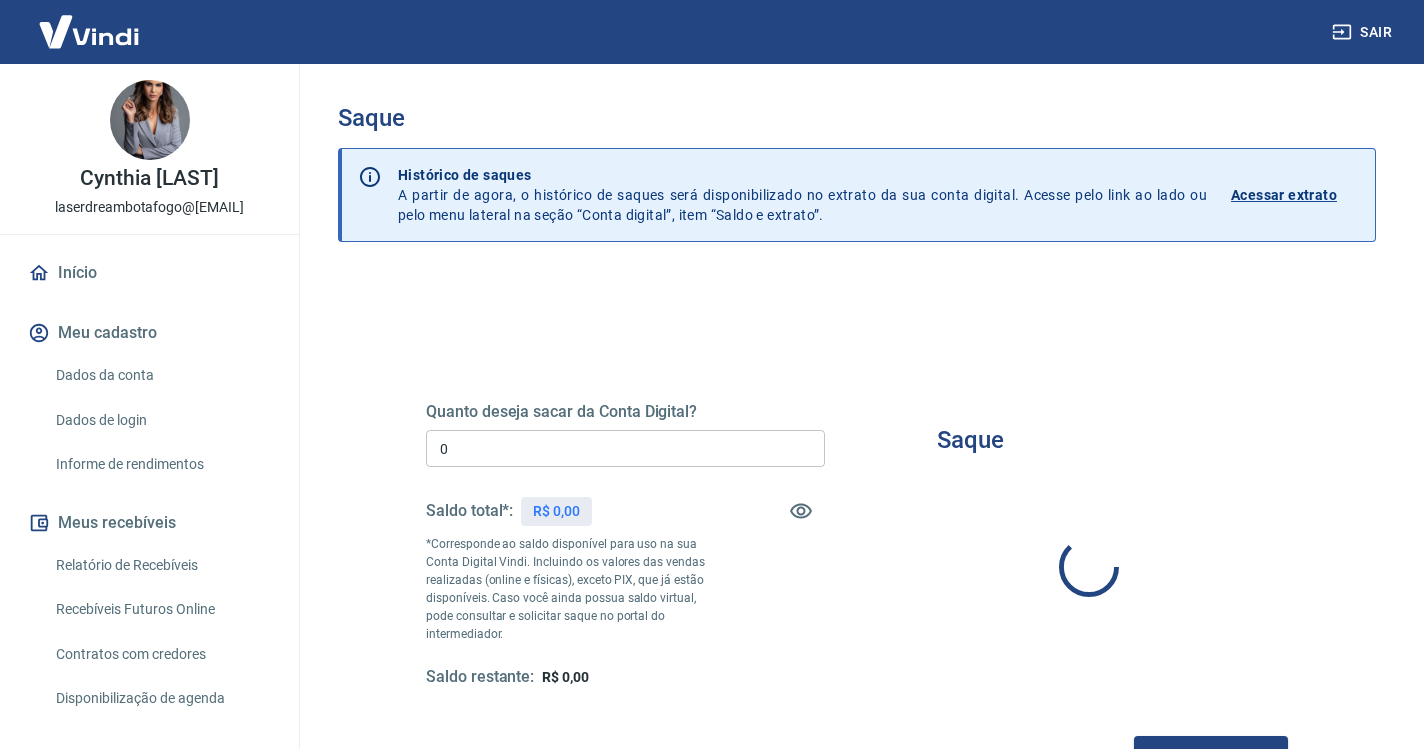 type on "R$ 0,00" 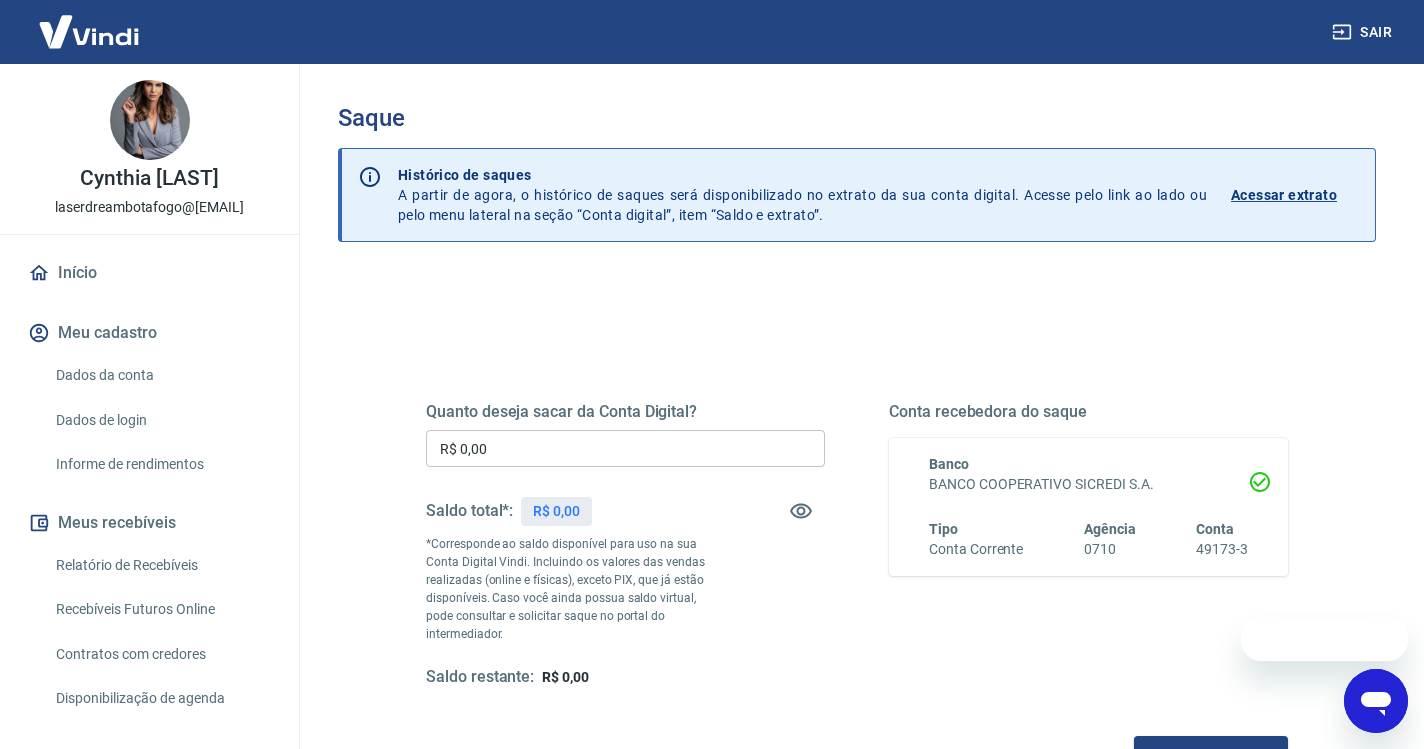 scroll, scrollTop: 0, scrollLeft: 0, axis: both 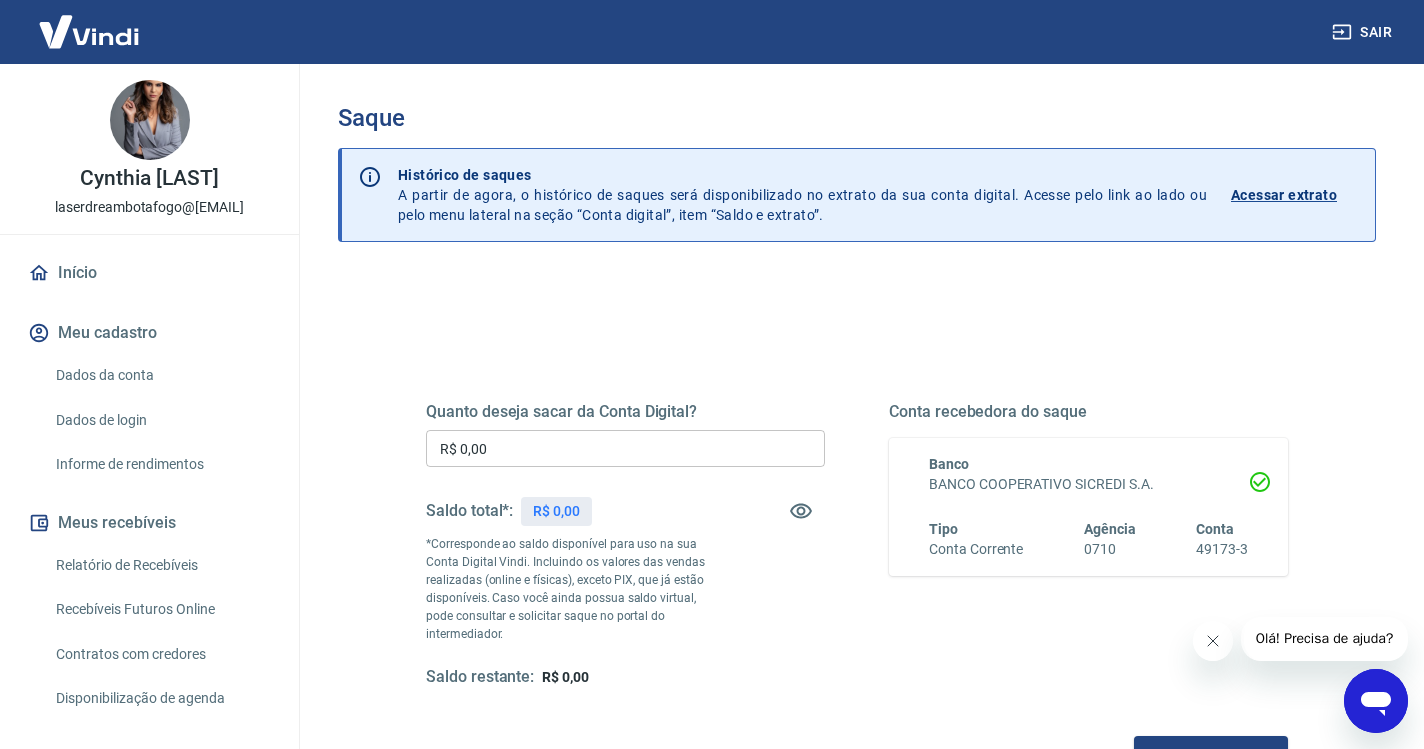 click on "Sair" at bounding box center [1364, 32] 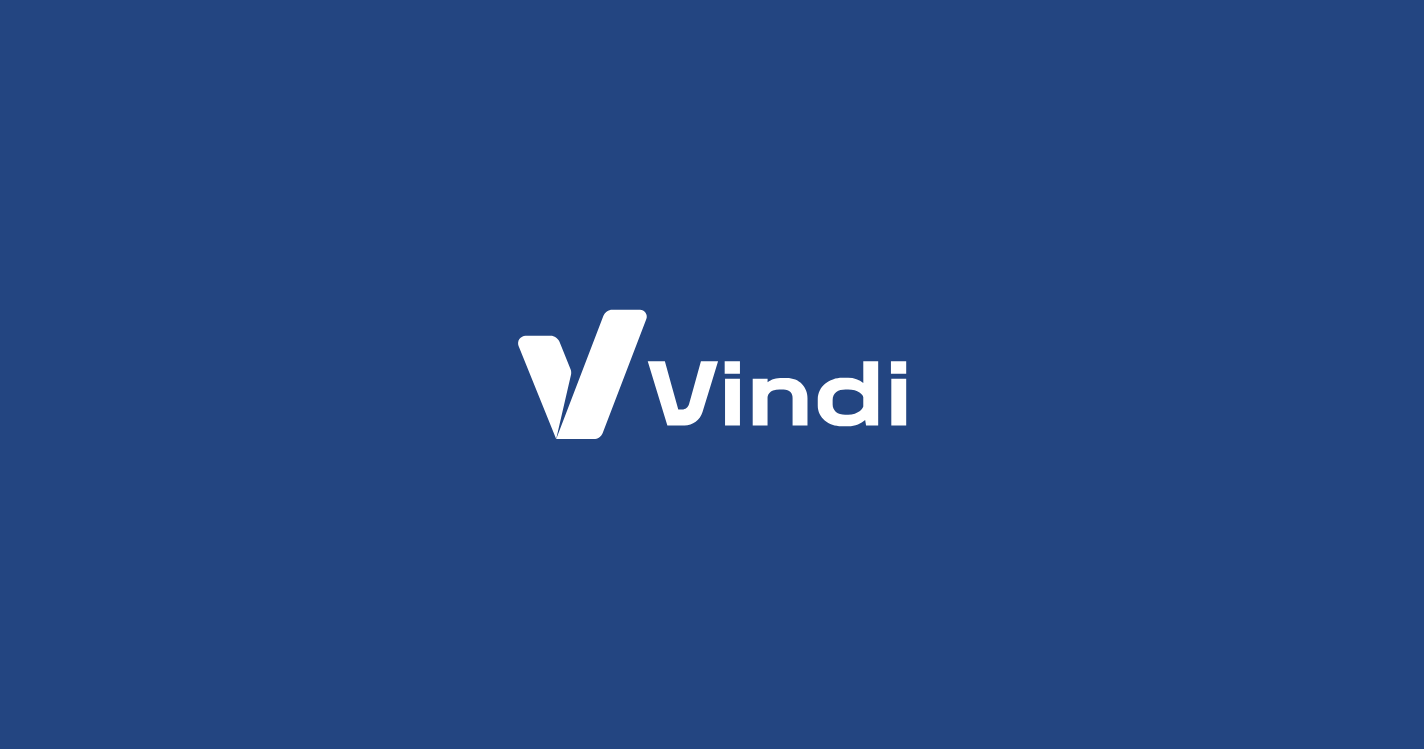 scroll, scrollTop: 0, scrollLeft: 0, axis: both 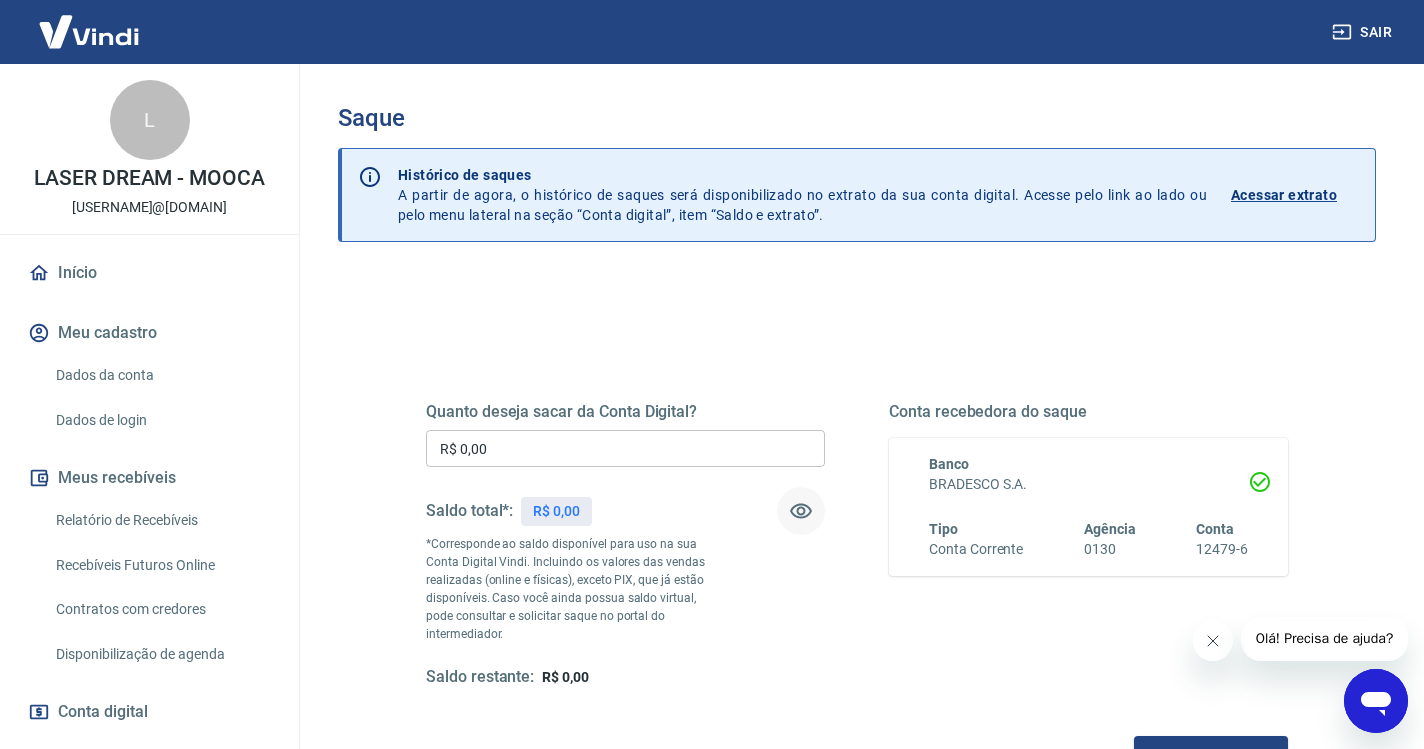 click 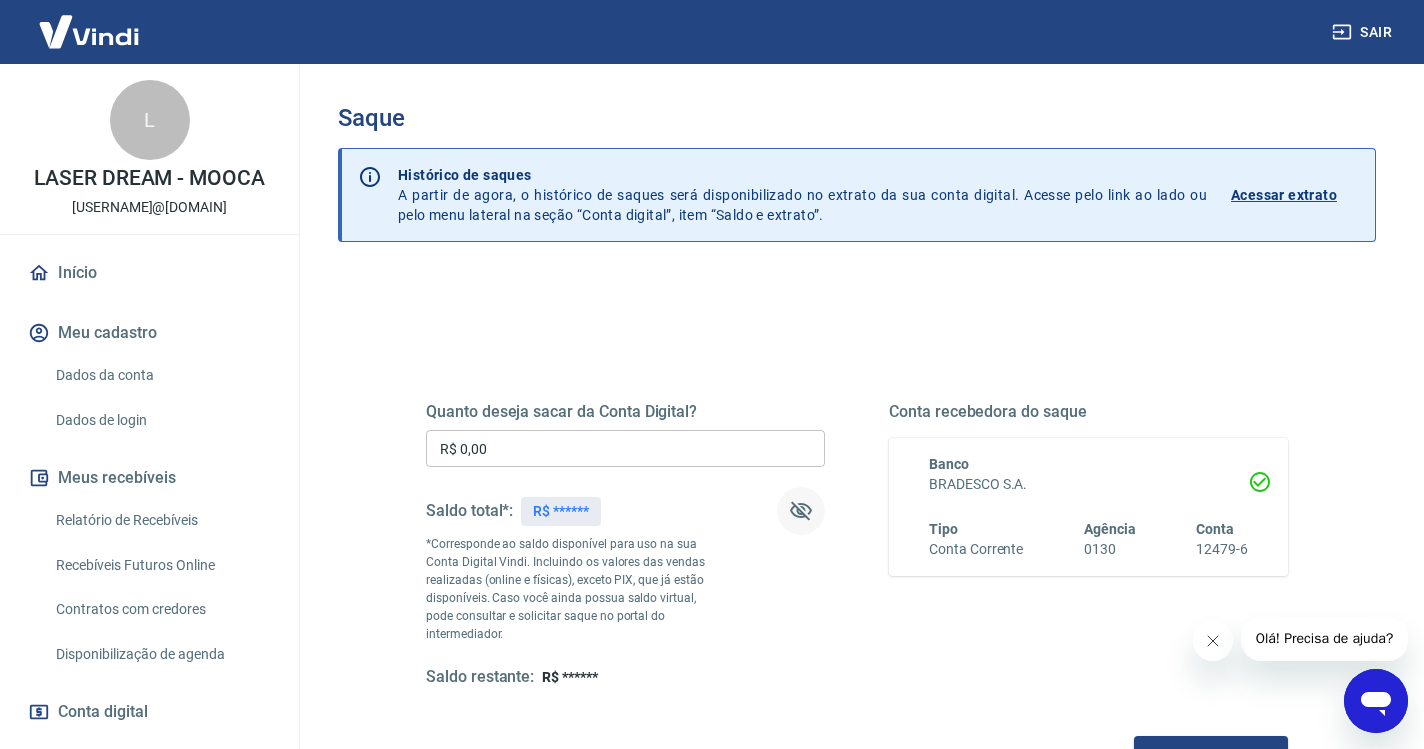 click 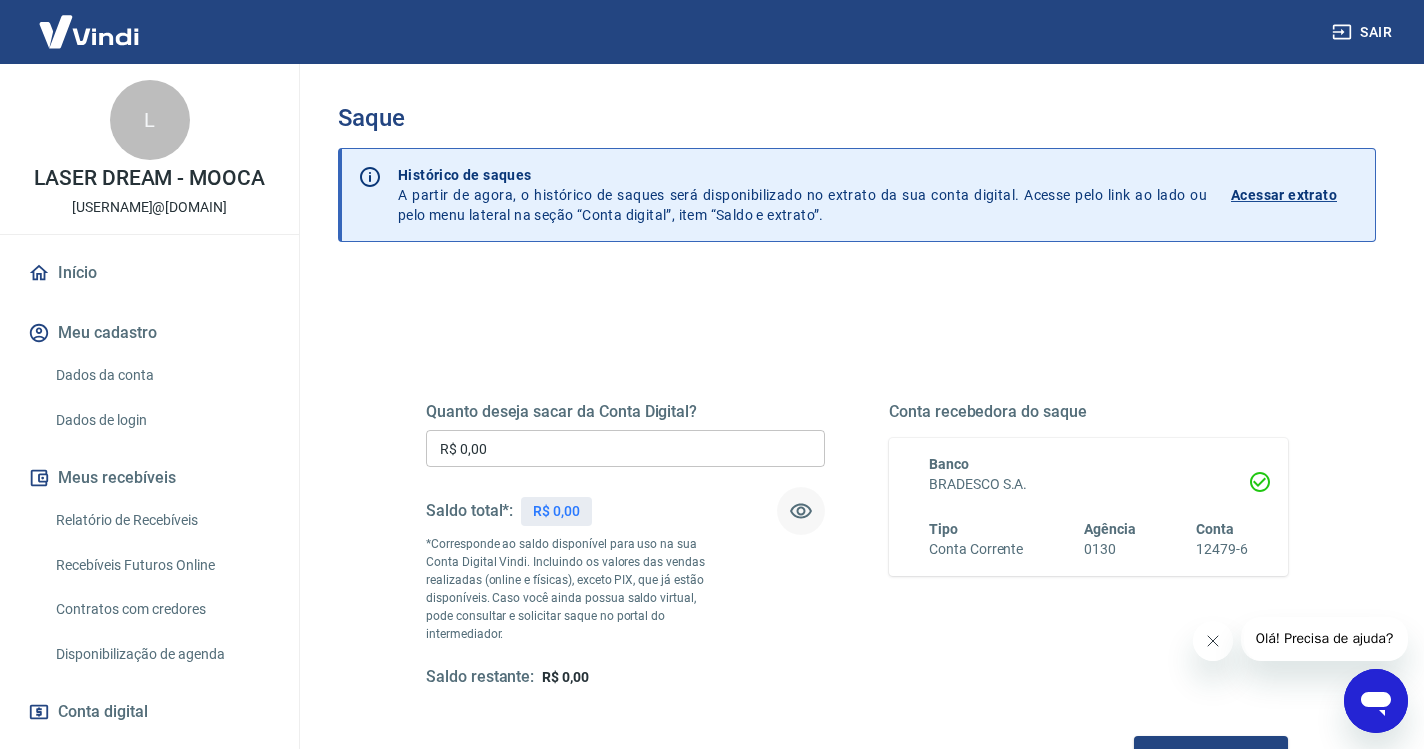 click on "Início" at bounding box center [149, 273] 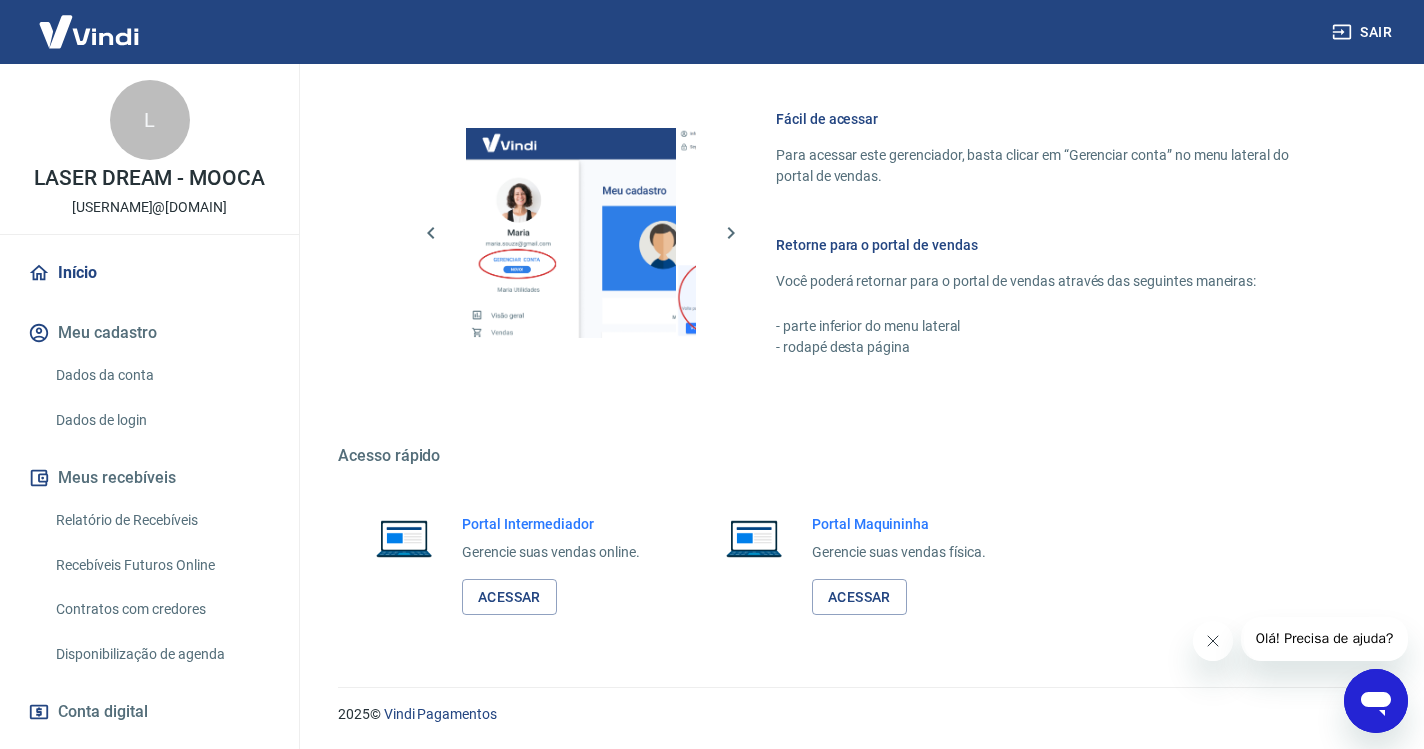 scroll, scrollTop: 1057, scrollLeft: 0, axis: vertical 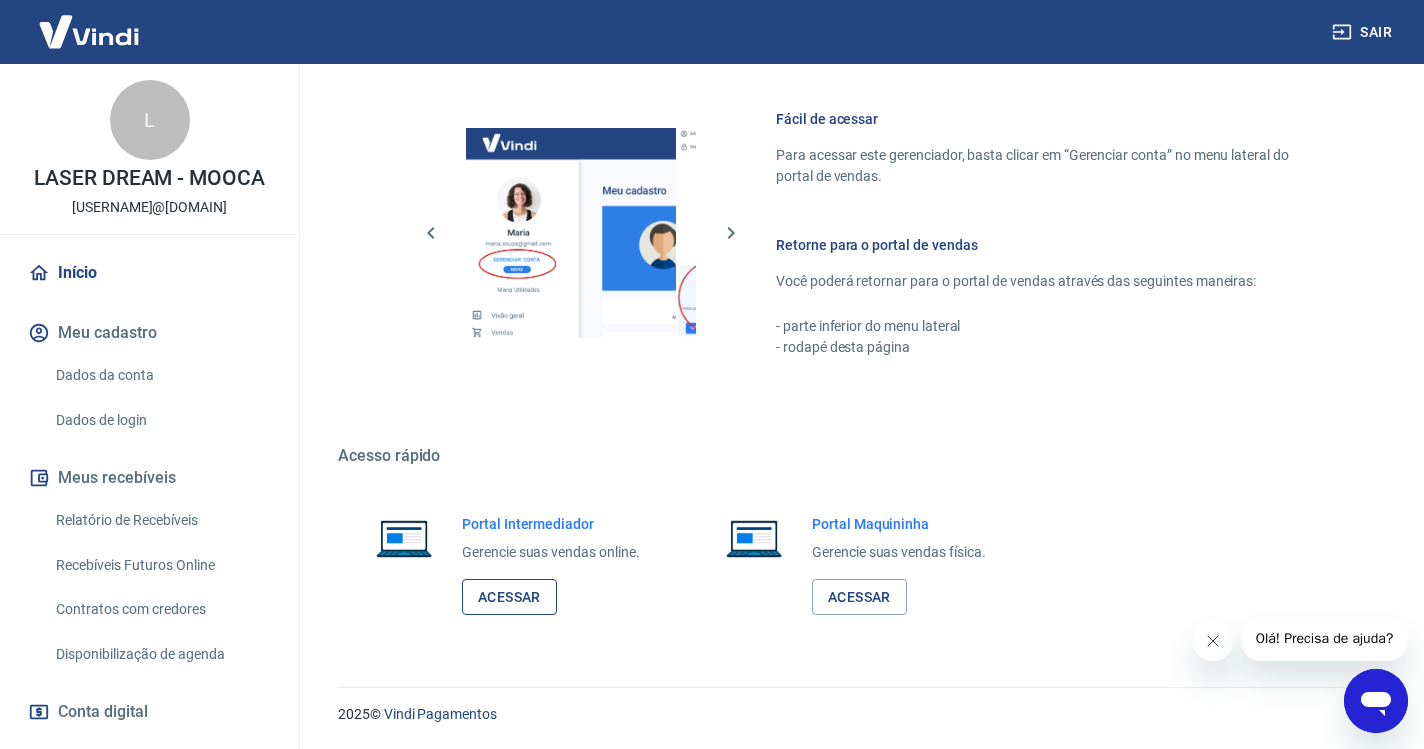 click on "Acessar" at bounding box center (509, 597) 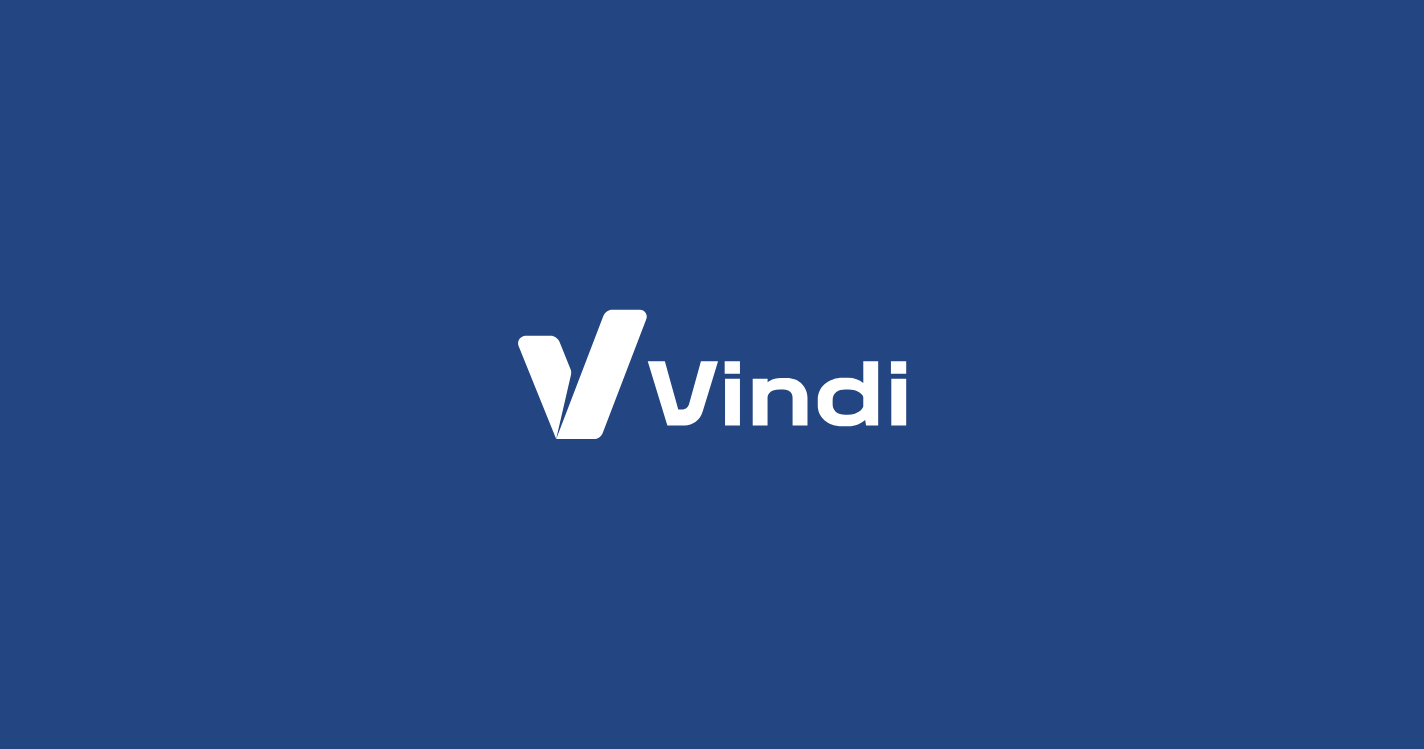 scroll, scrollTop: 0, scrollLeft: 0, axis: both 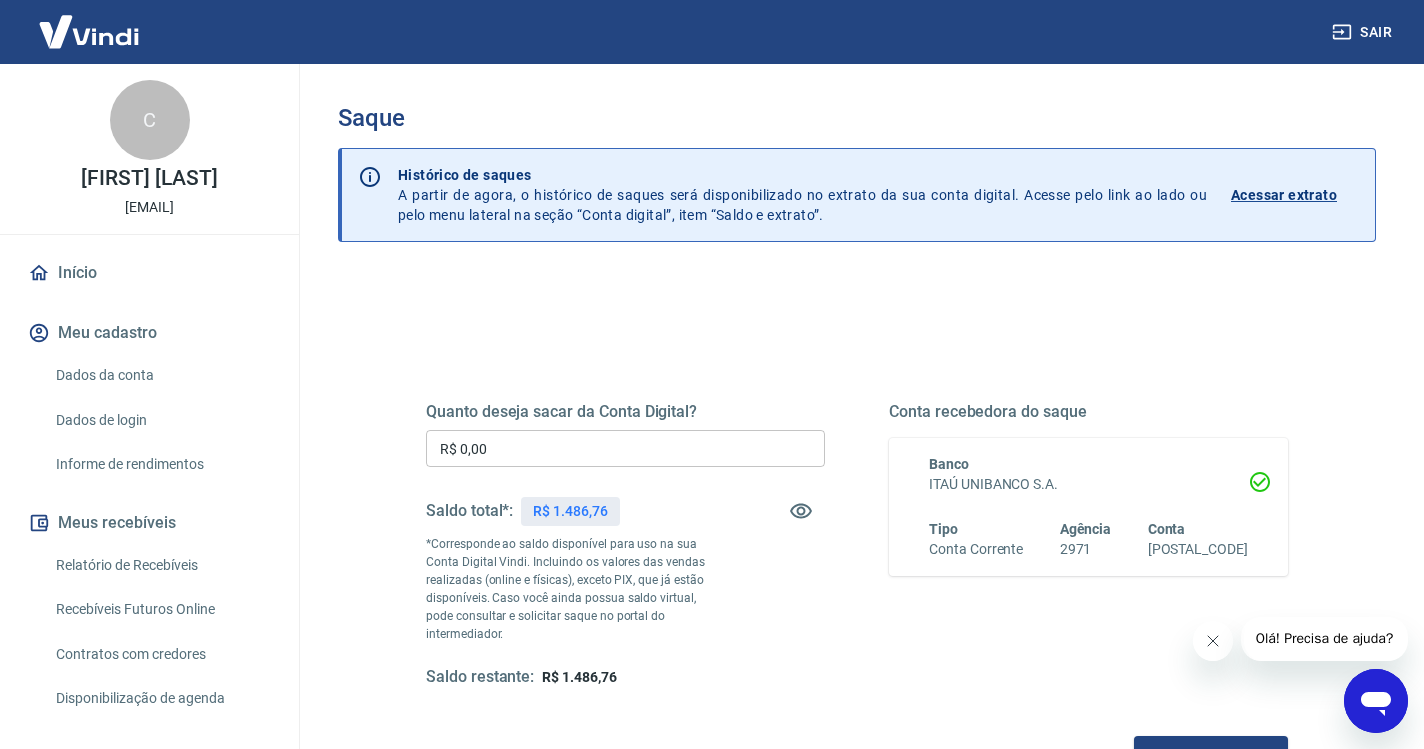 click on "R$ 0,00" at bounding box center [625, 448] 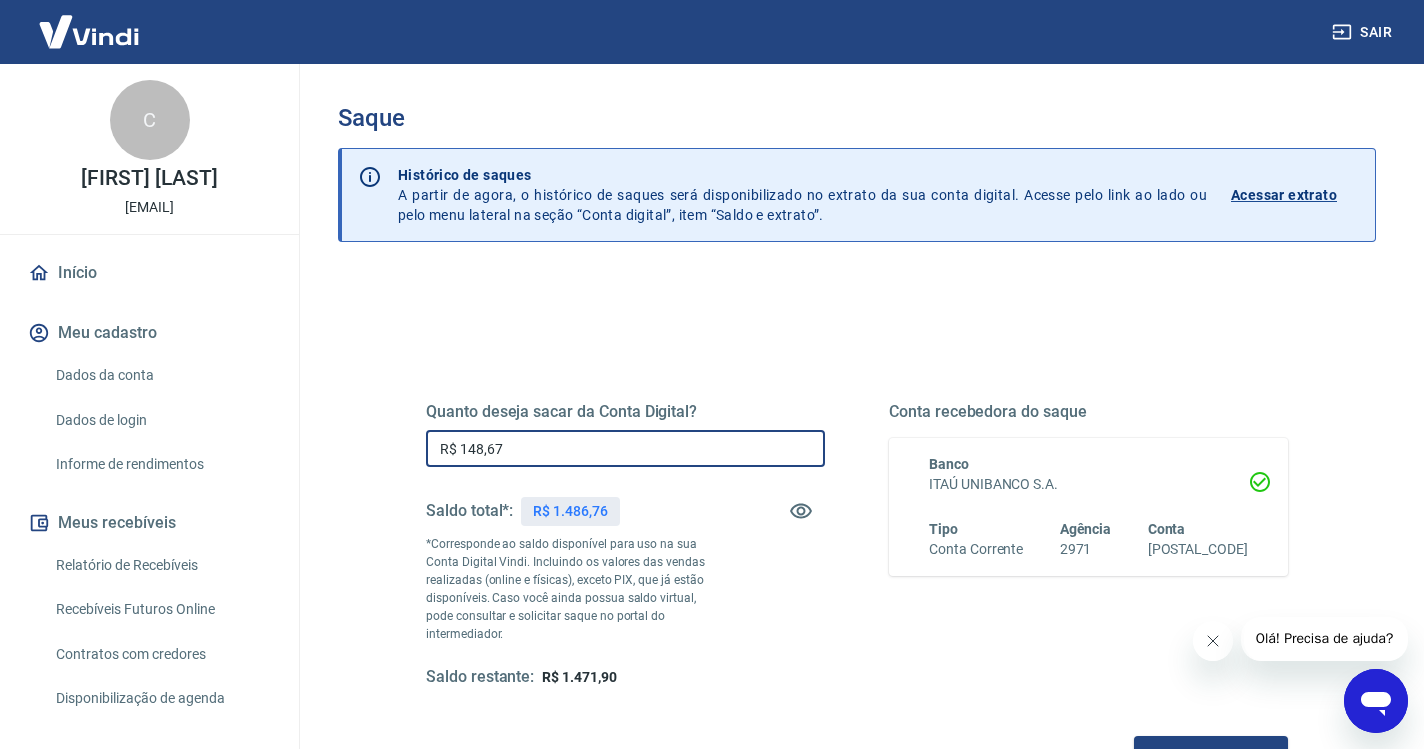 type on "R$ 1.486,76" 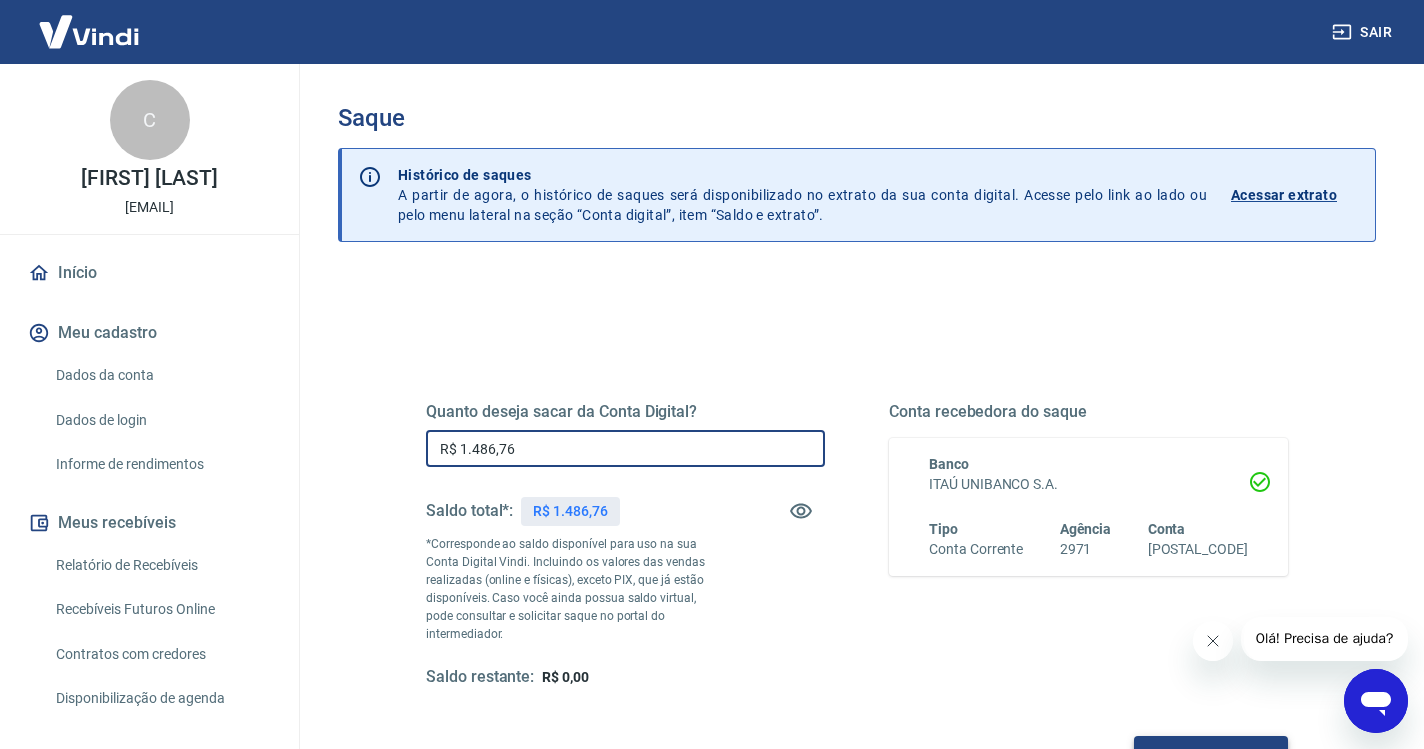 click on "Solicitar saque" at bounding box center (1211, 754) 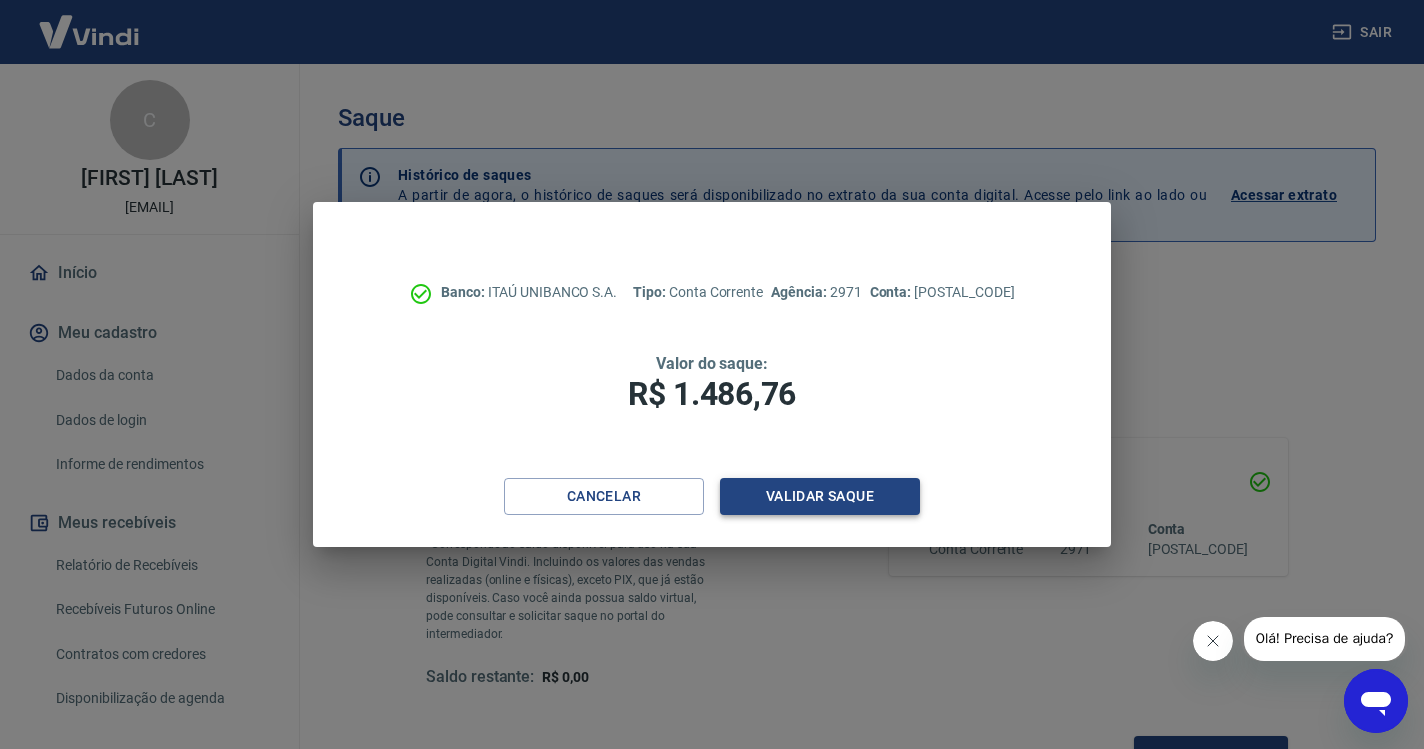 click on "Validar saque" at bounding box center (820, 496) 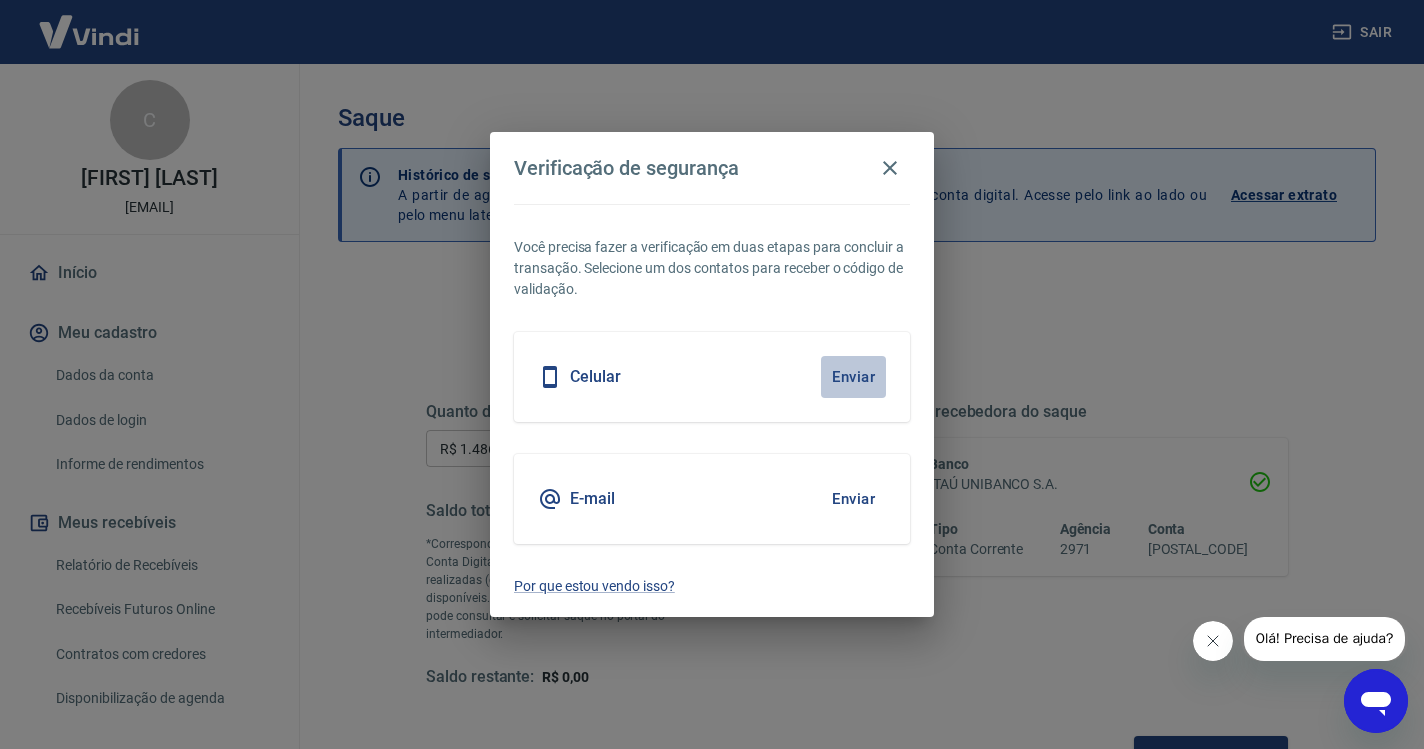 click on "Enviar" at bounding box center (853, 377) 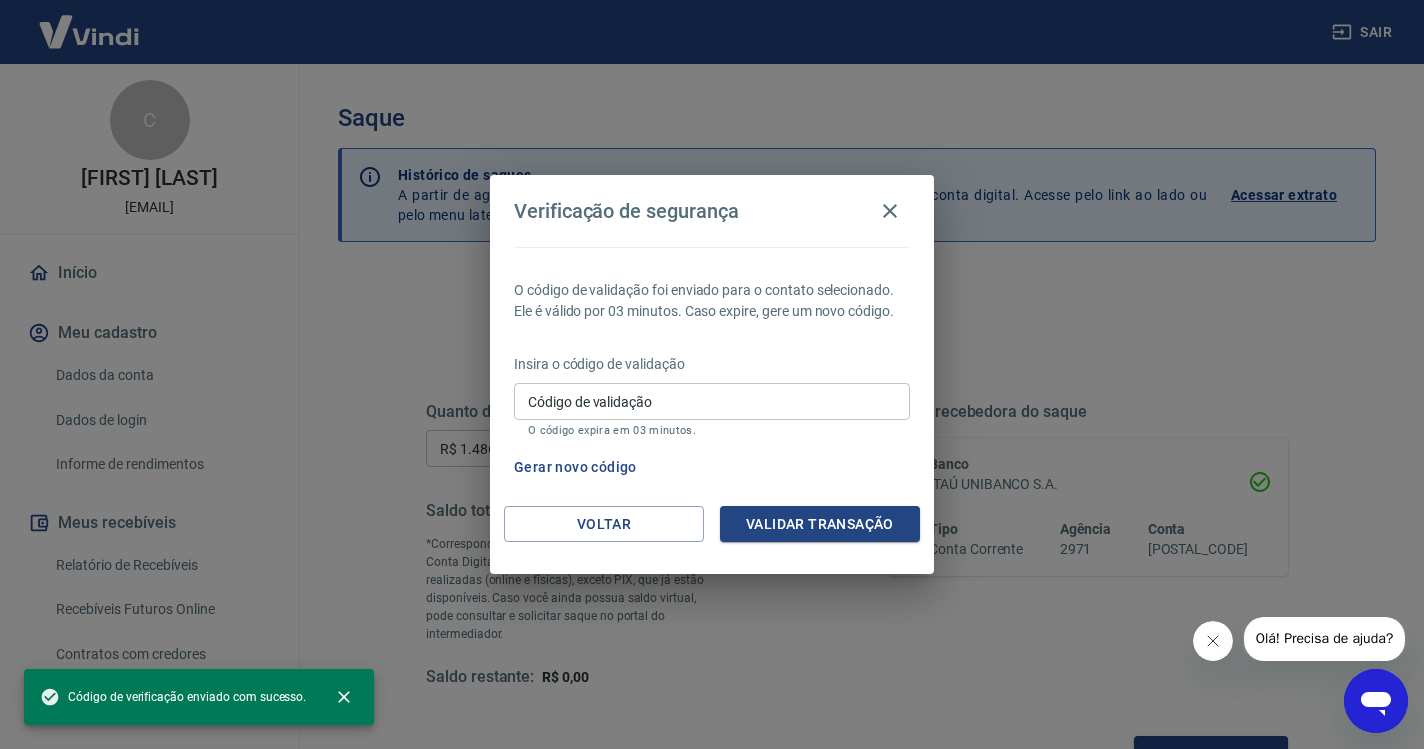 click on "Código de validação" at bounding box center [712, 401] 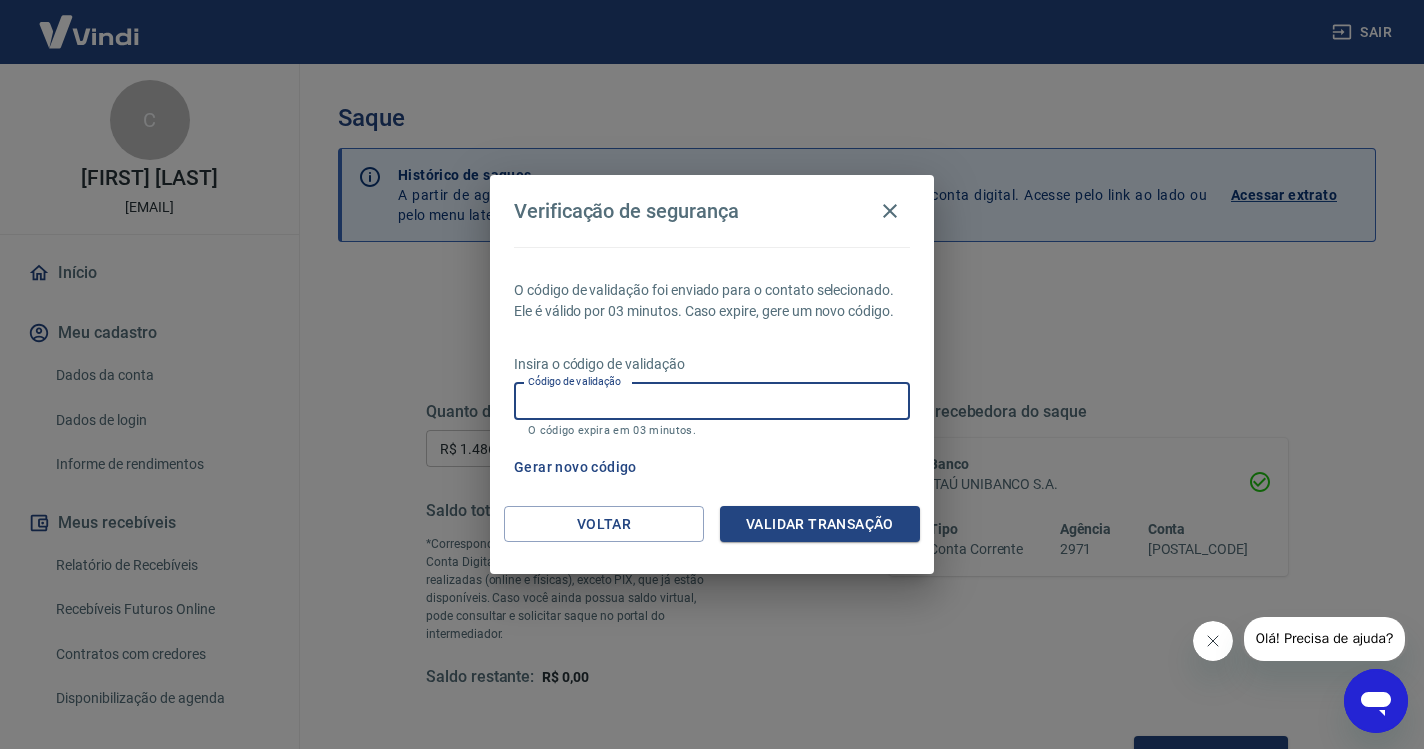 paste on "323729" 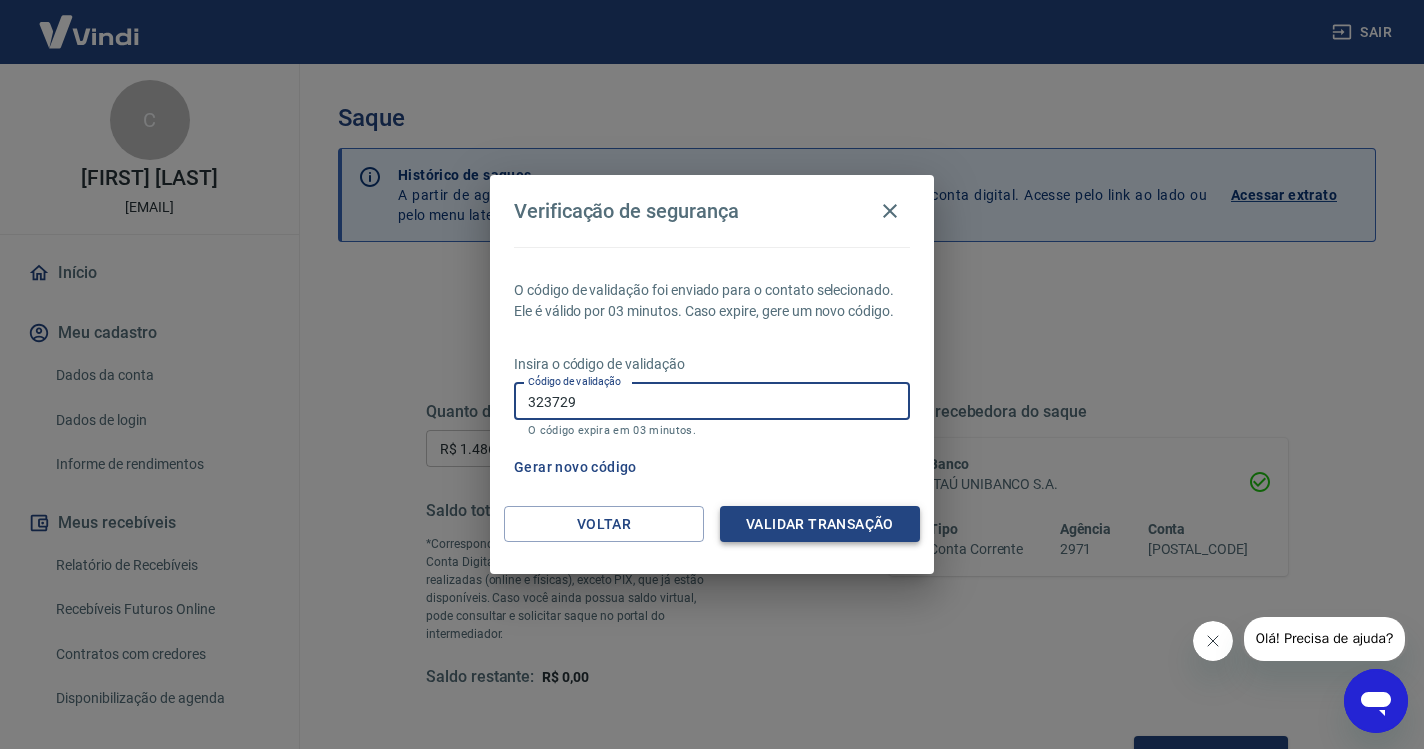 type on "323729" 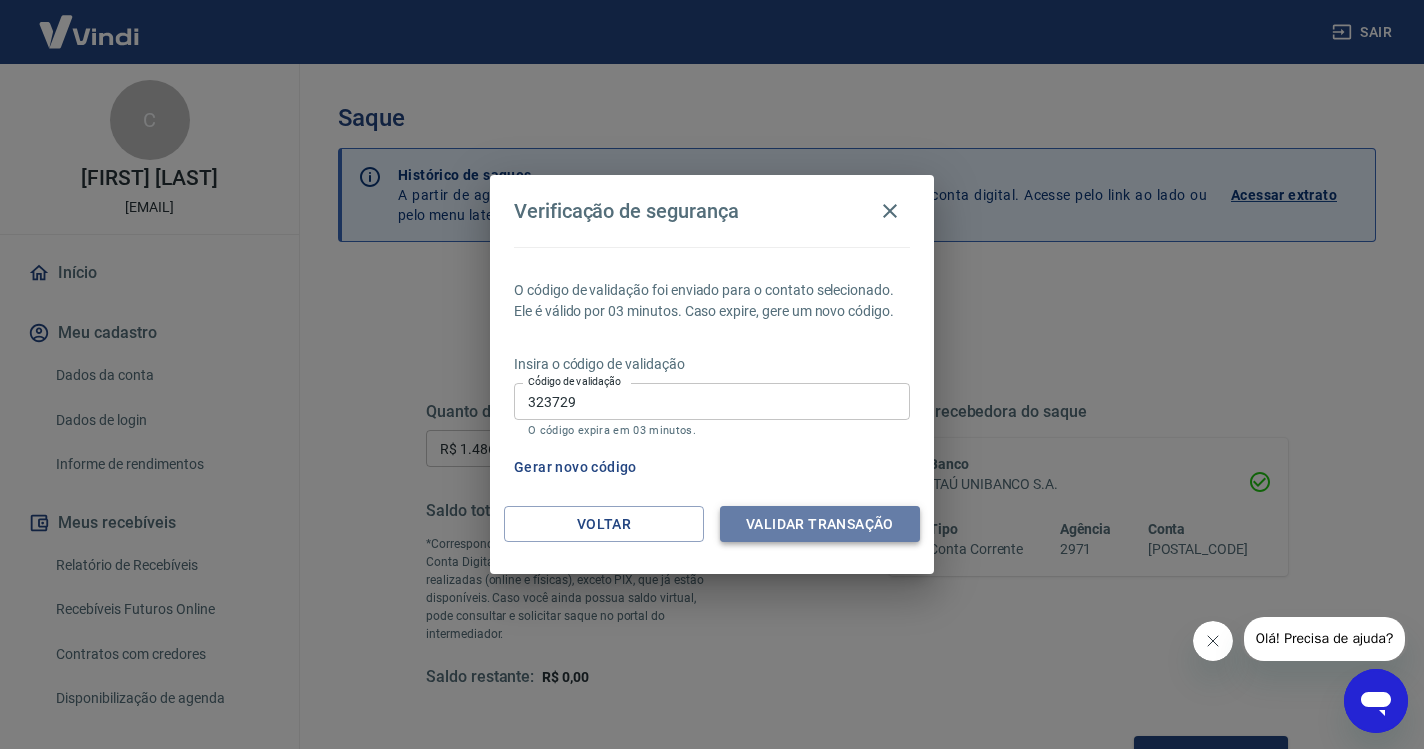 click on "Validar transação" at bounding box center (820, 524) 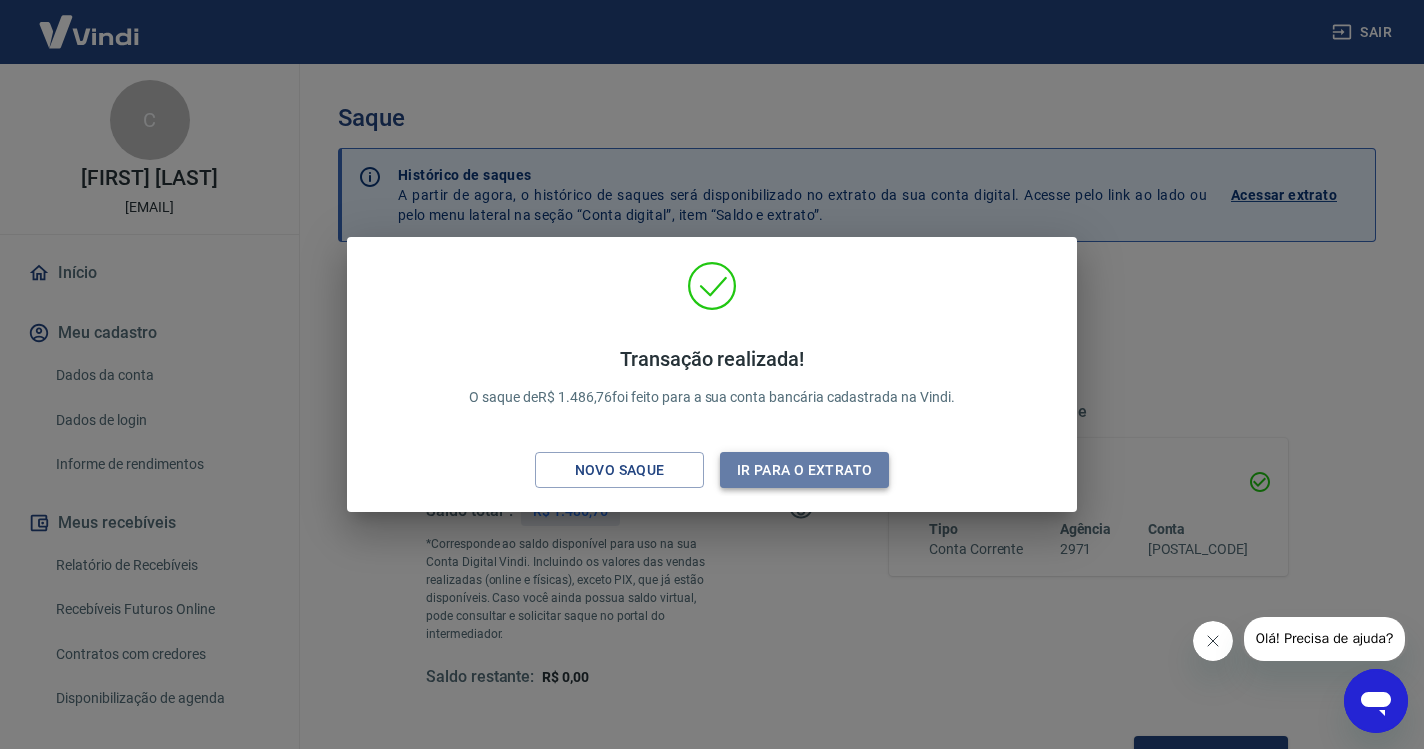 click on "Ir para o extrato" at bounding box center [804, 470] 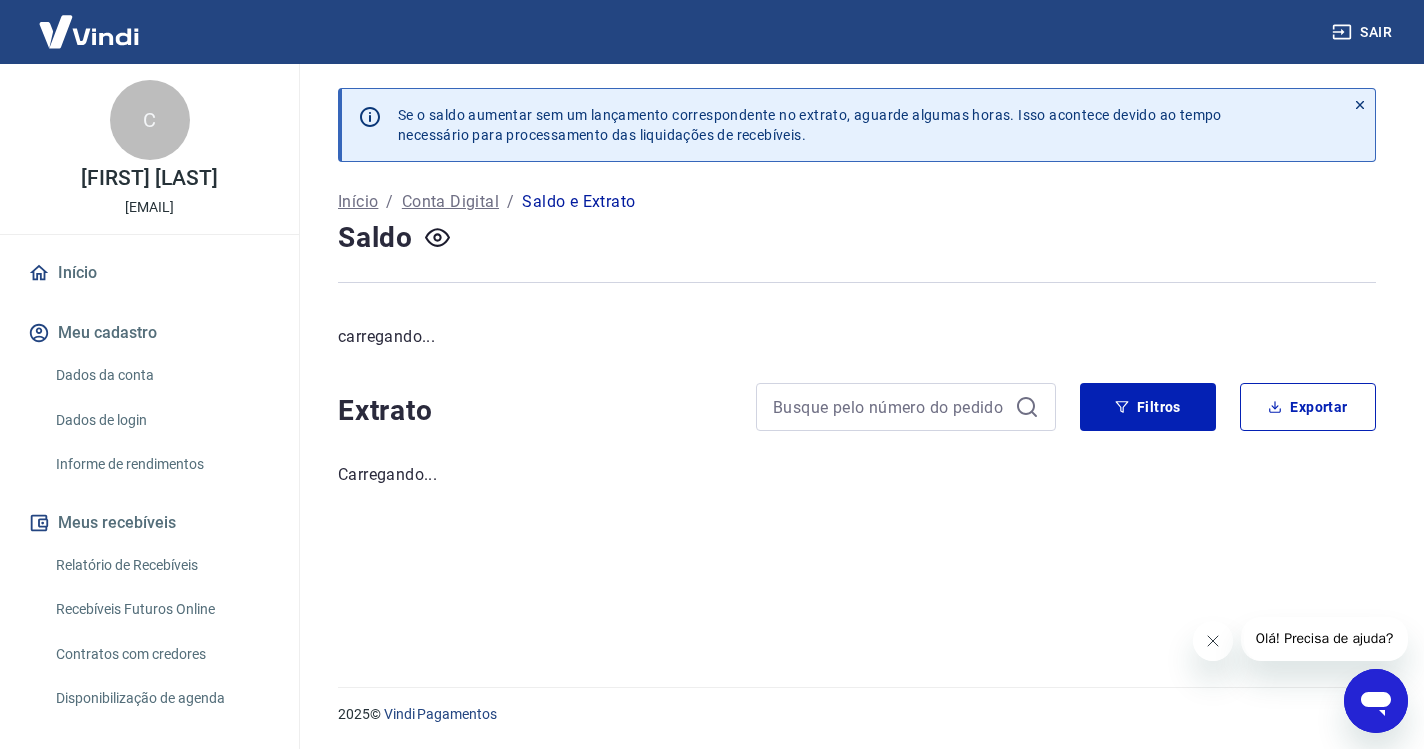 click on "Sair" at bounding box center (1364, 32) 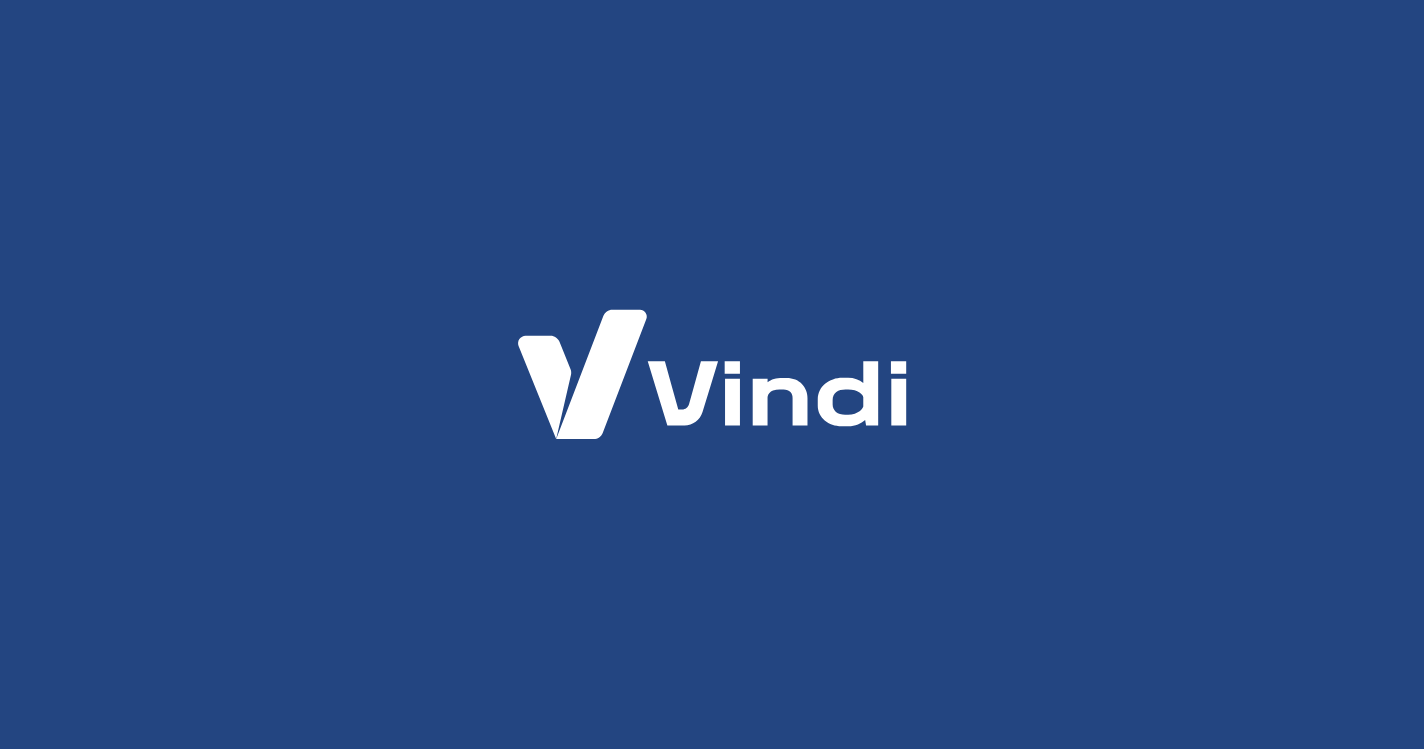 scroll, scrollTop: 0, scrollLeft: 0, axis: both 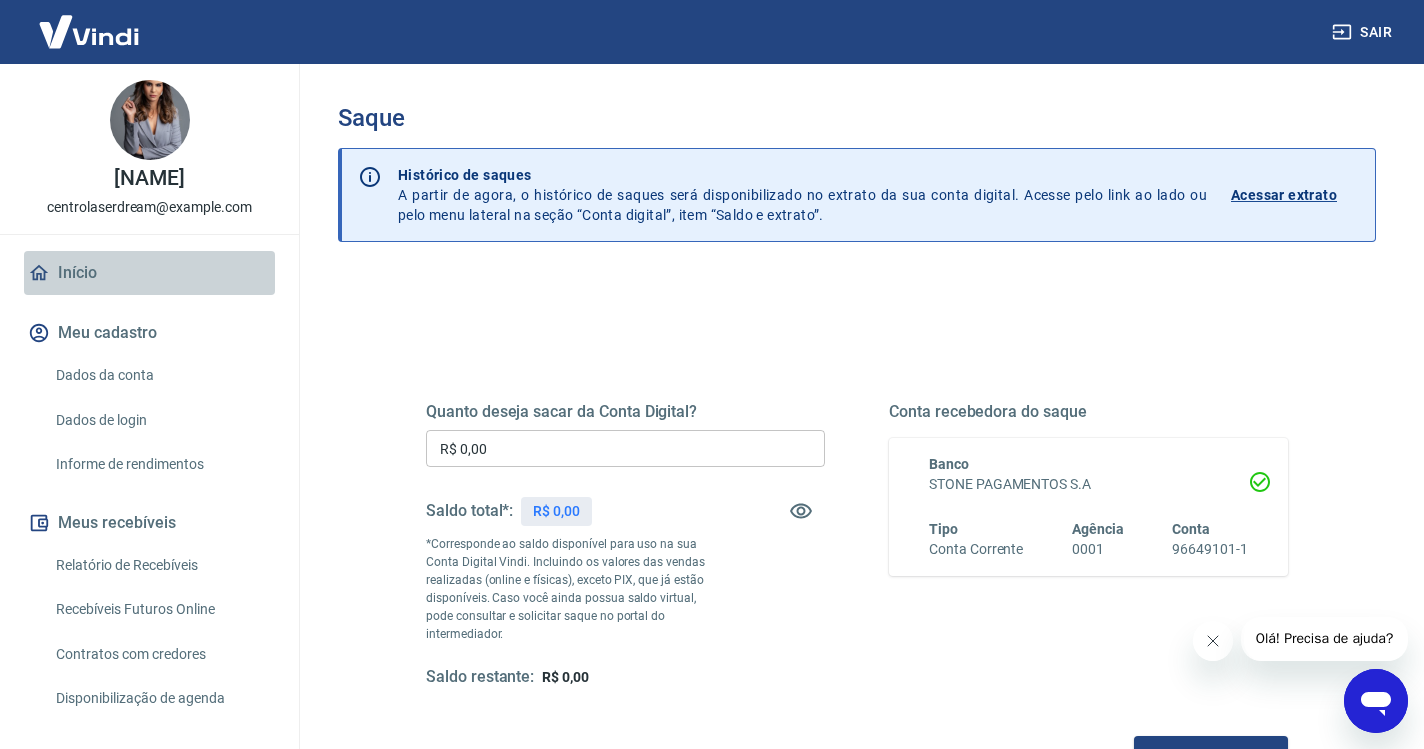 click on "Início" at bounding box center (149, 273) 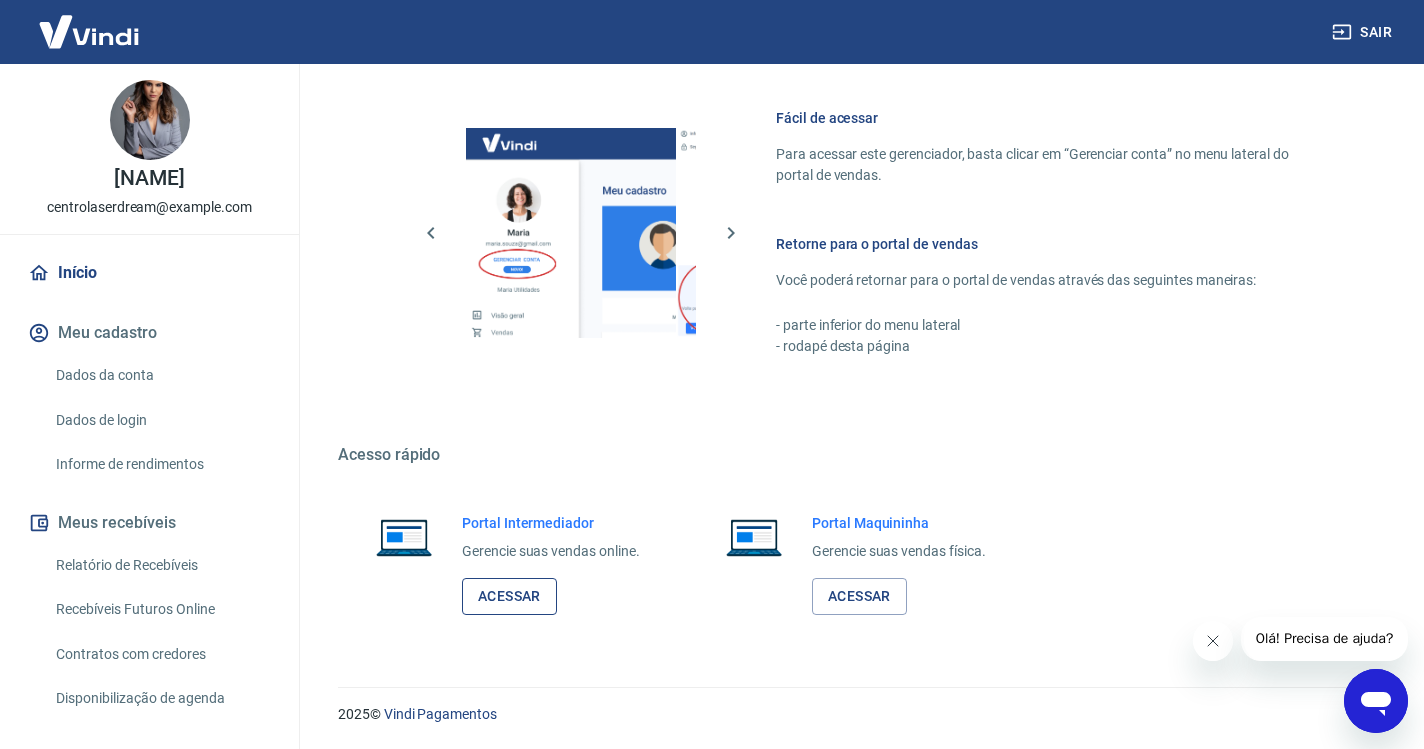 scroll, scrollTop: 849, scrollLeft: 0, axis: vertical 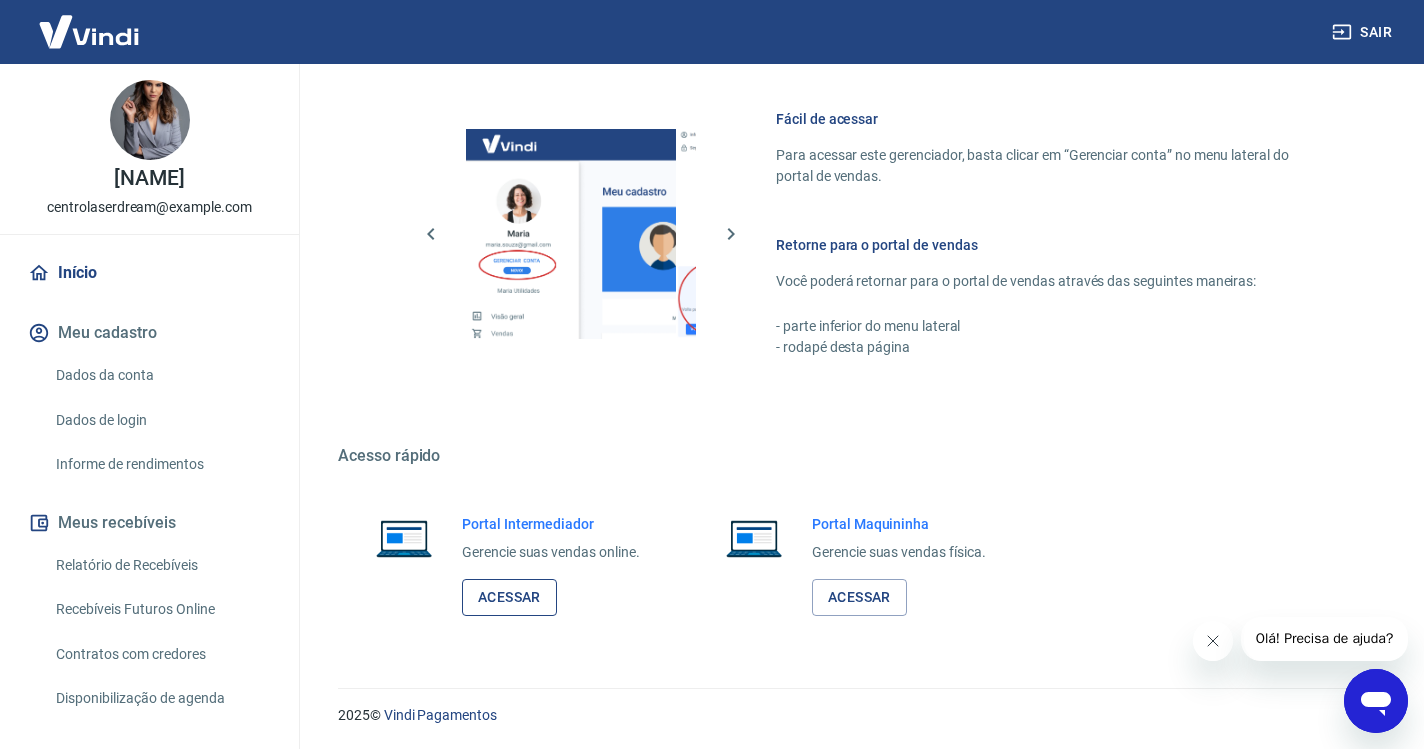 click on "Acessar" at bounding box center (509, 597) 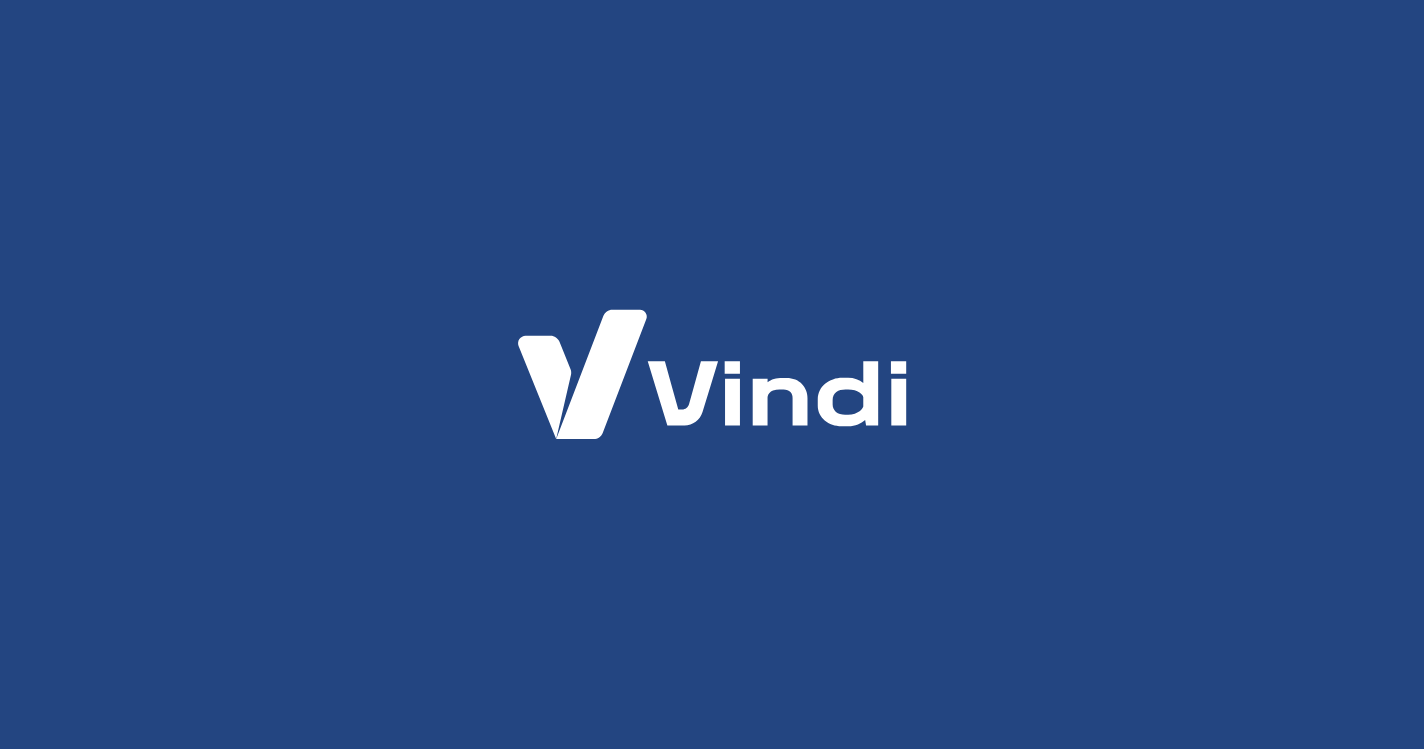 scroll, scrollTop: 0, scrollLeft: 0, axis: both 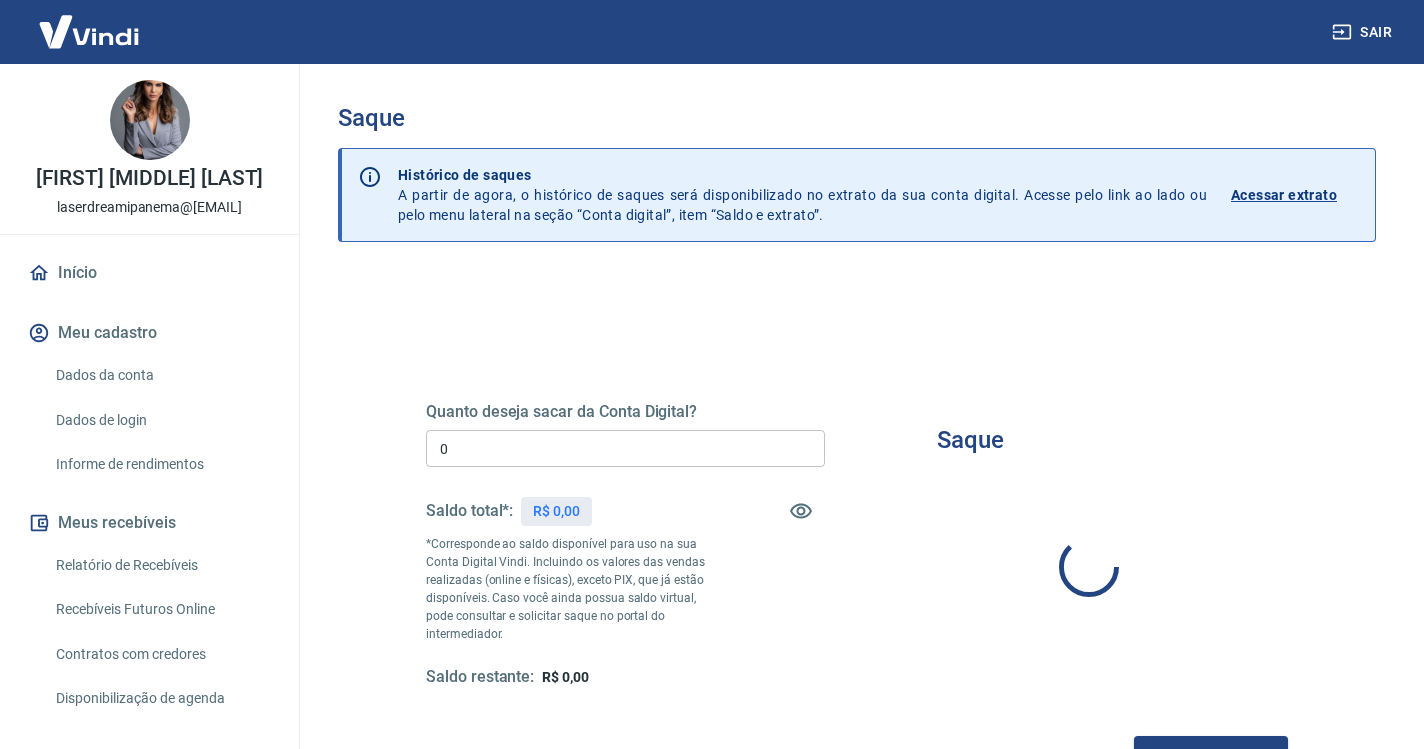 type on "R$ 0,00" 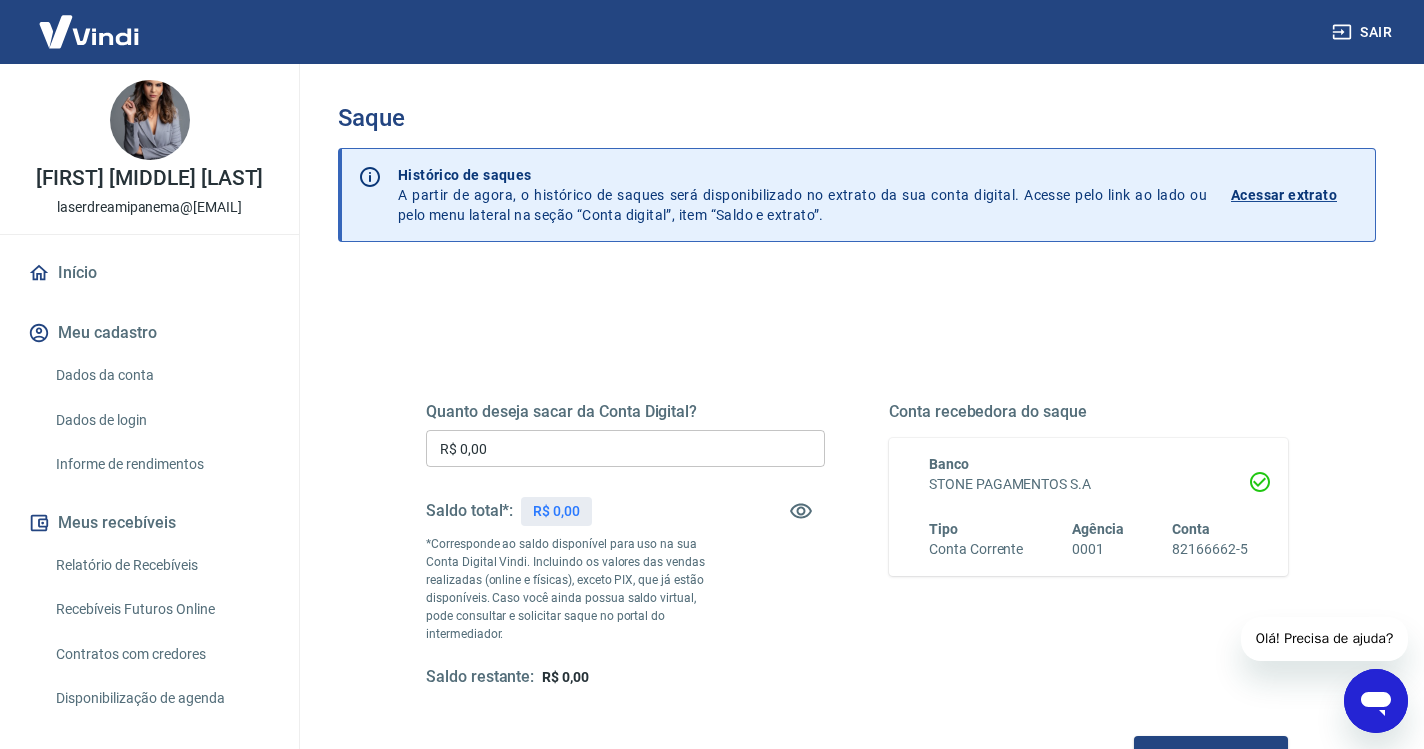 scroll, scrollTop: 0, scrollLeft: 0, axis: both 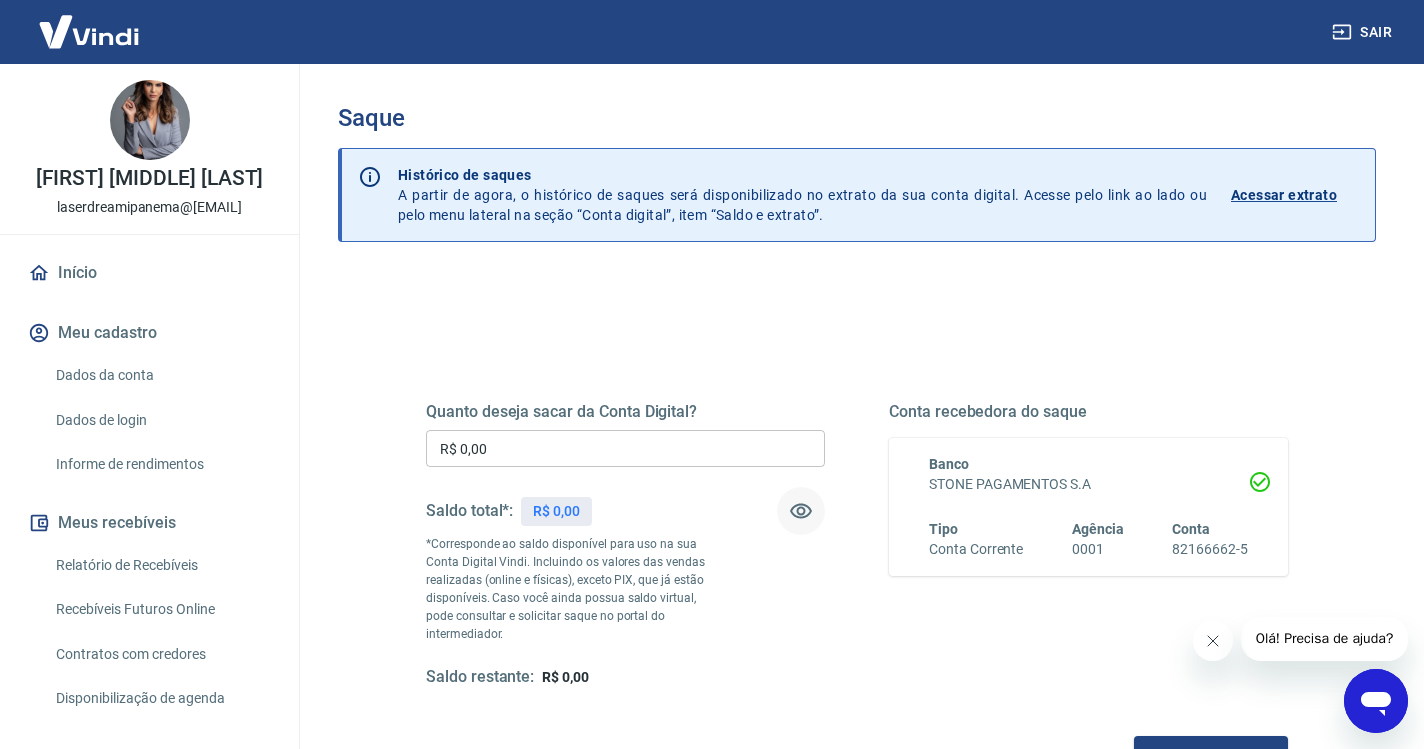 click 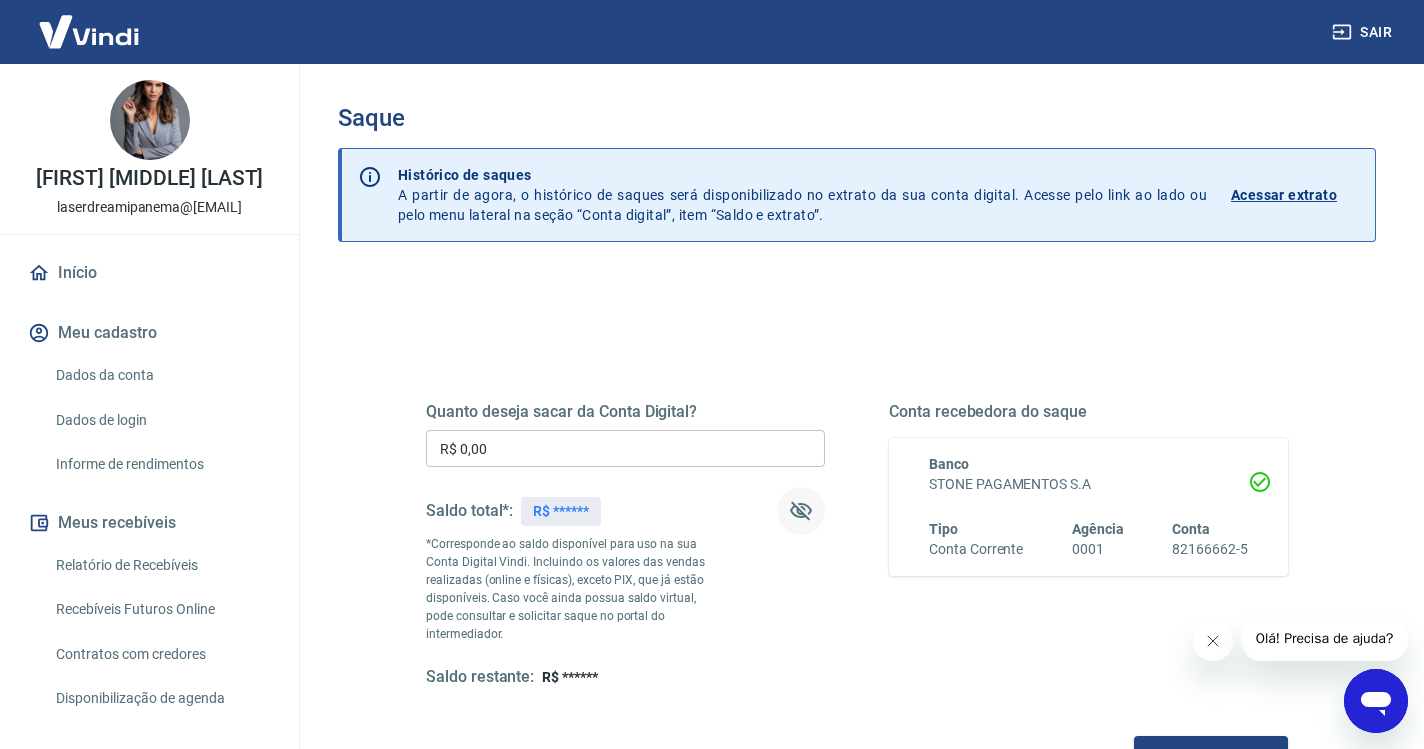 click 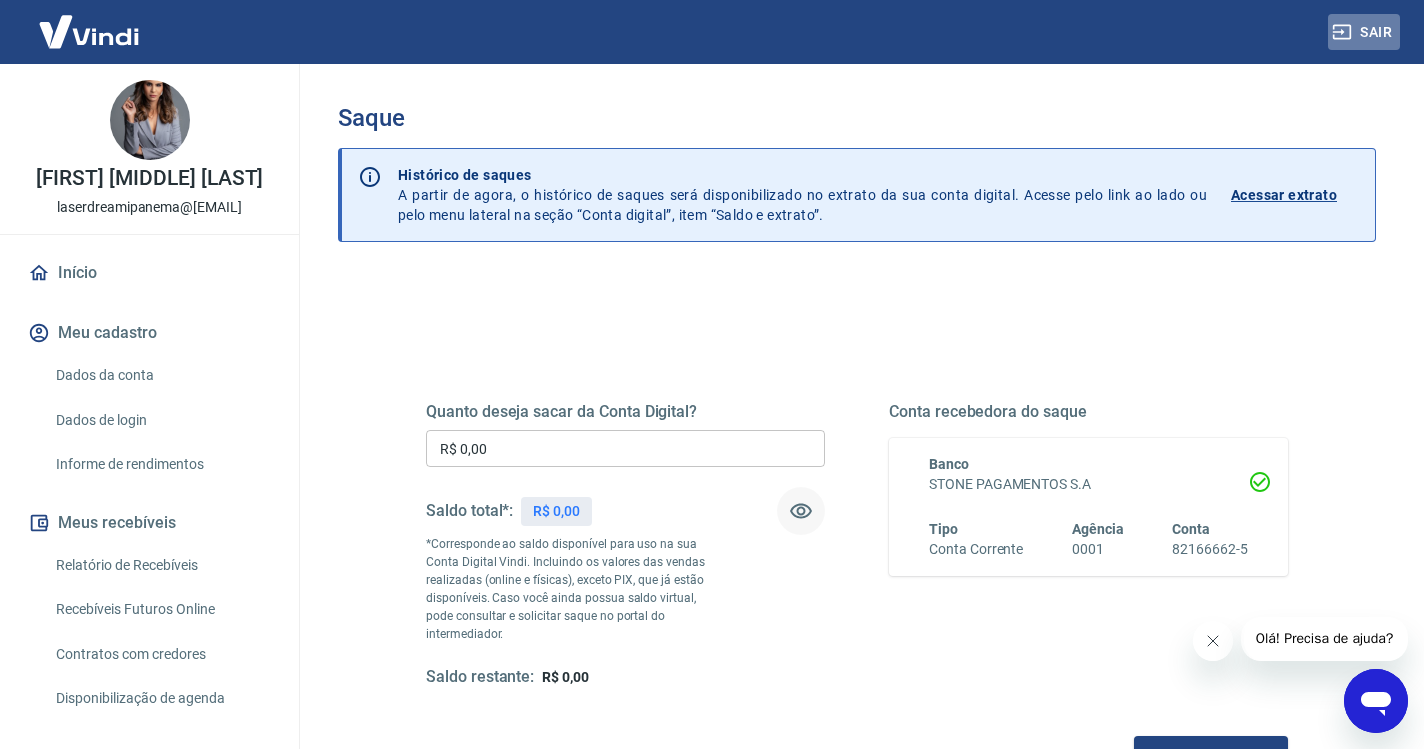 click on "Sair" at bounding box center (1364, 32) 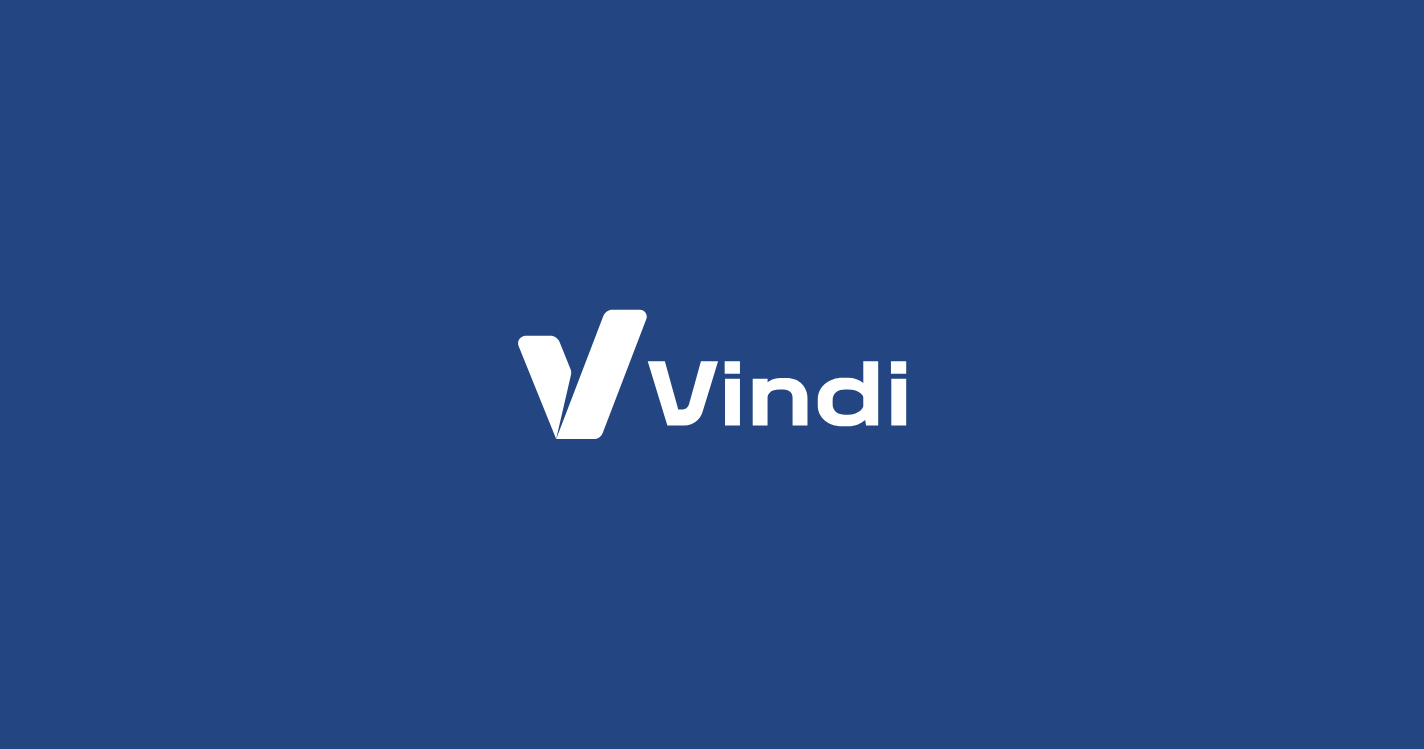 scroll, scrollTop: 0, scrollLeft: 0, axis: both 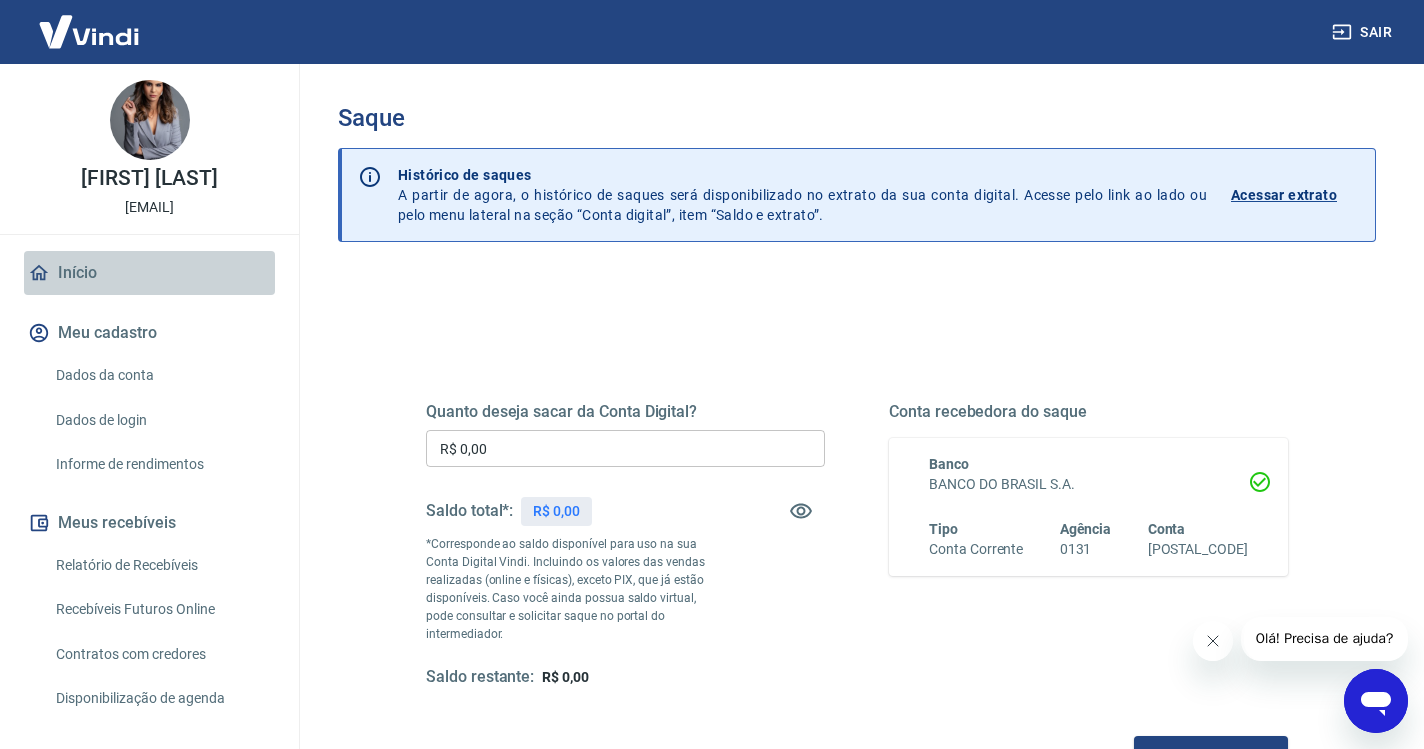 click on "Início" at bounding box center [149, 273] 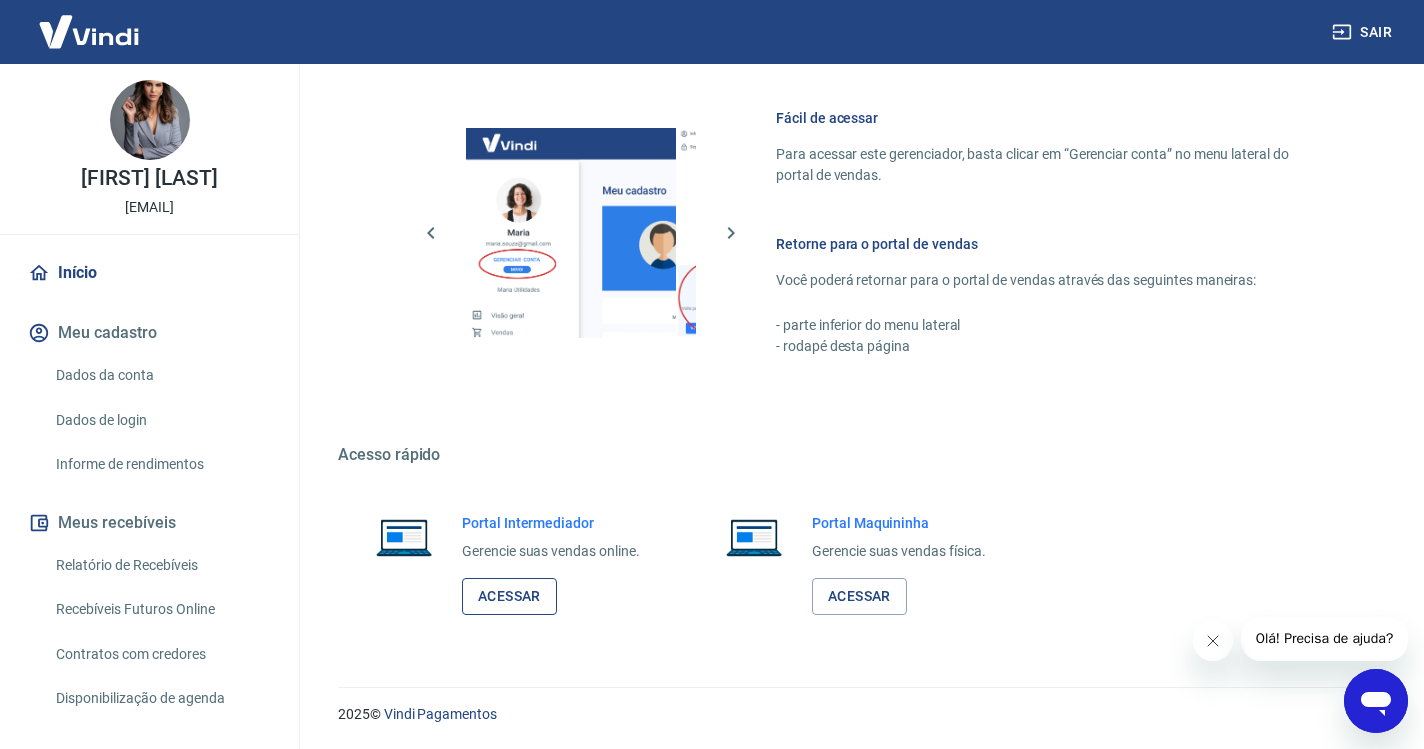 scroll, scrollTop: 849, scrollLeft: 0, axis: vertical 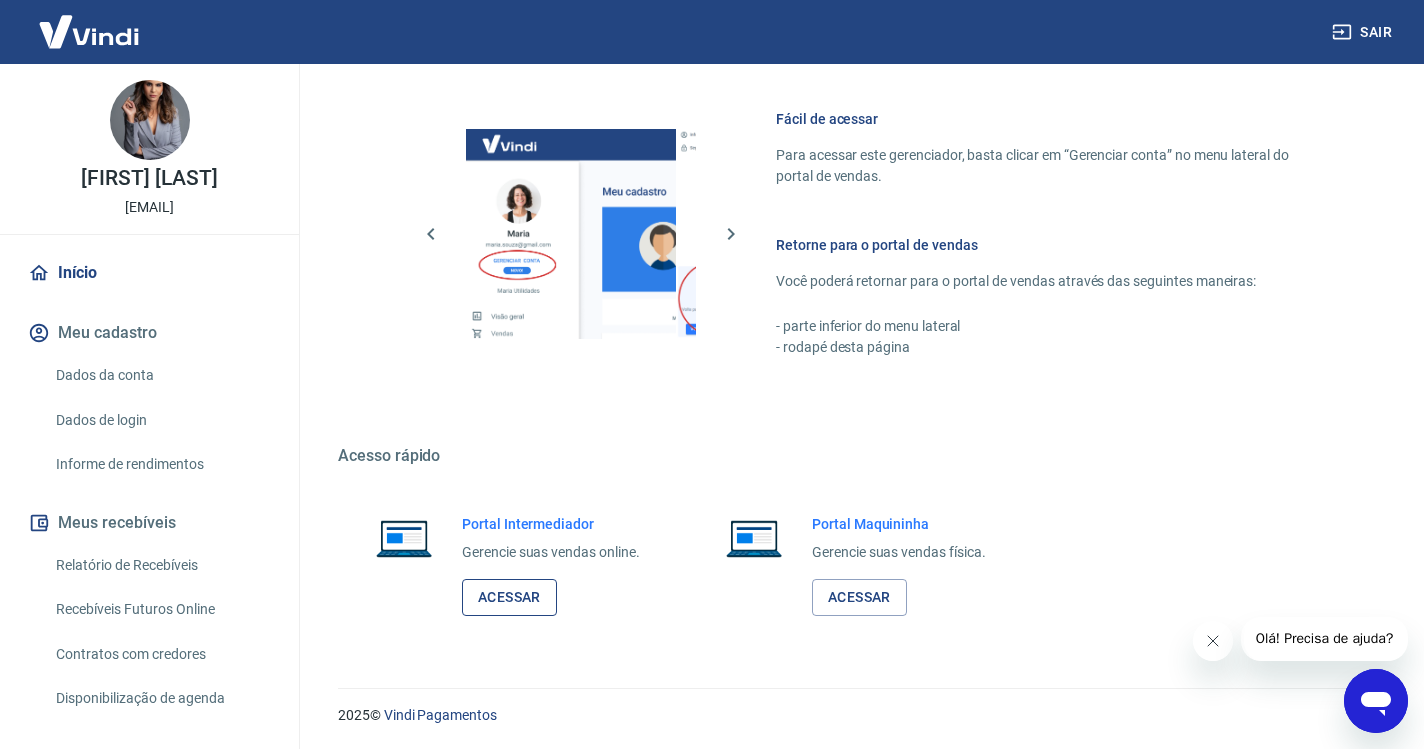 click on "Acessar" at bounding box center (509, 597) 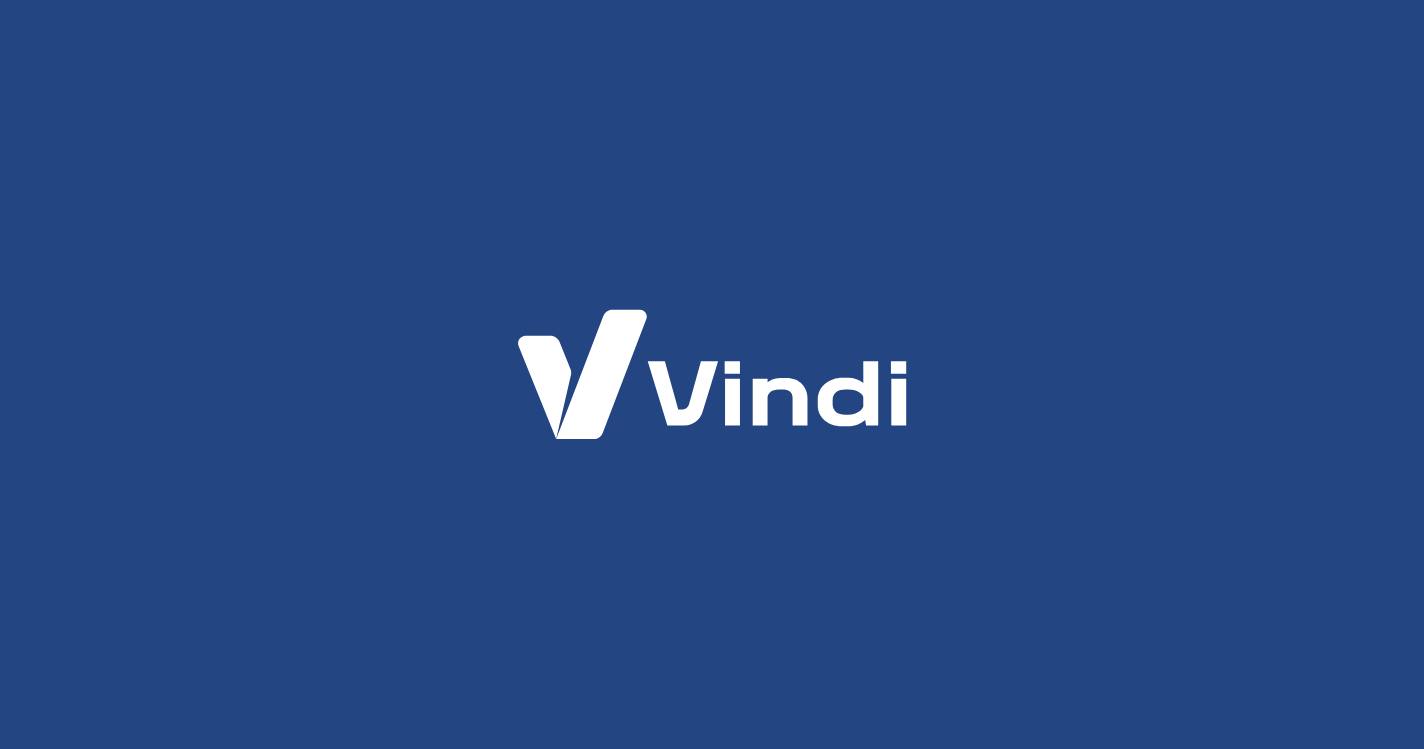 scroll, scrollTop: 0, scrollLeft: 0, axis: both 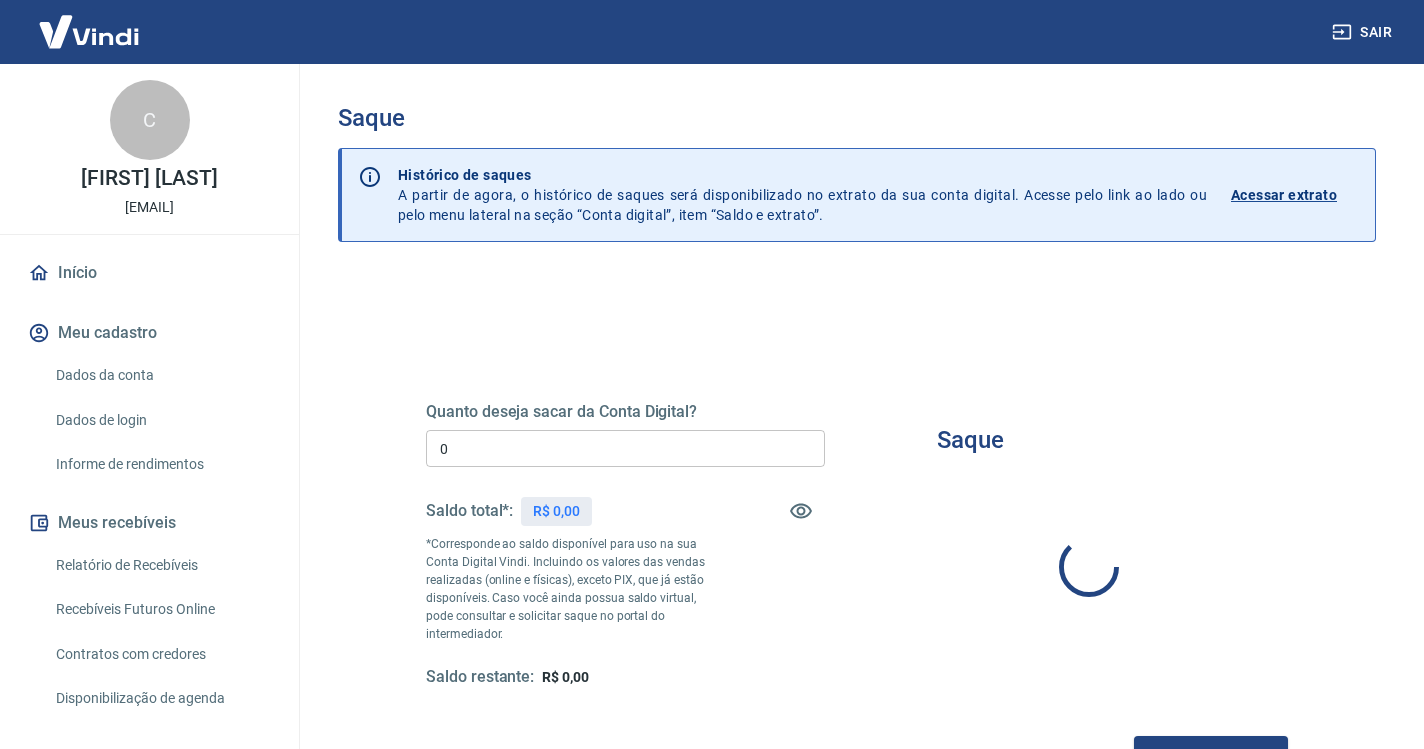type on "R$ 0,00" 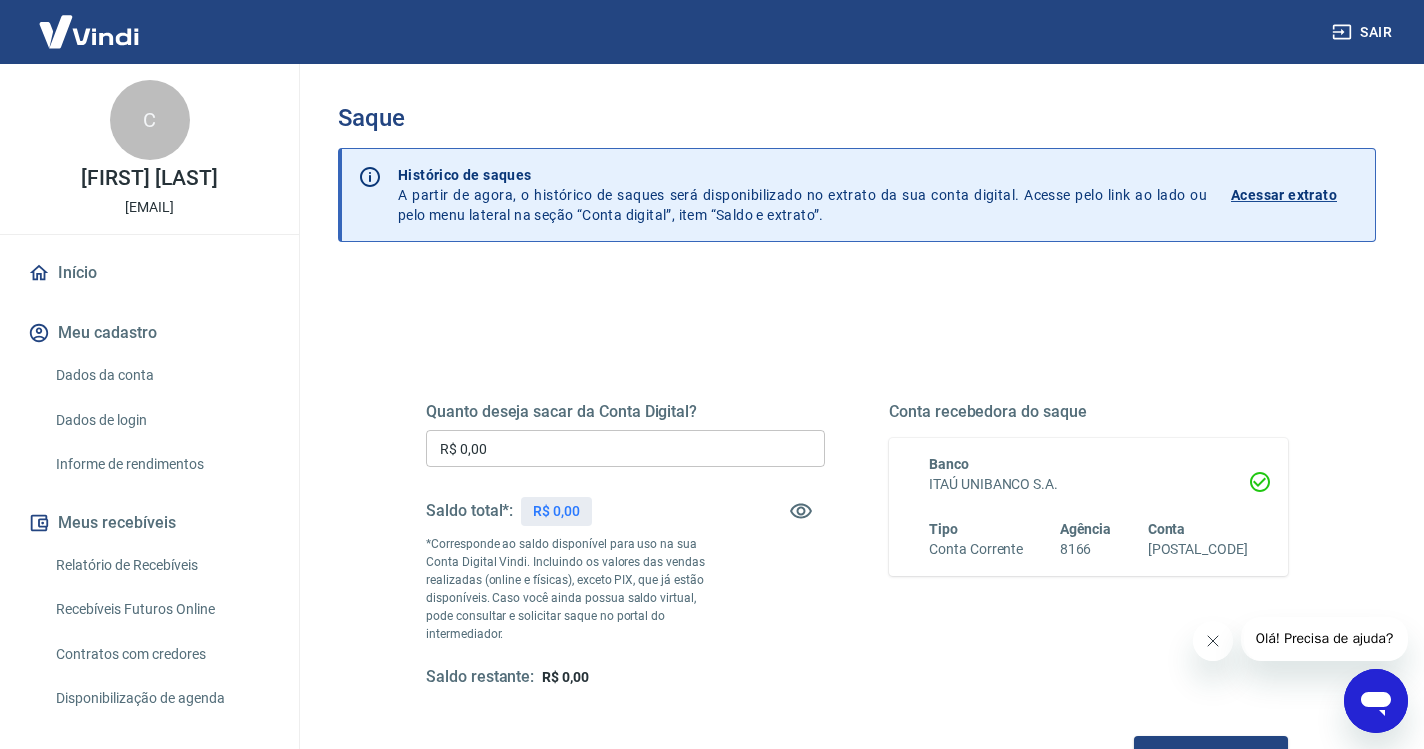 scroll, scrollTop: 0, scrollLeft: 0, axis: both 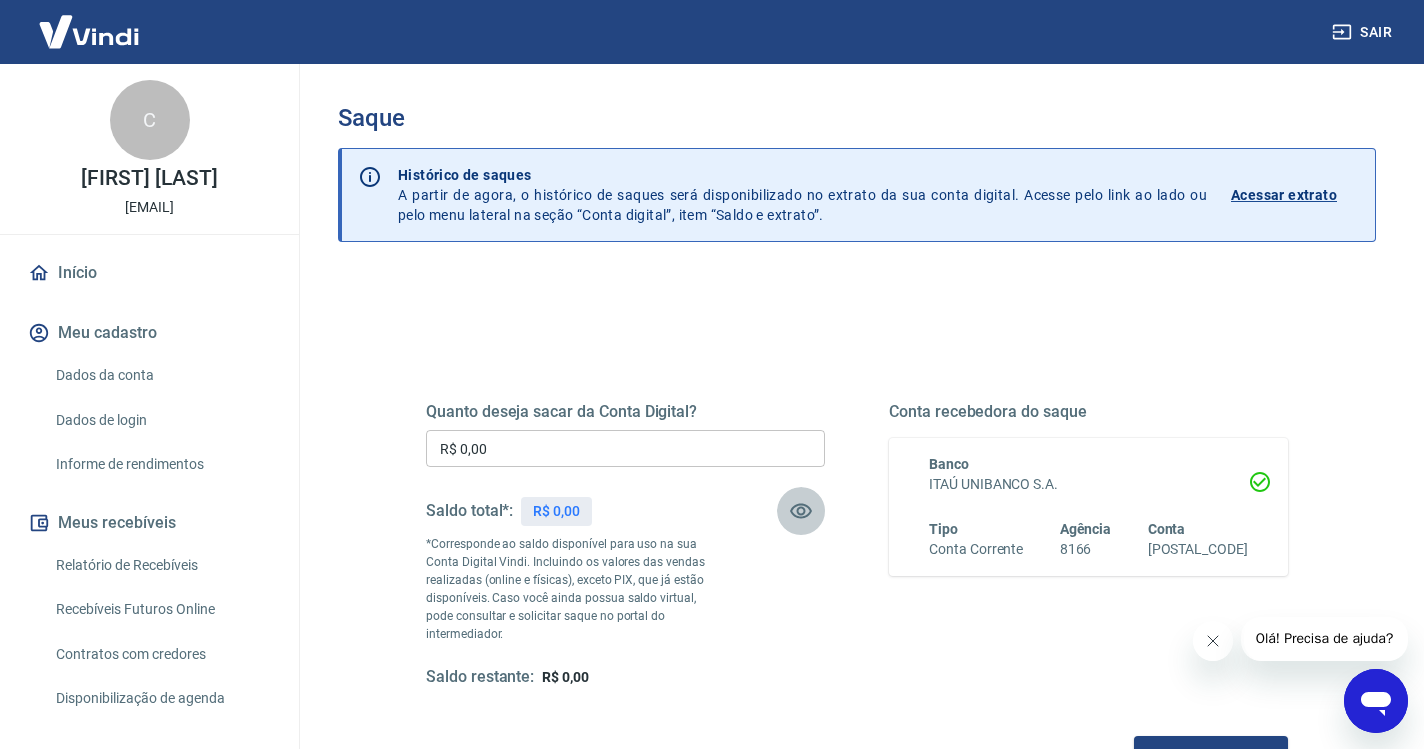 click 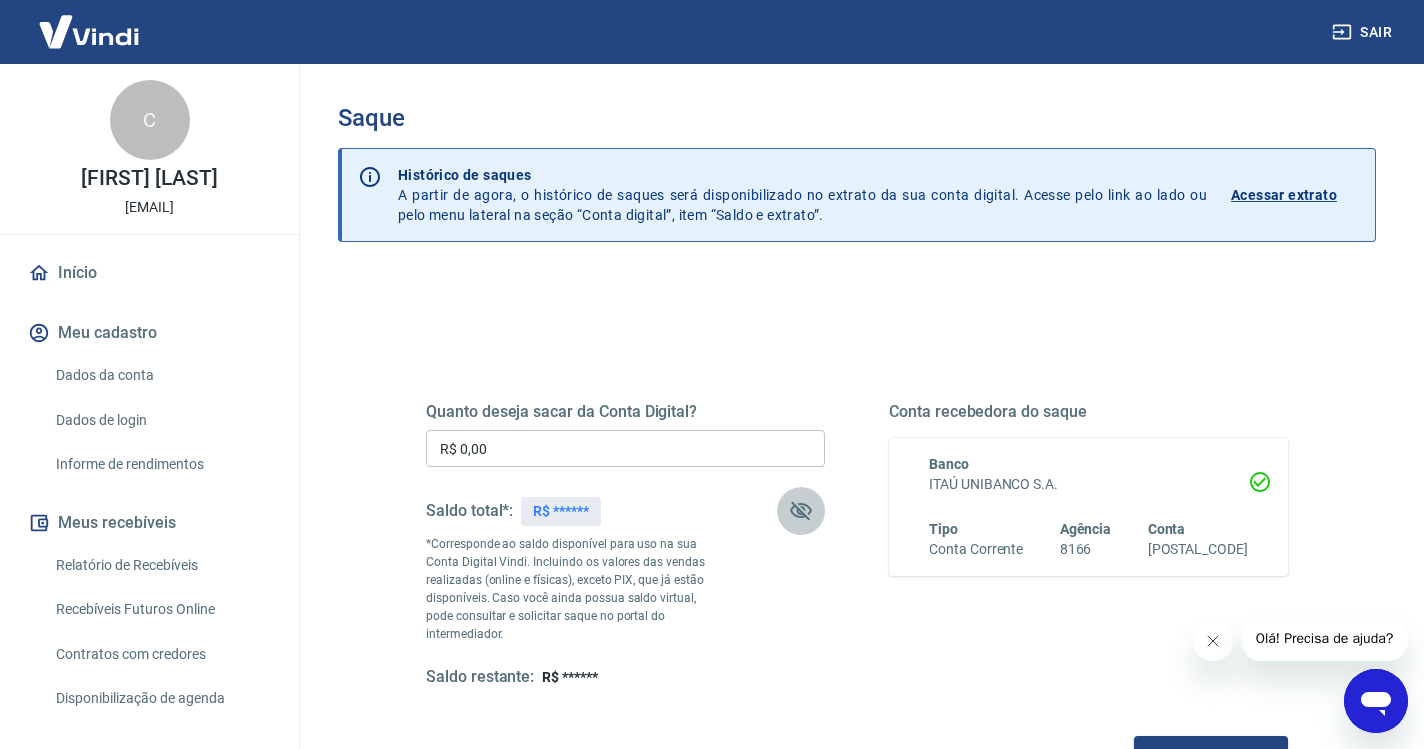 click 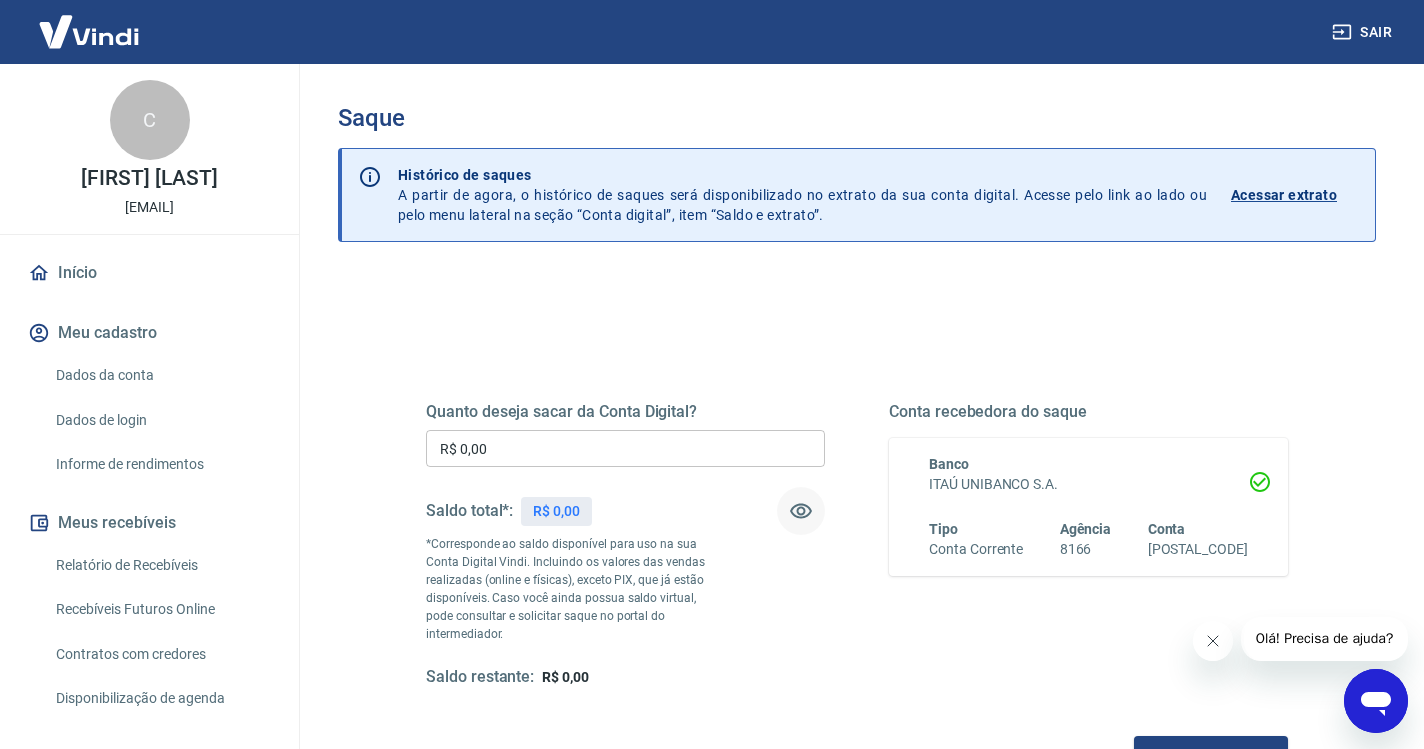 click on "Sair" at bounding box center (1364, 32) 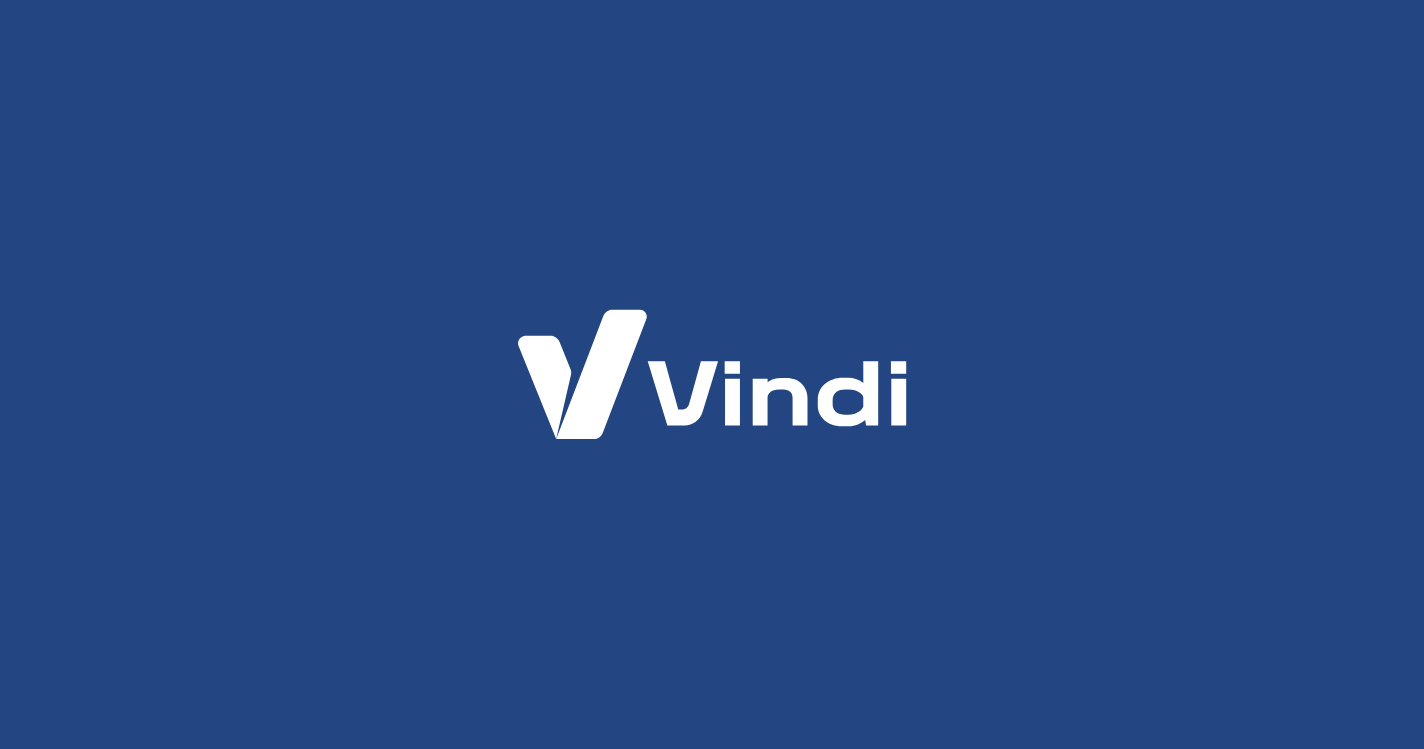scroll, scrollTop: 0, scrollLeft: 0, axis: both 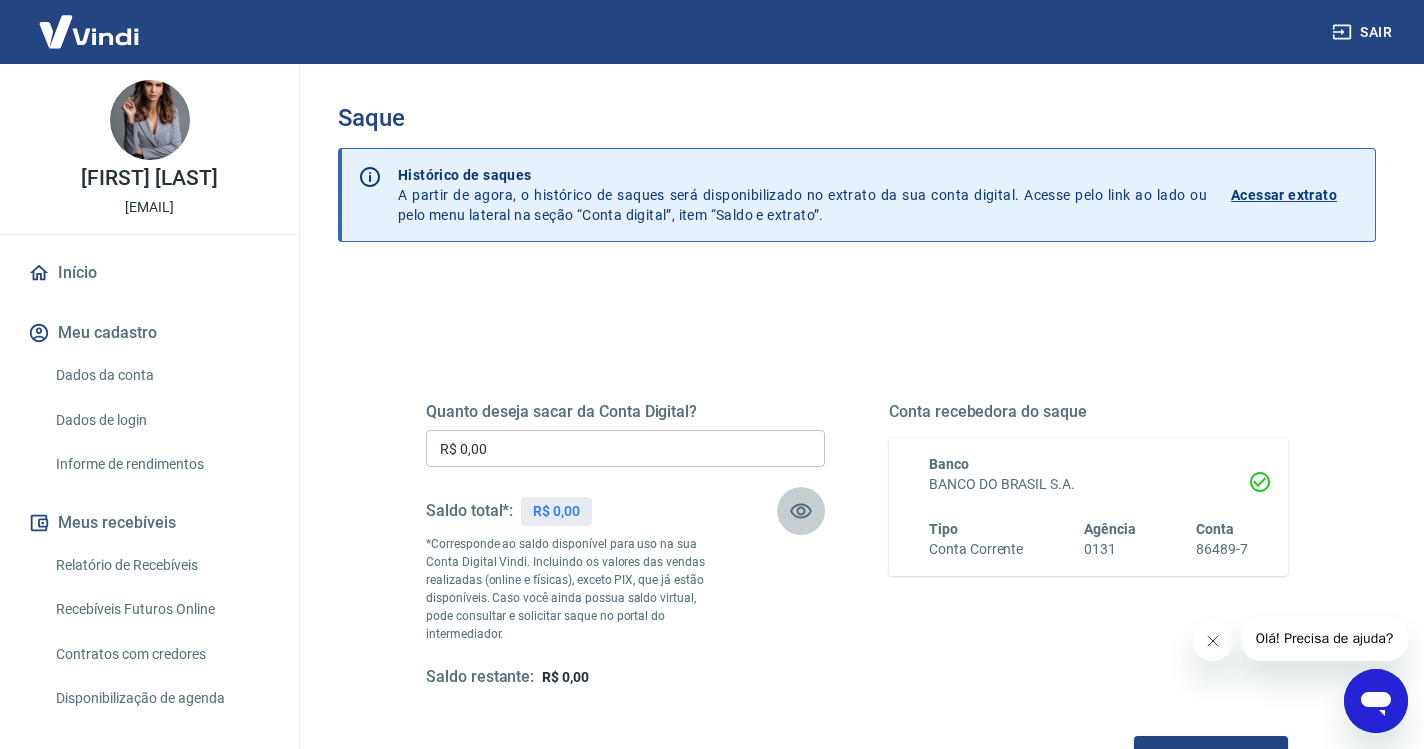 click 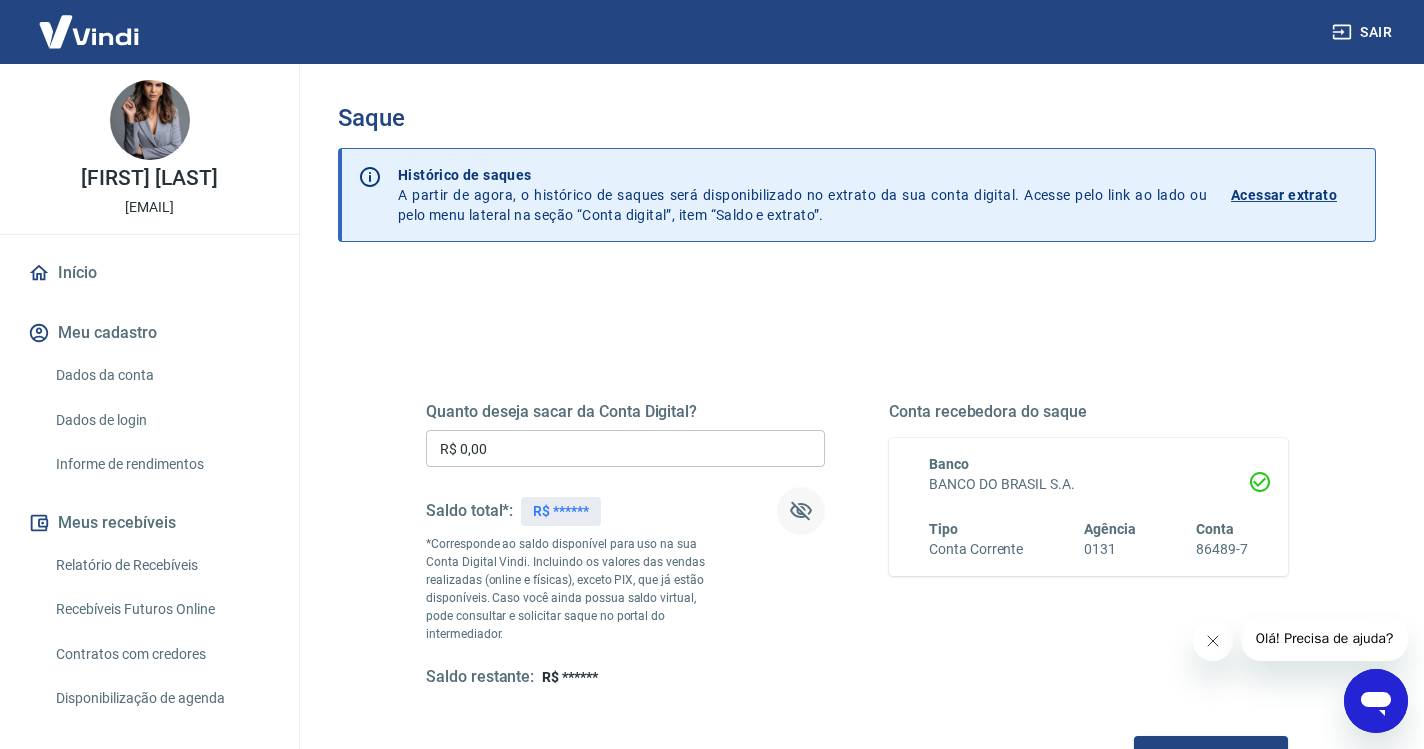 click 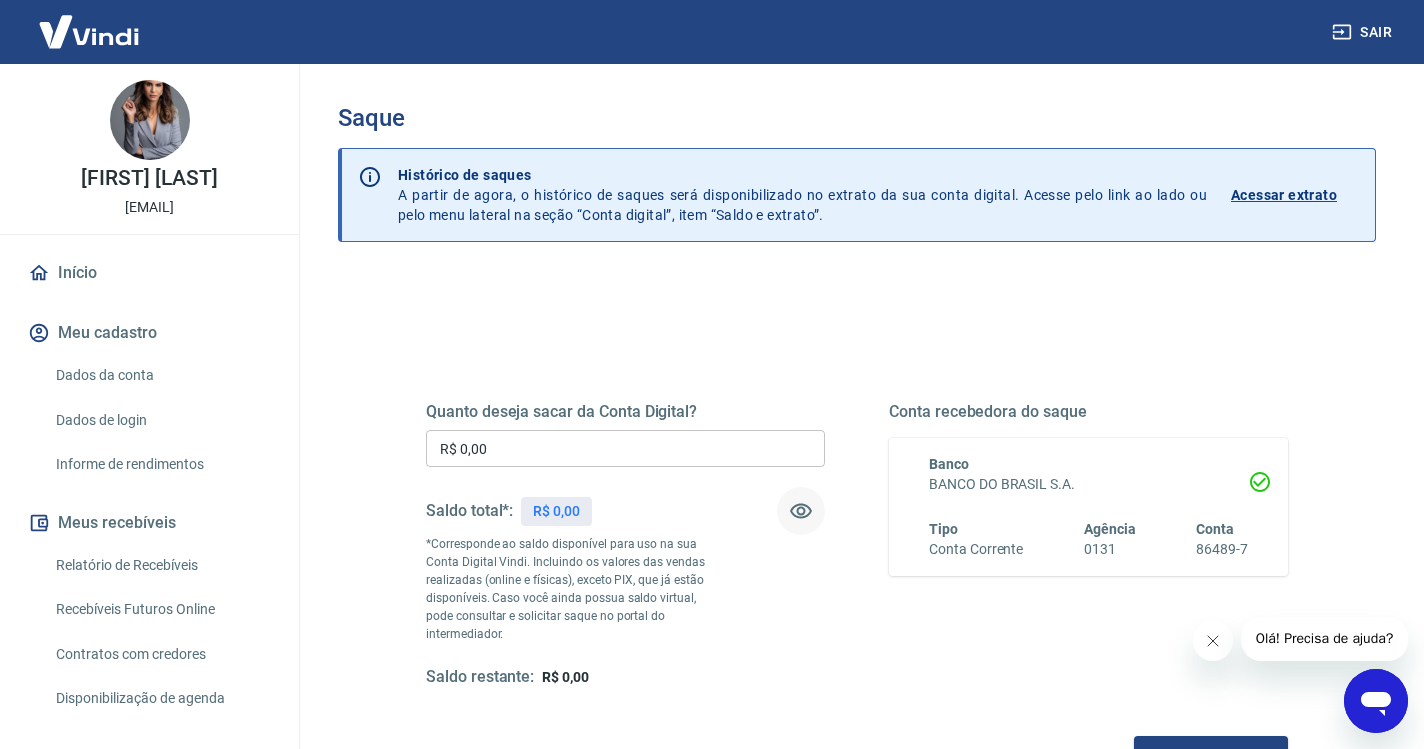 click on "Início" at bounding box center (149, 273) 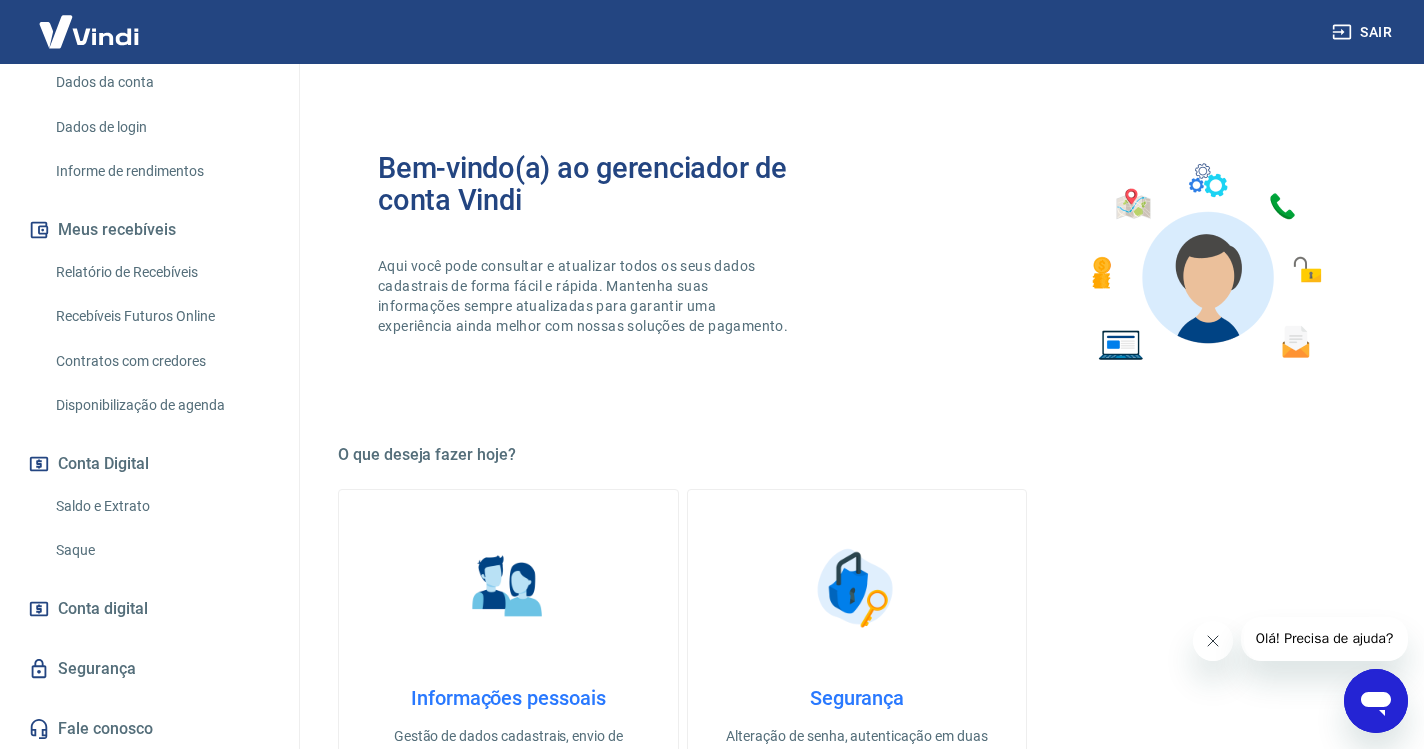 scroll, scrollTop: 290, scrollLeft: 0, axis: vertical 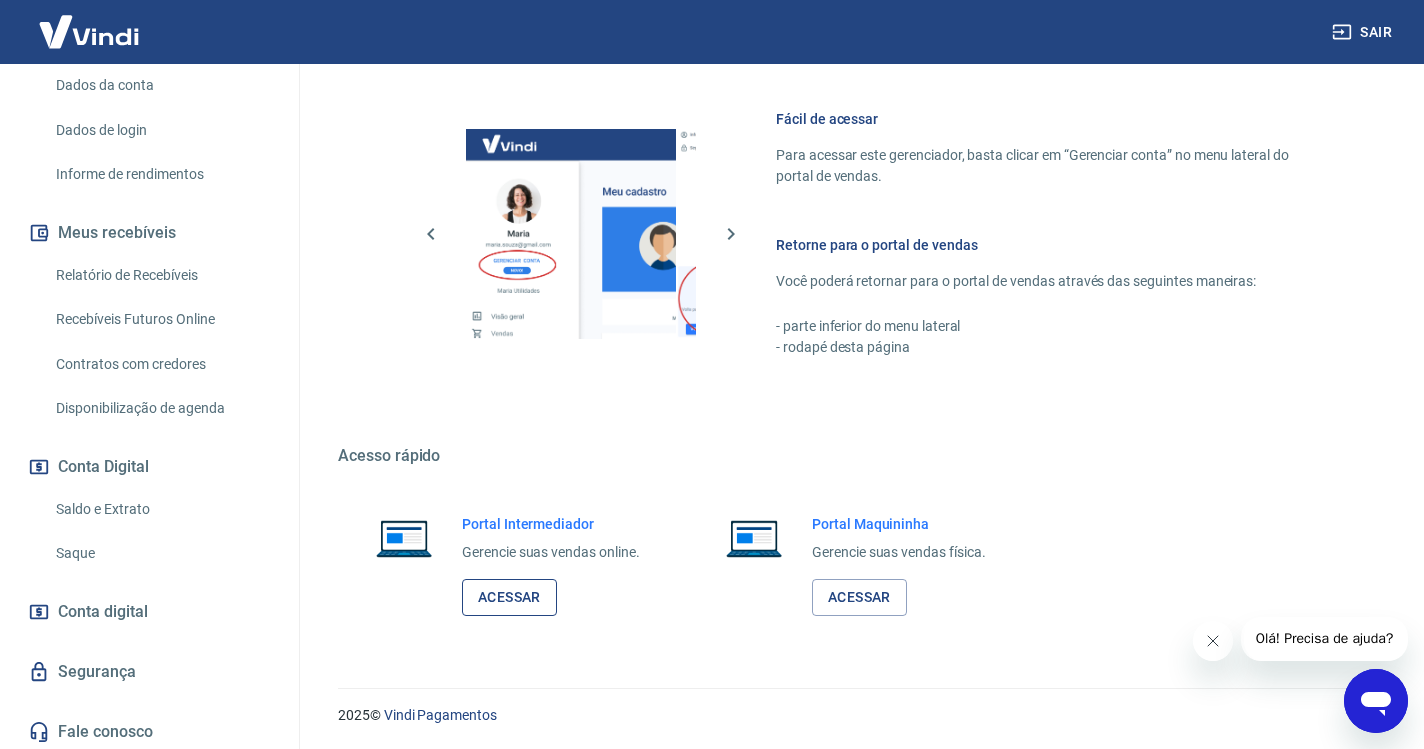 click on "Acessar" at bounding box center [509, 597] 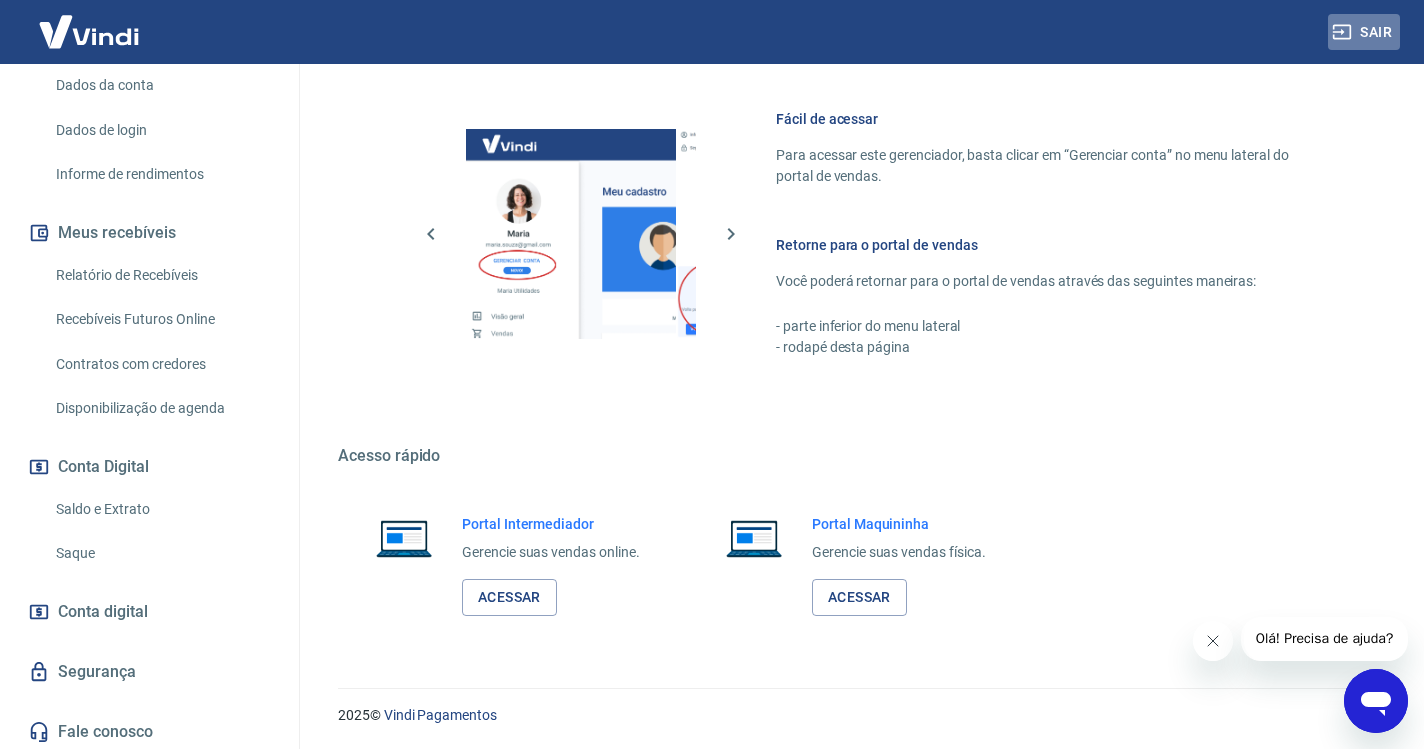 click on "Sair" at bounding box center (1364, 32) 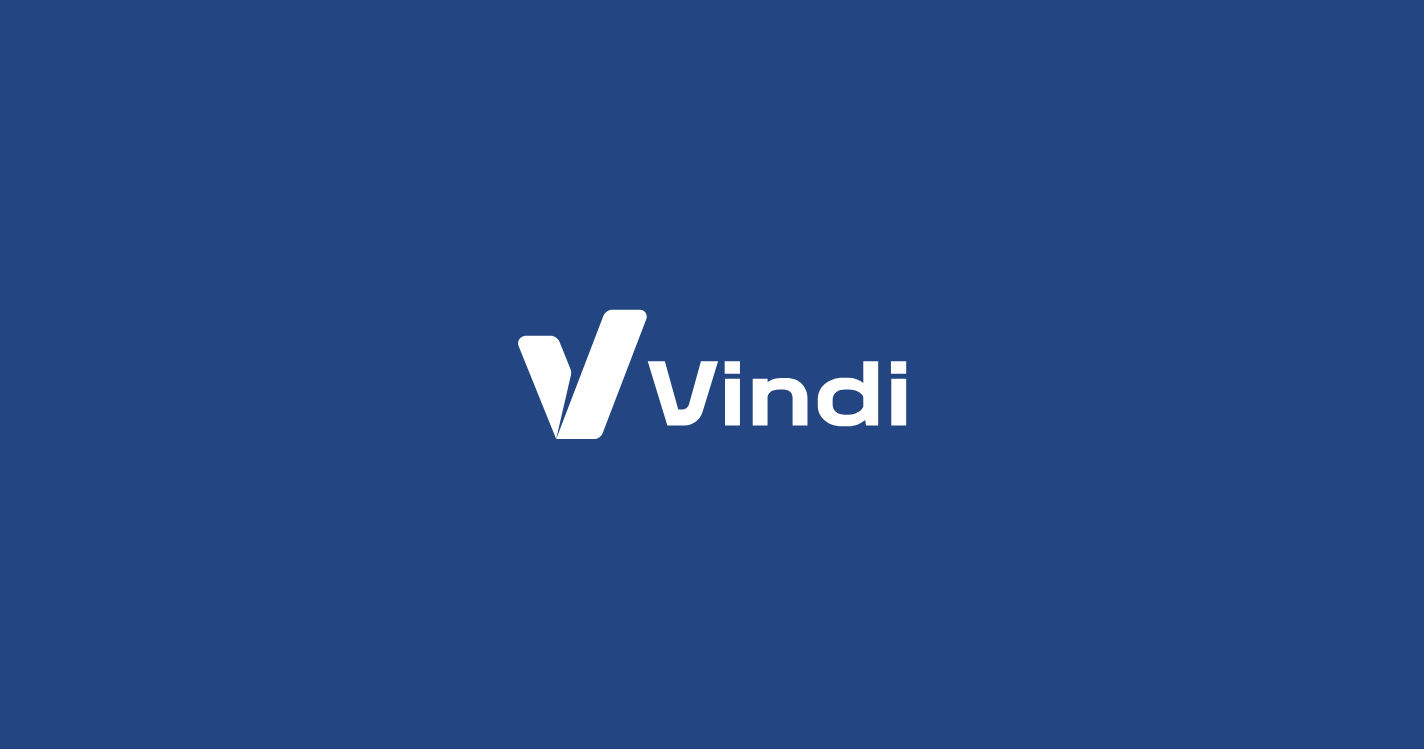 scroll, scrollTop: 0, scrollLeft: 0, axis: both 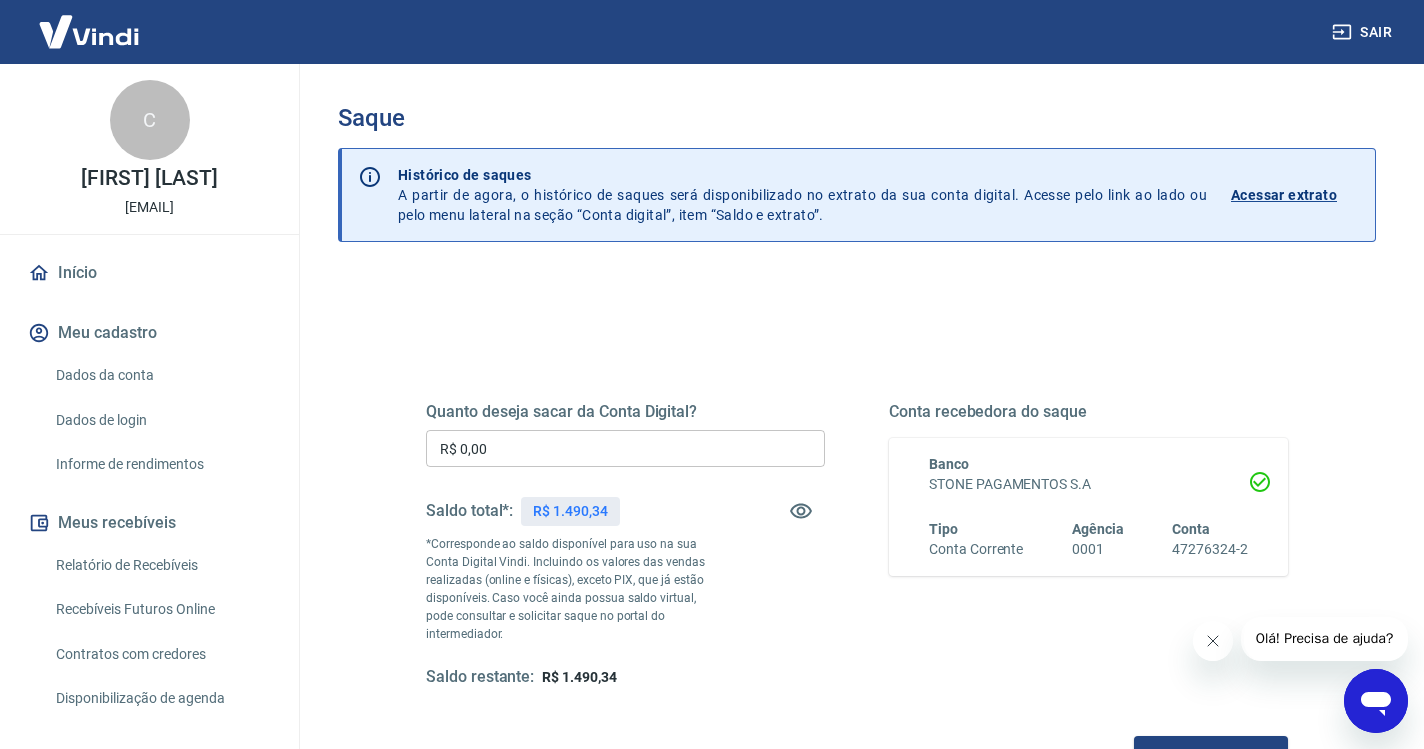 click on "R$ 0,00" at bounding box center (625, 448) 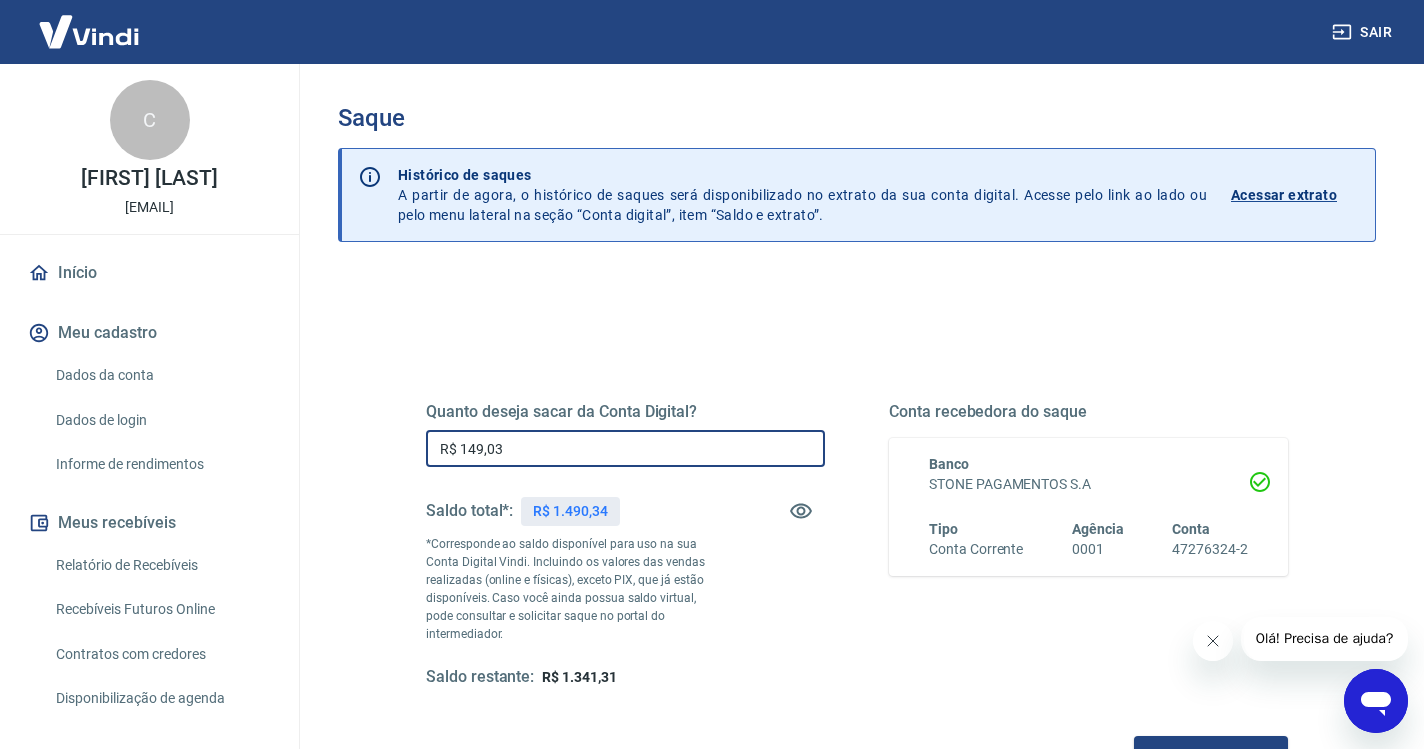 type on "R$ 1.490,34" 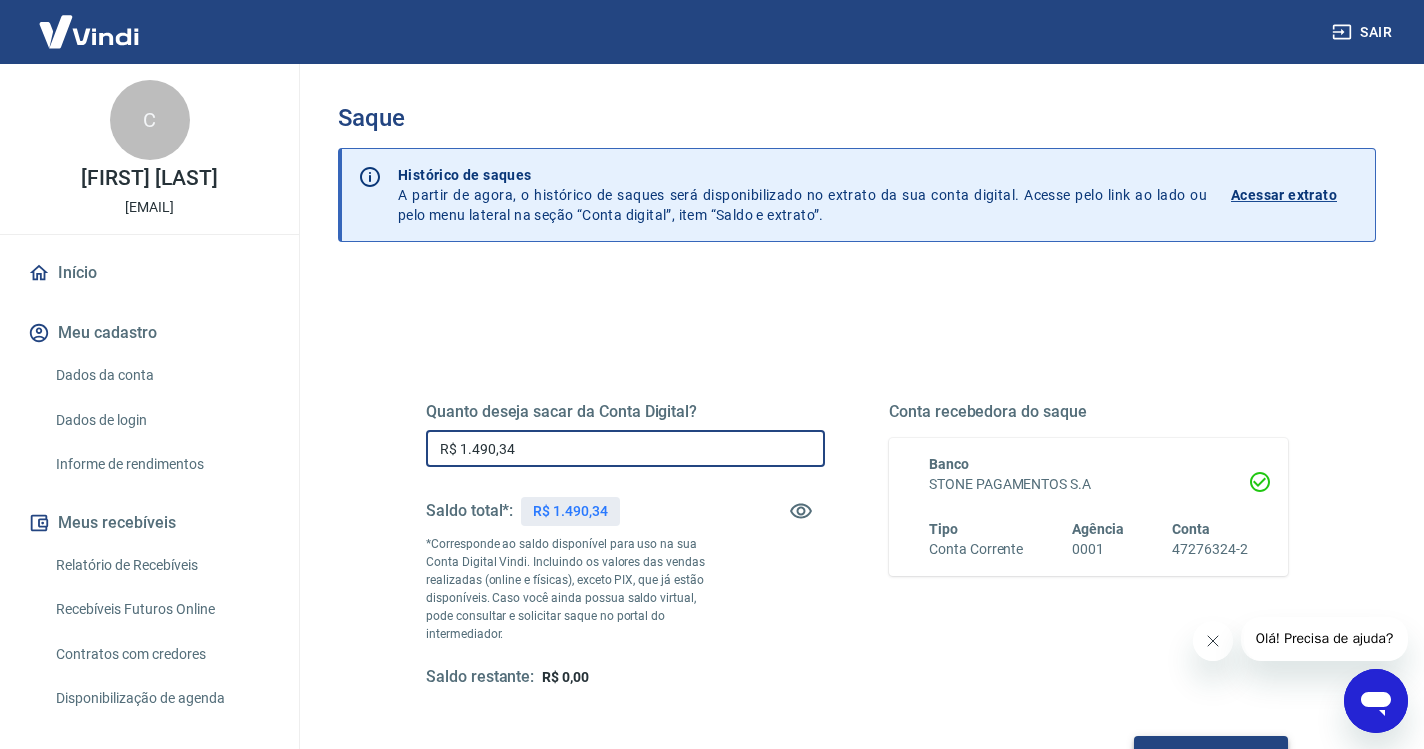 click on "Solicitar saque" at bounding box center [1211, 754] 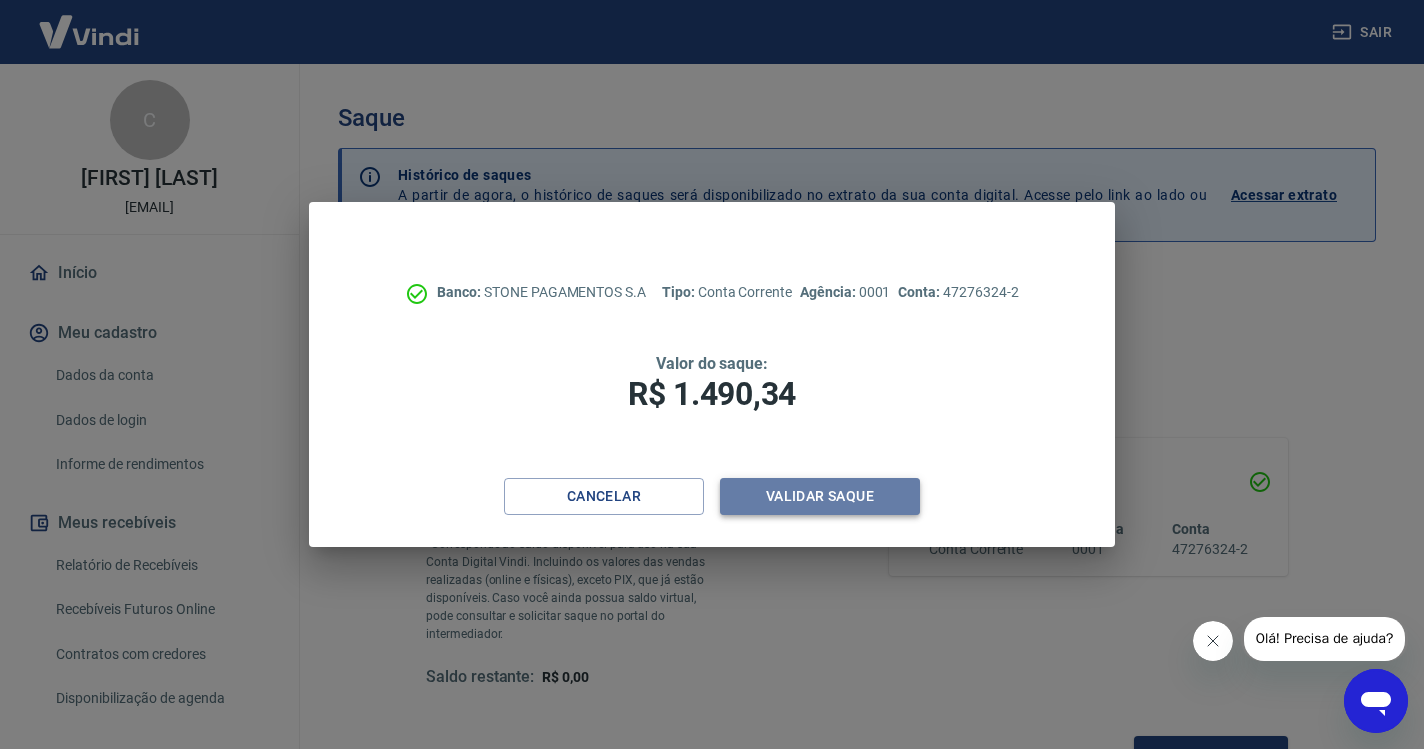 click on "Validar saque" at bounding box center (820, 496) 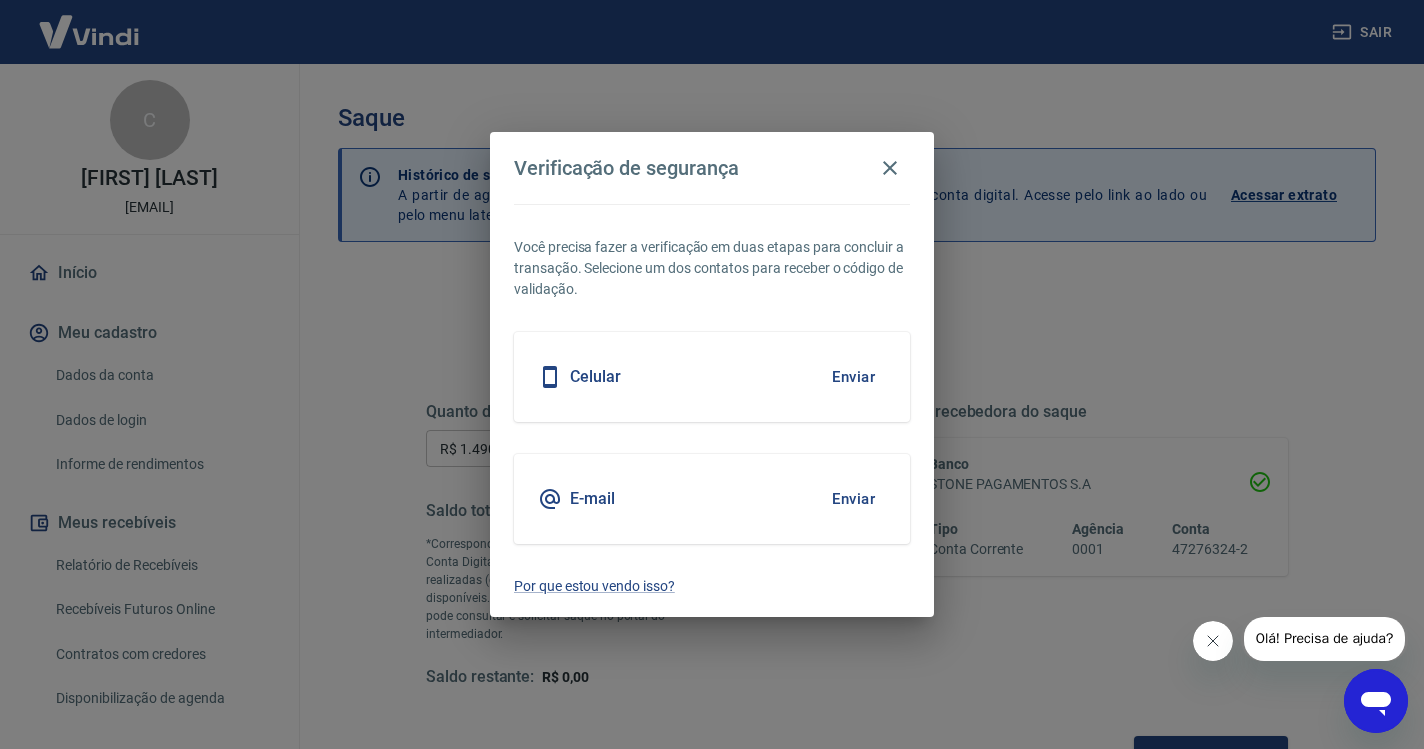 click on "Enviar" at bounding box center [853, 377] 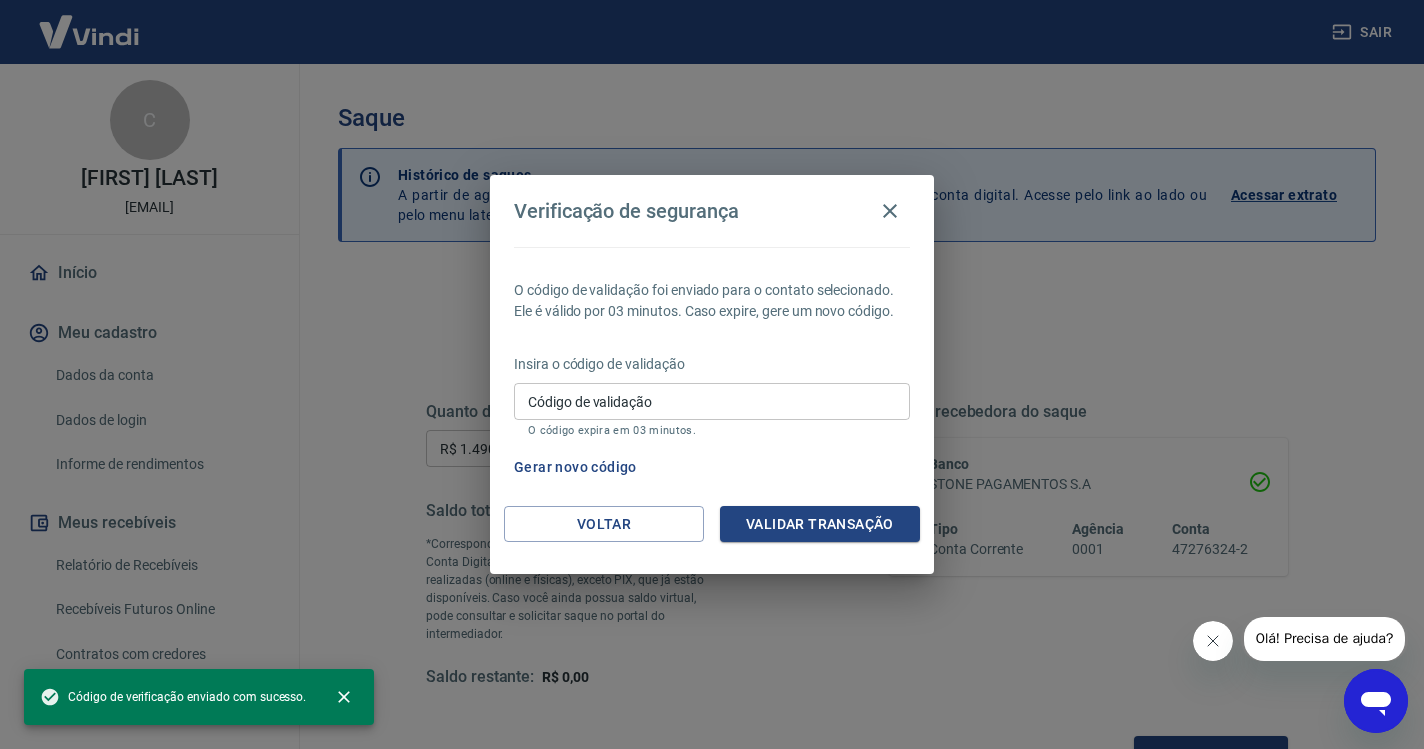click on "Código de validação Código de validação O código expira em 03 minutos." at bounding box center [712, 410] 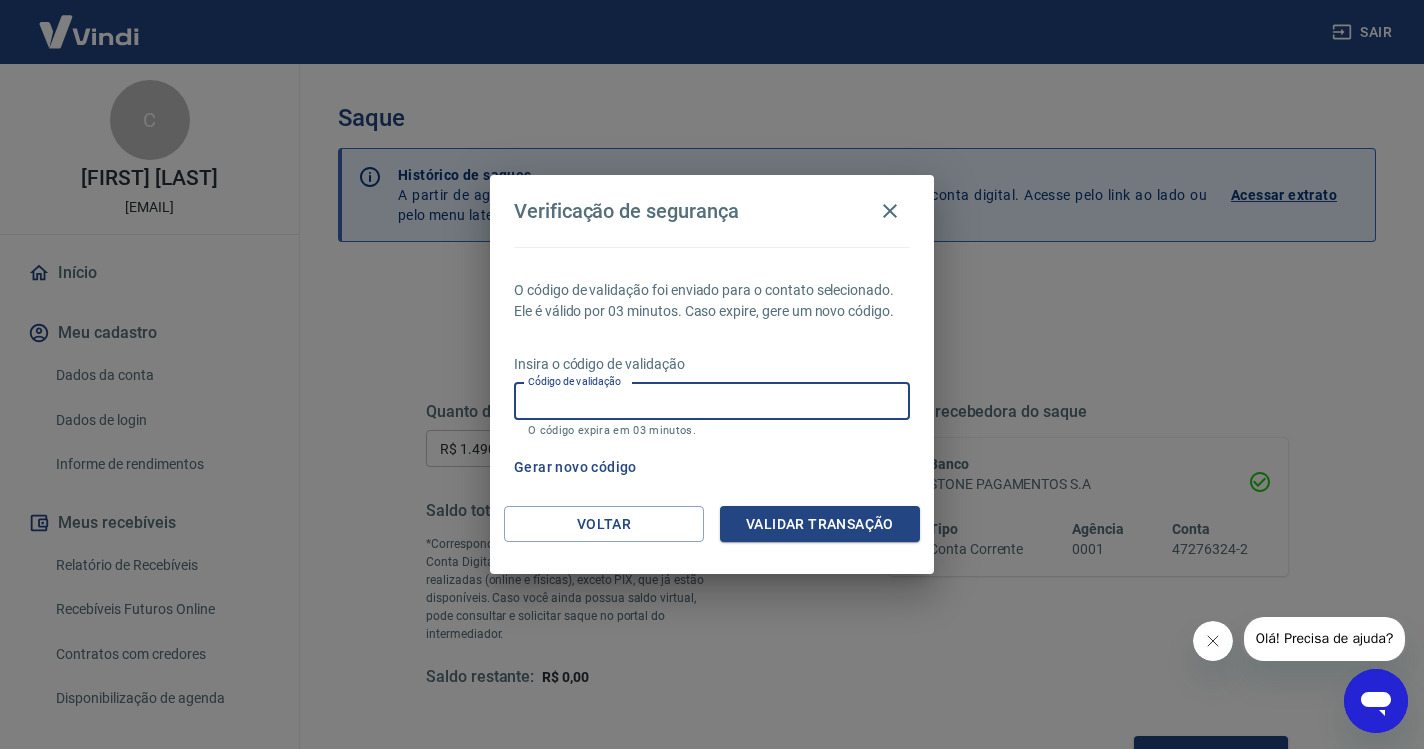 paste on "438774" 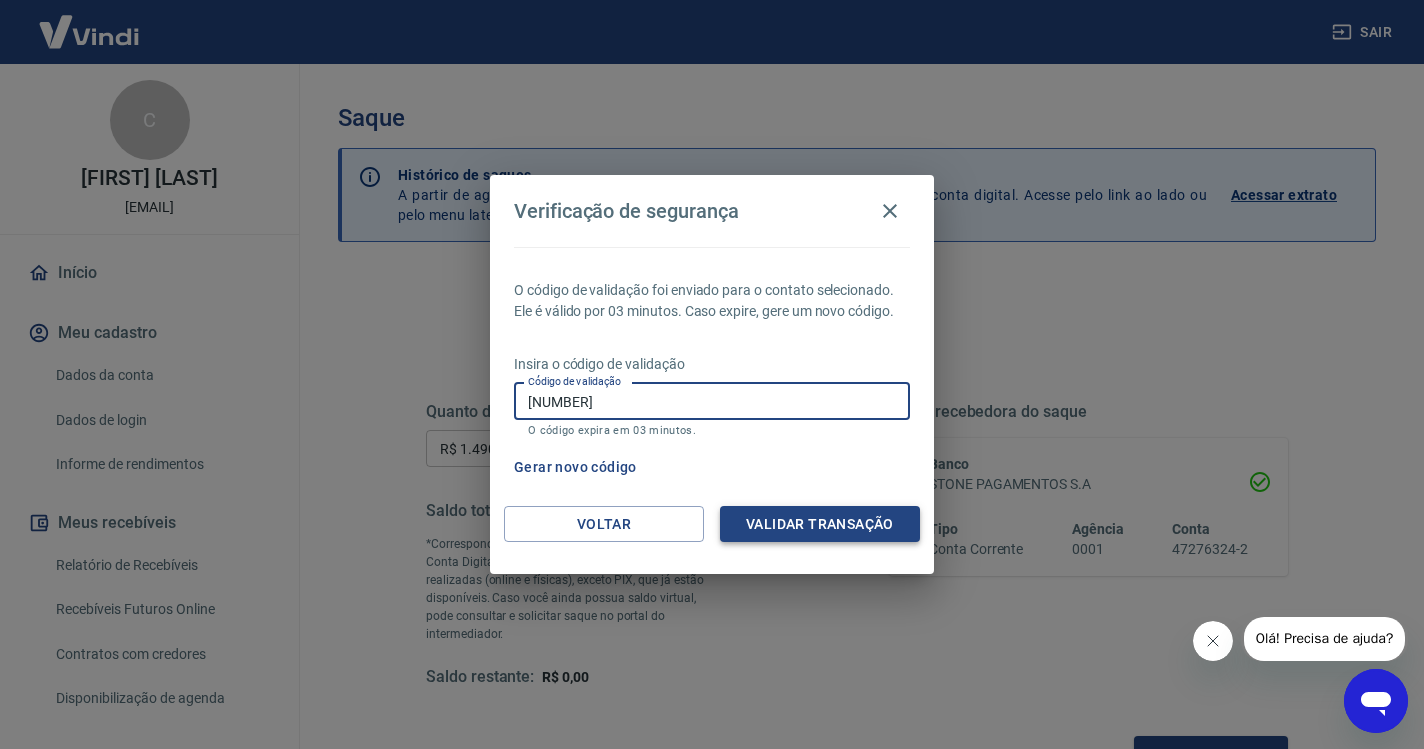 type on "438774" 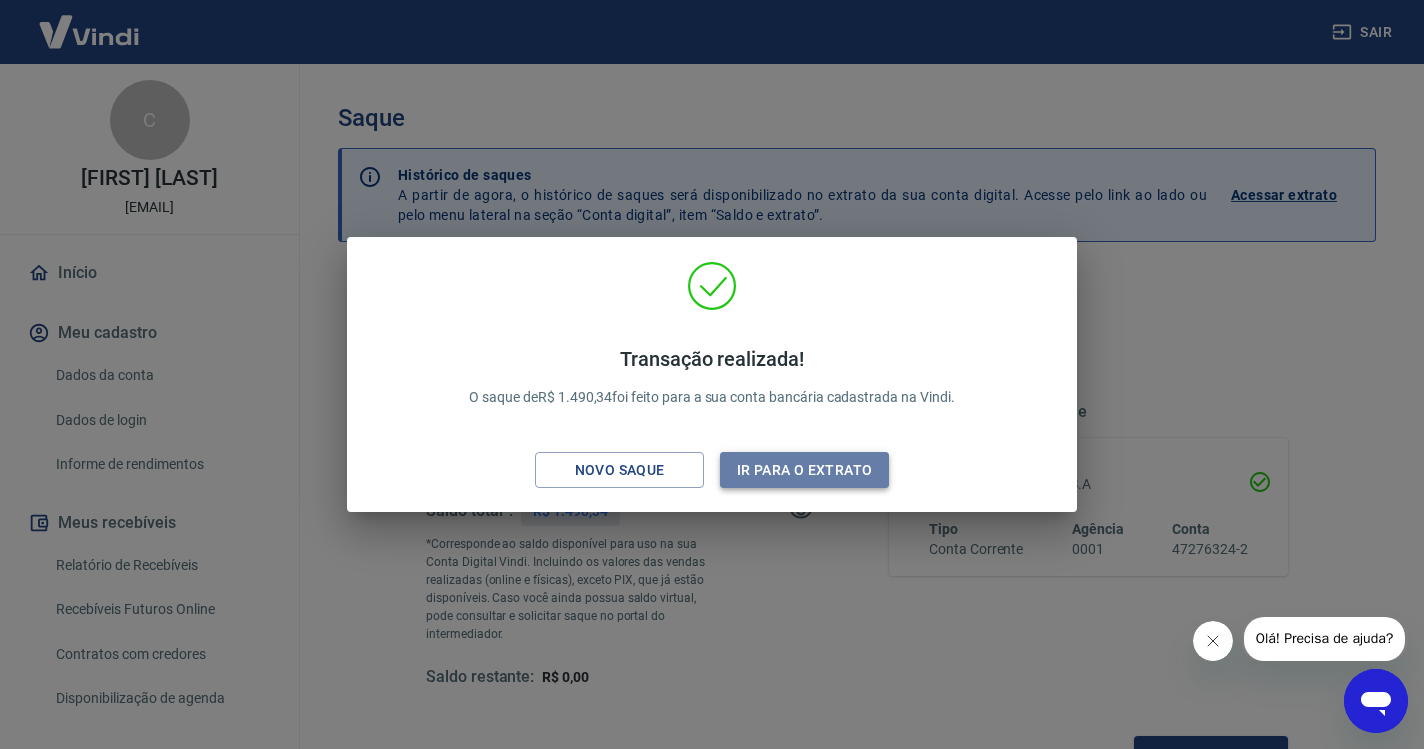 click on "Ir para o extrato" at bounding box center (804, 470) 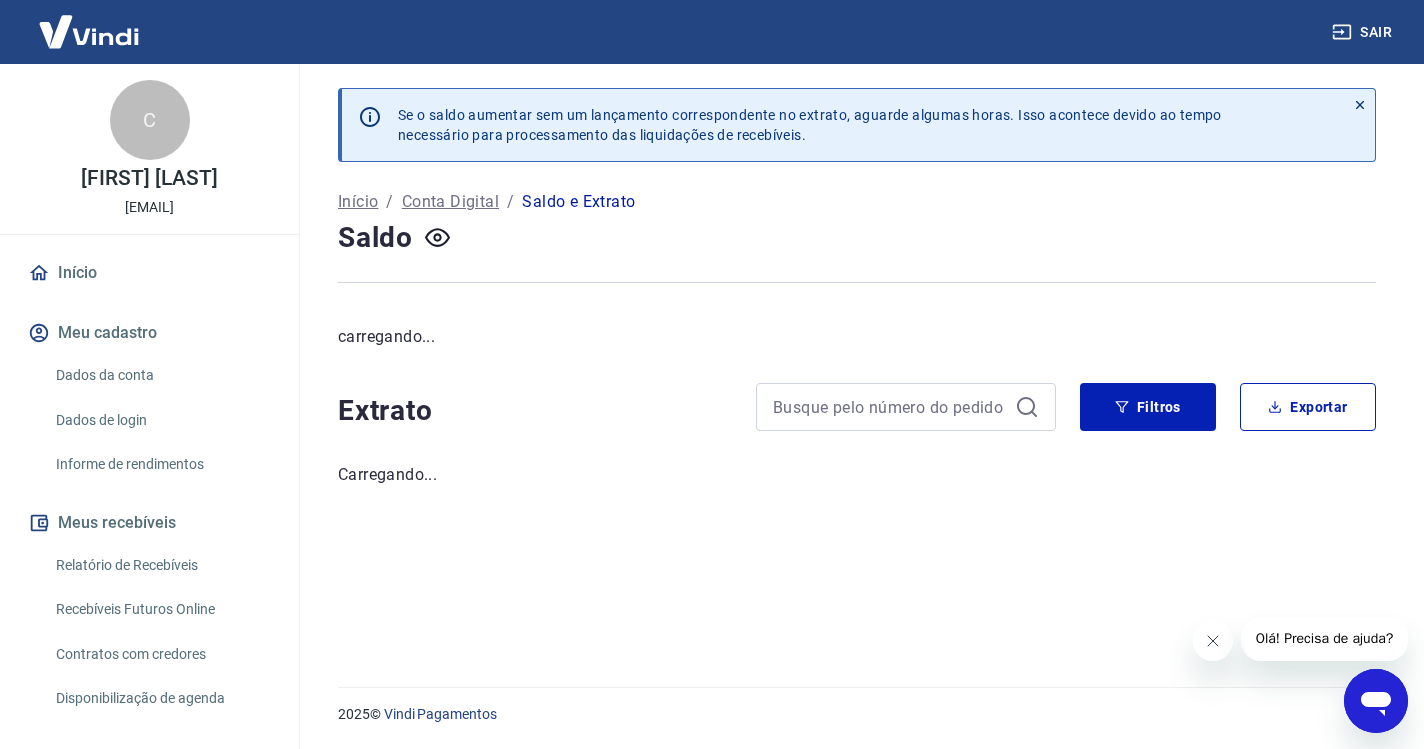 click on "Início" at bounding box center (149, 273) 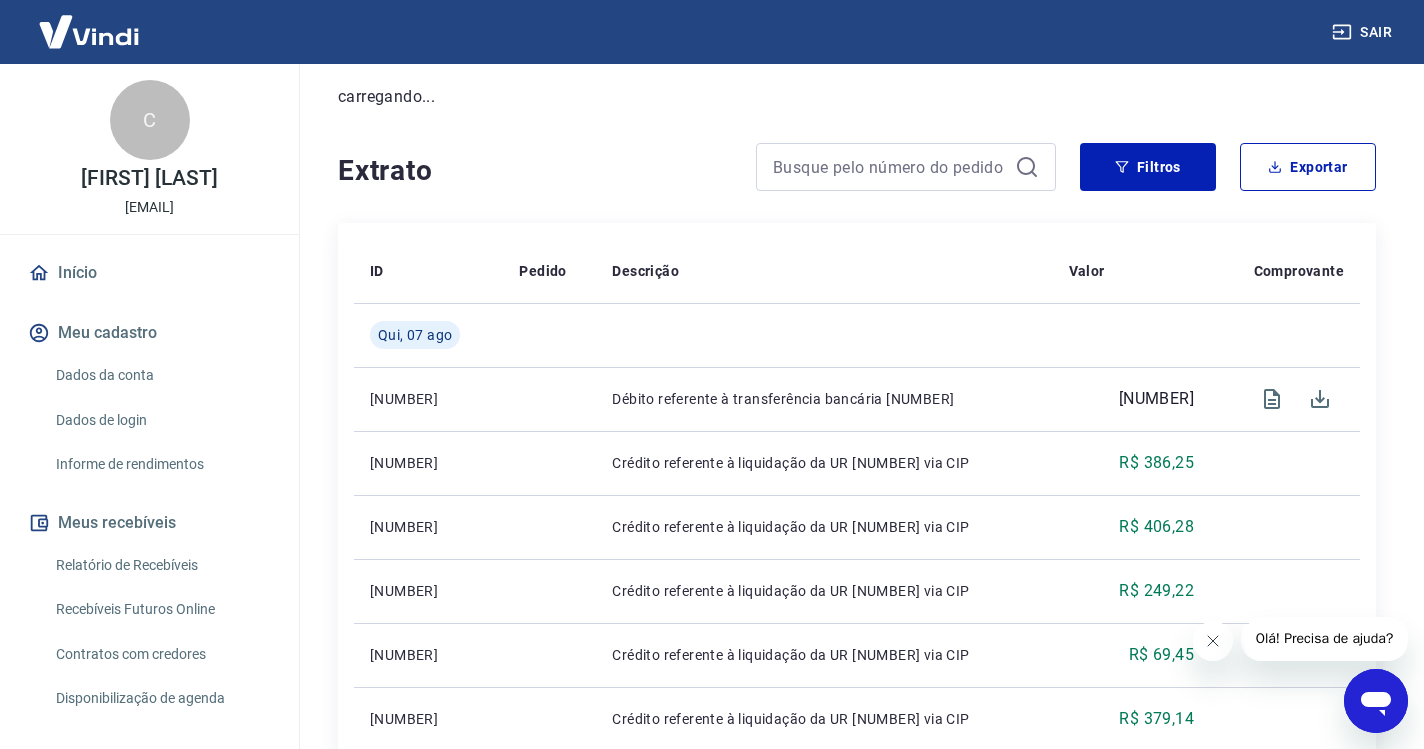 scroll, scrollTop: 36, scrollLeft: 0, axis: vertical 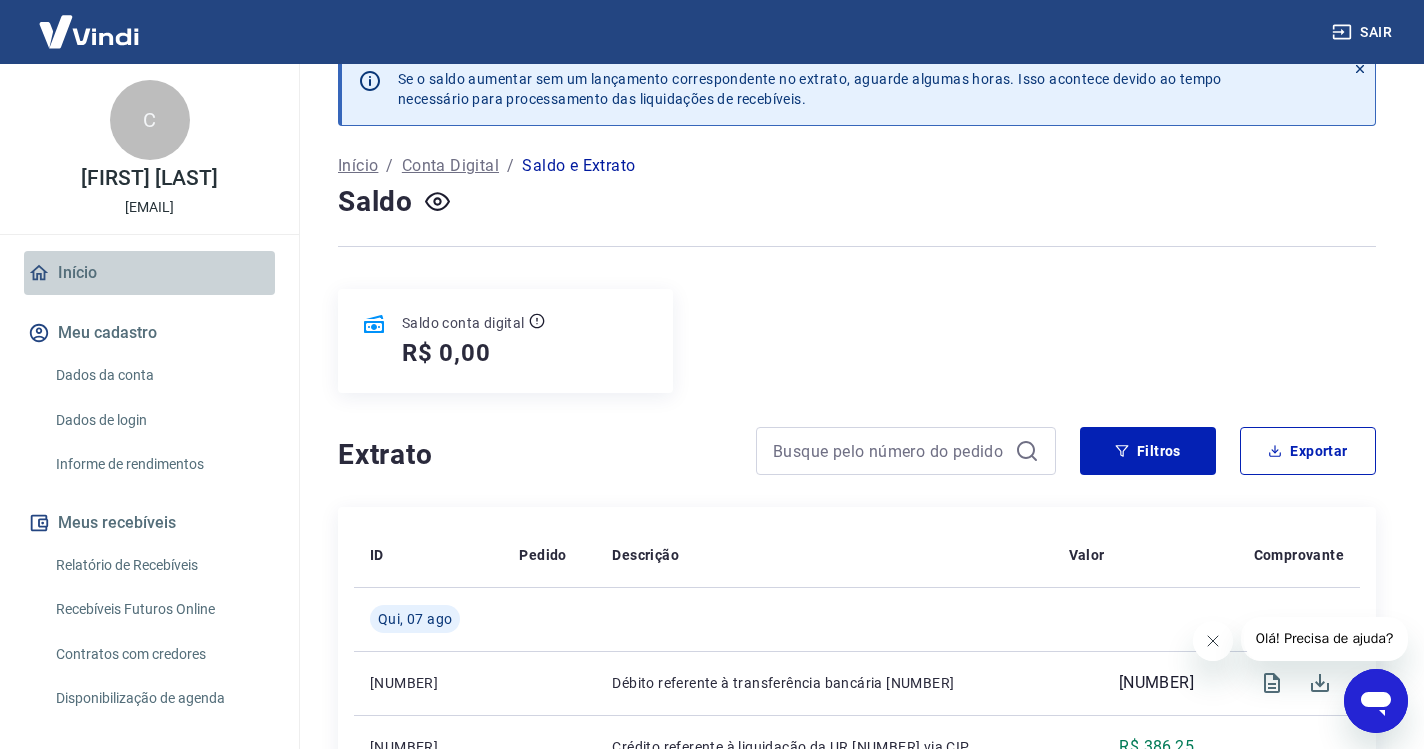 click on "Início" at bounding box center (149, 273) 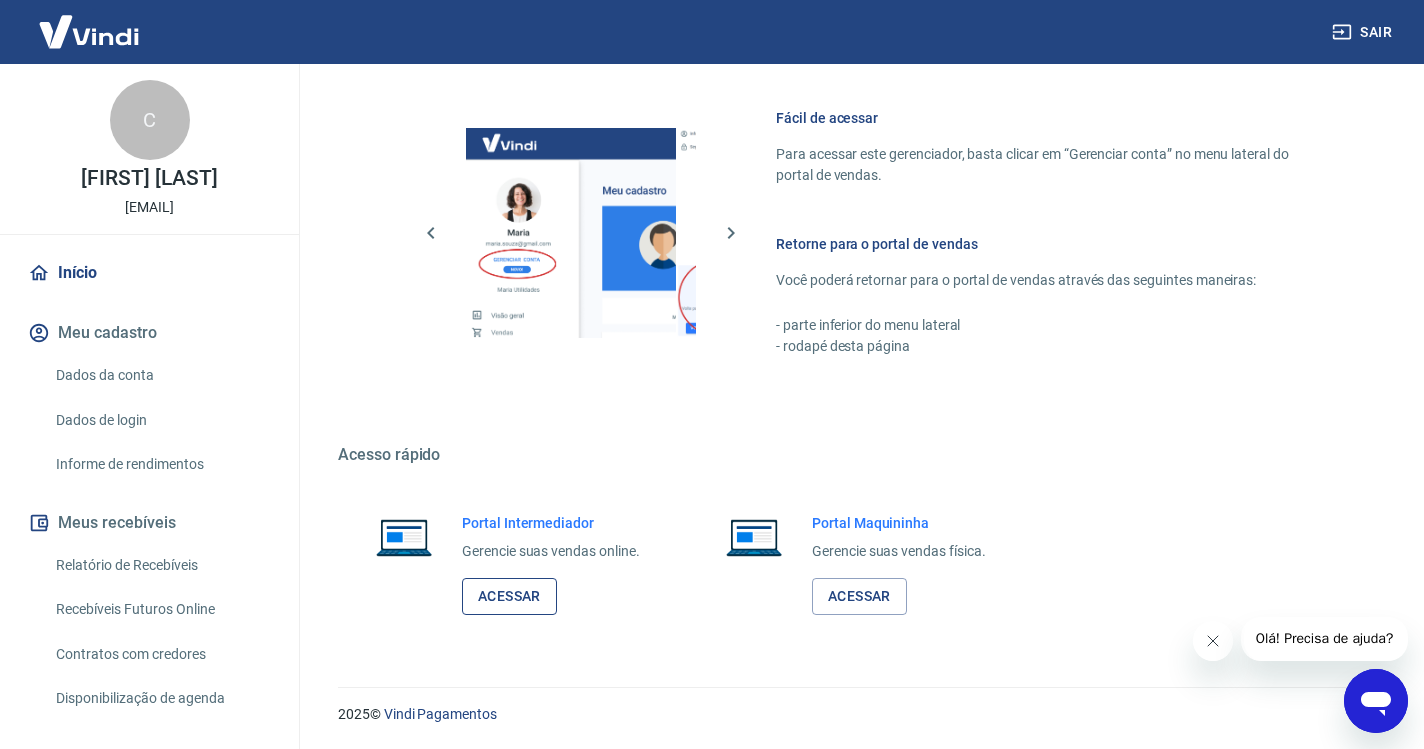 scroll, scrollTop: 849, scrollLeft: 0, axis: vertical 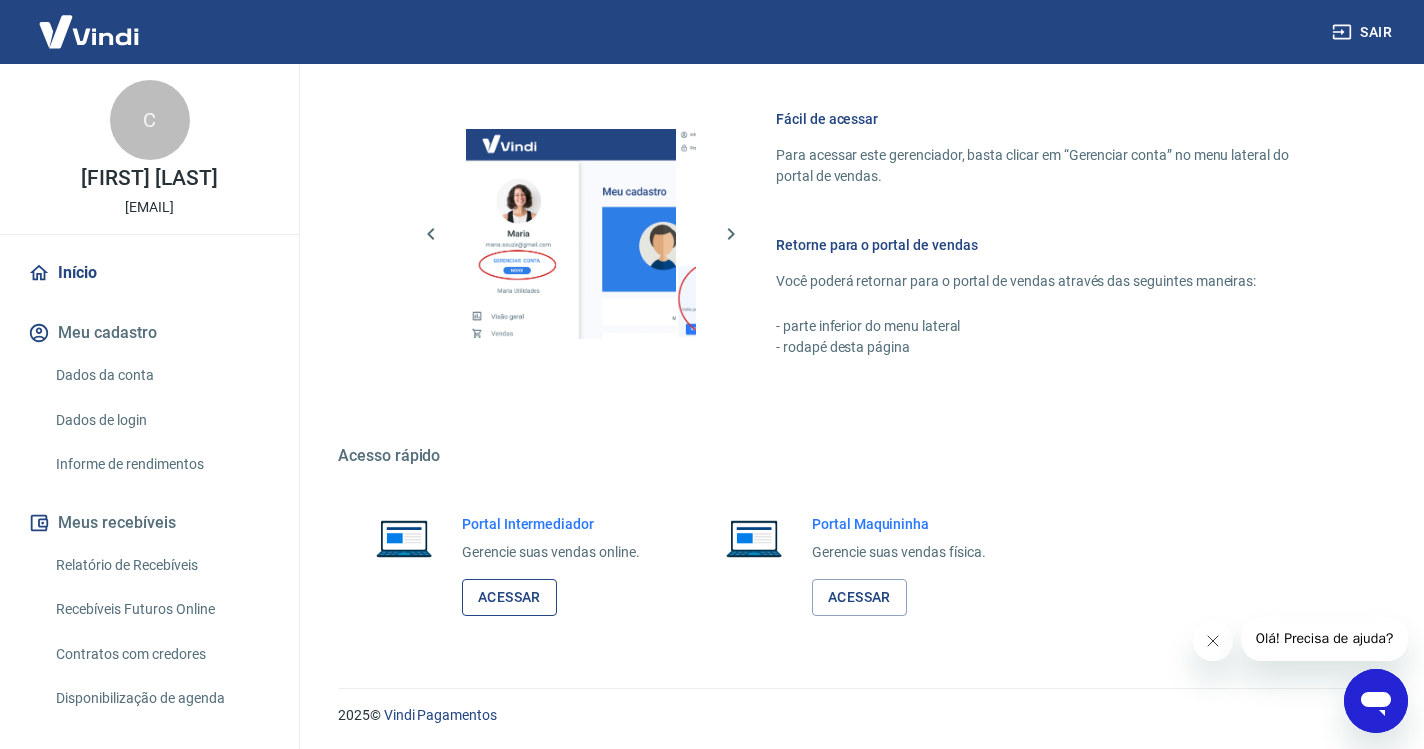 click on "Acessar" at bounding box center (509, 597) 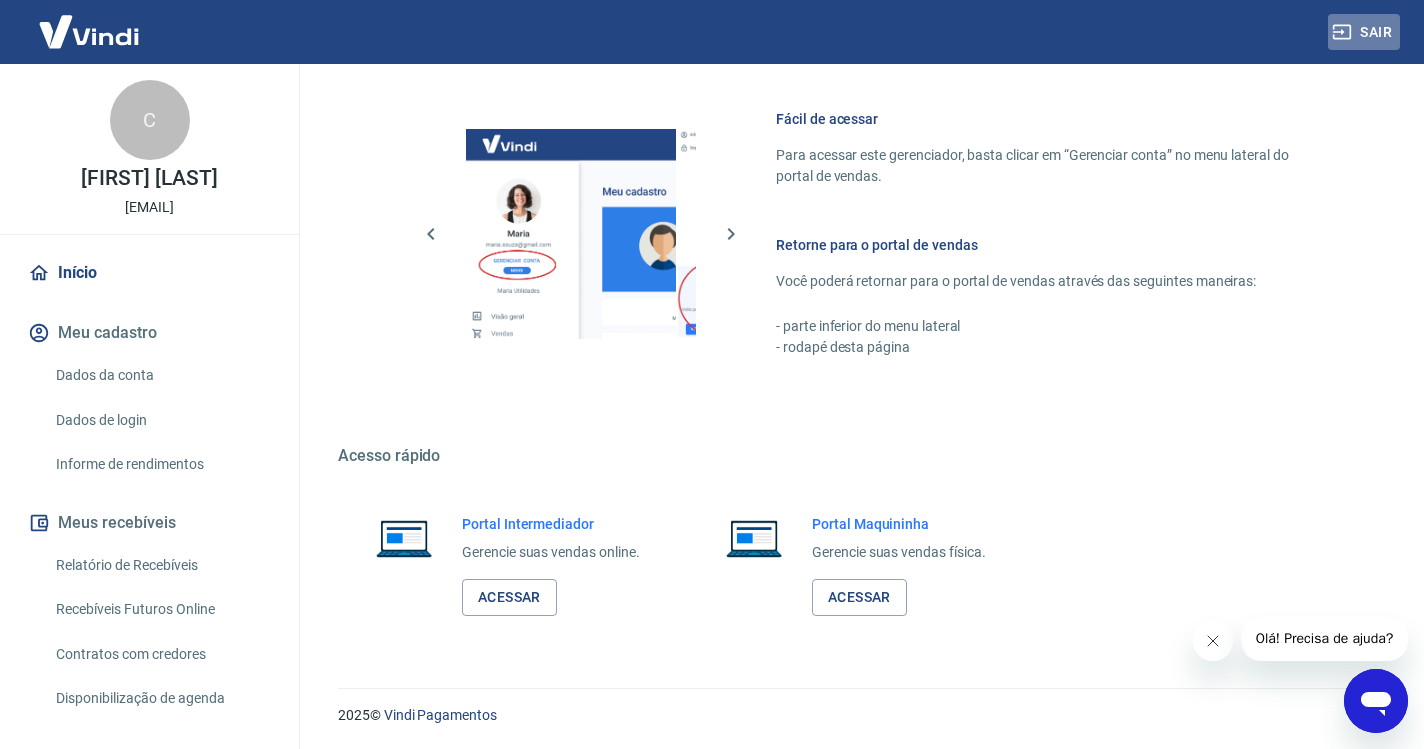 click on "Sair" at bounding box center [1364, 32] 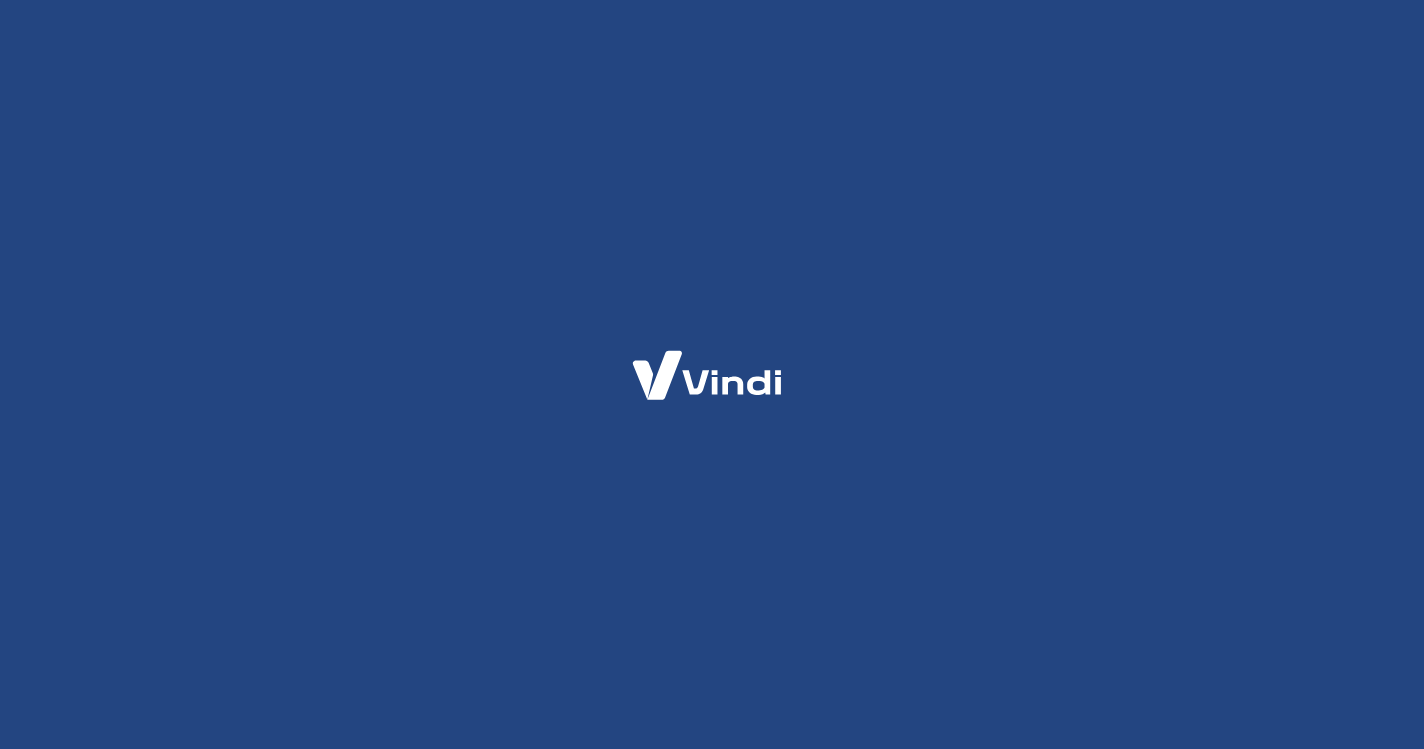 scroll, scrollTop: 0, scrollLeft: 0, axis: both 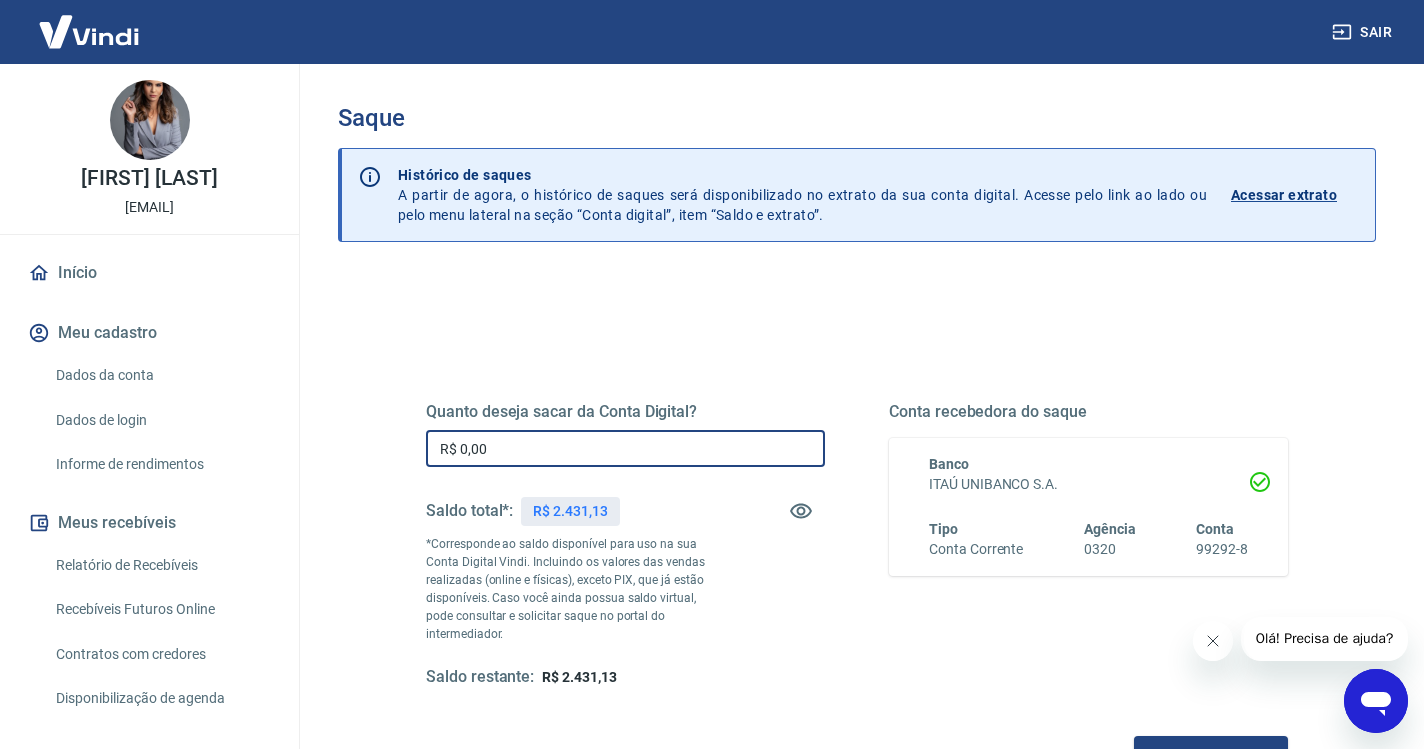 click on "R$ 0,00" at bounding box center [625, 448] 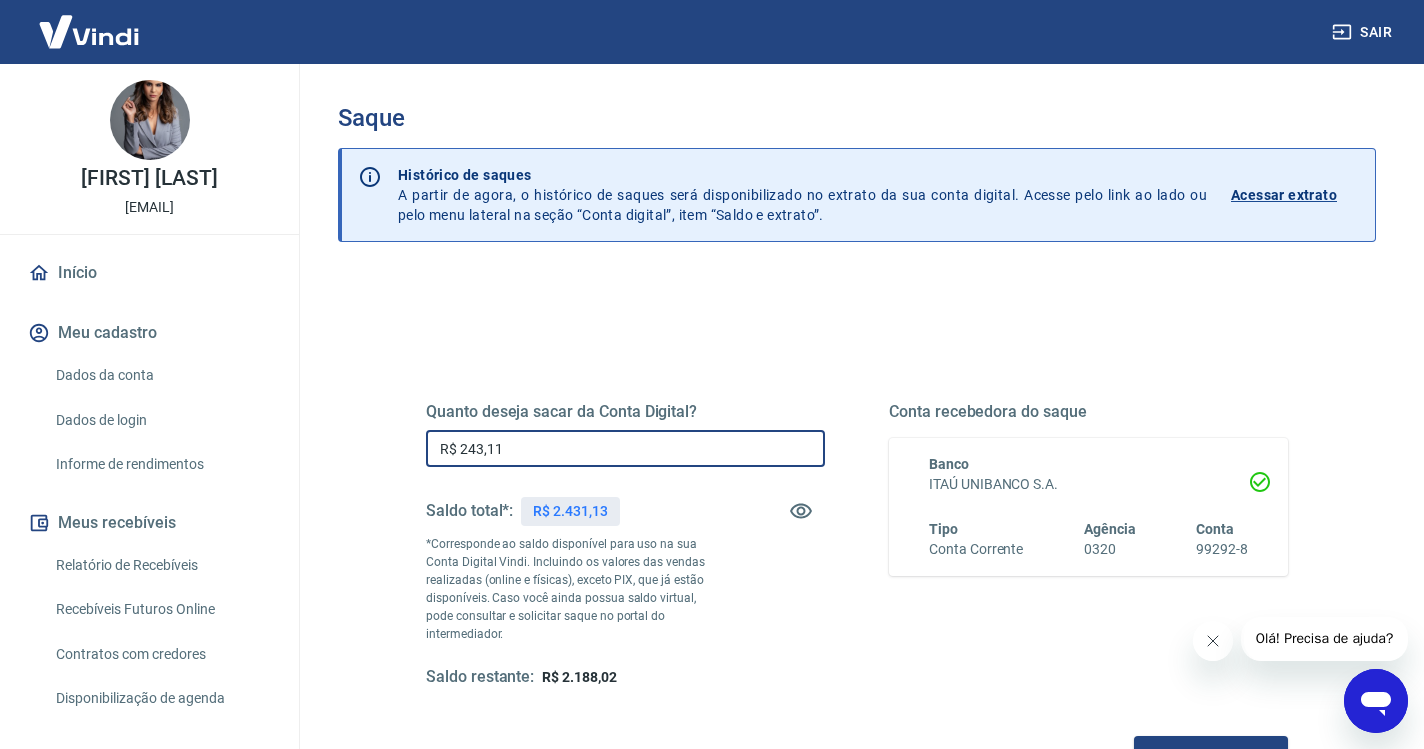 type on "R$ 2.431,13" 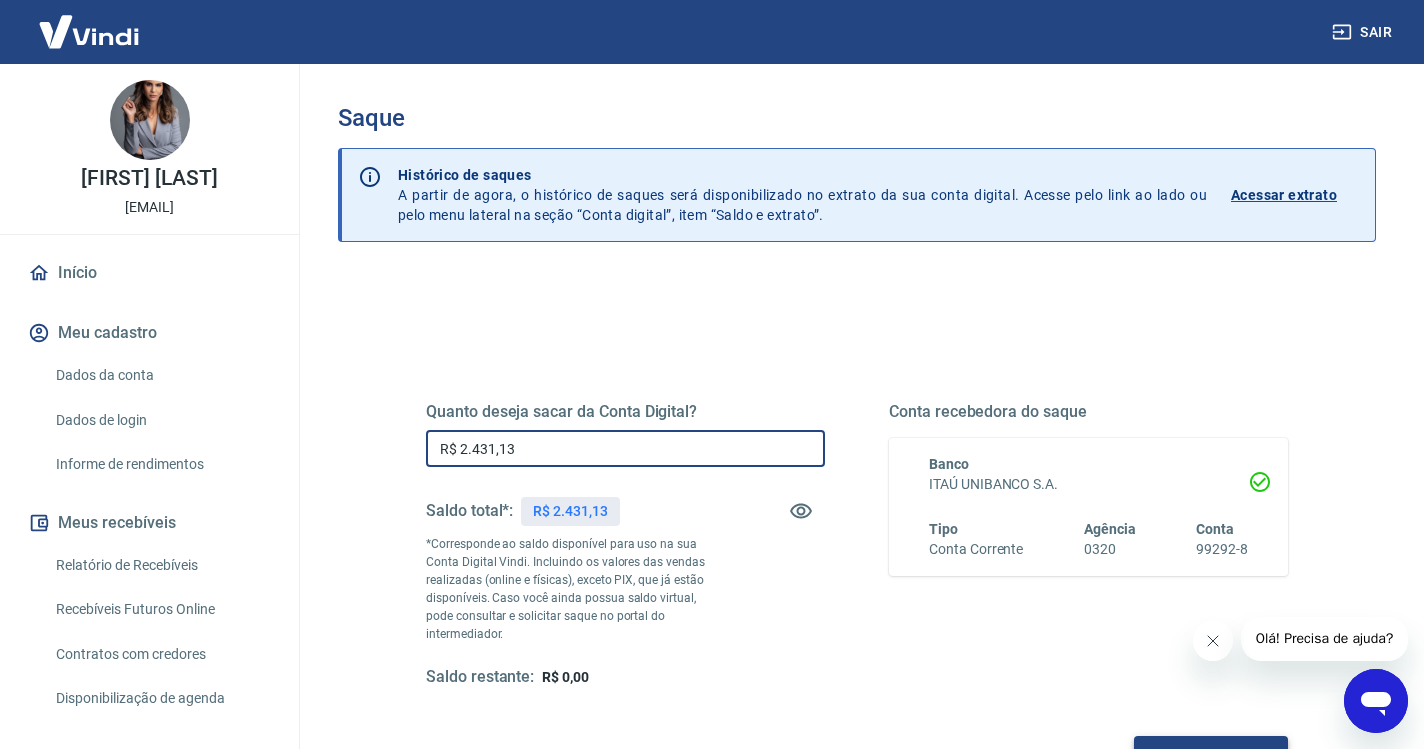 click on "Solicitar saque" at bounding box center (1211, 754) 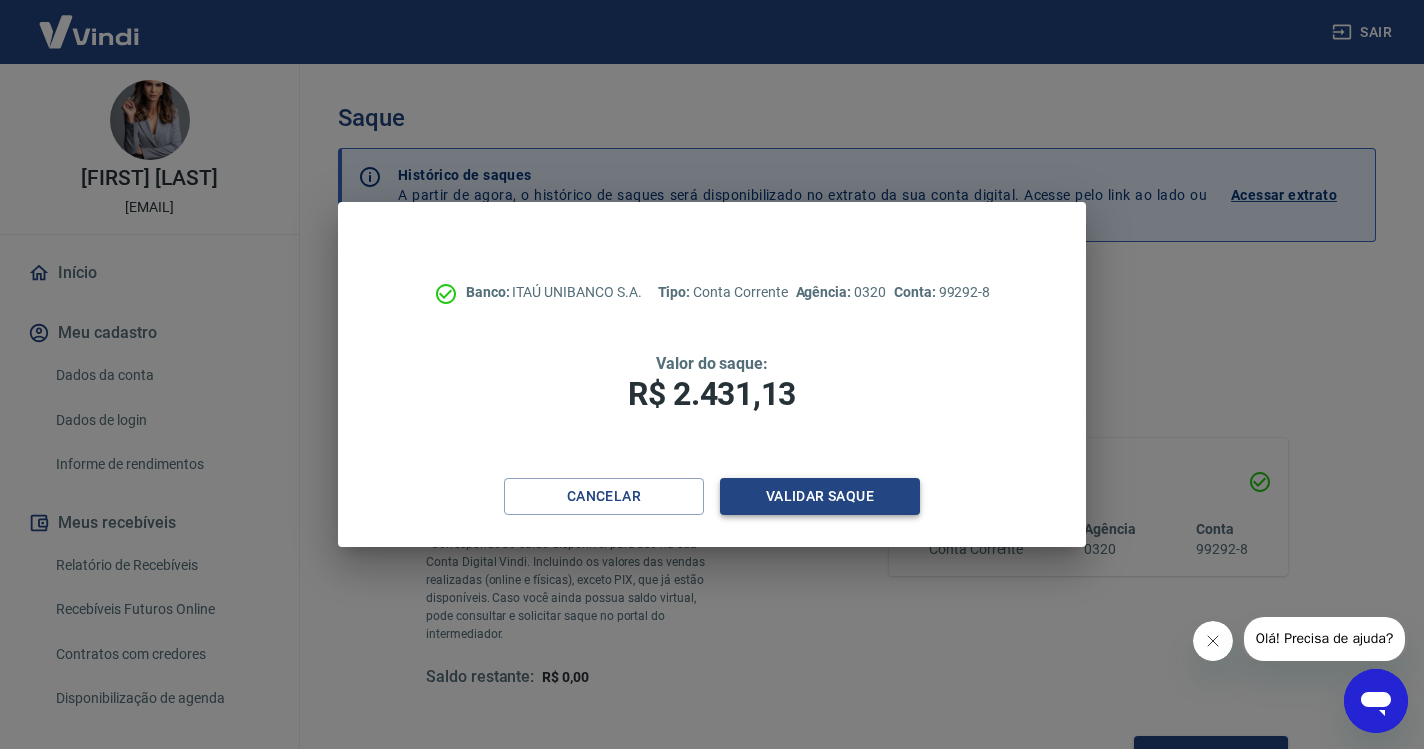 click on "Validar saque" at bounding box center (820, 496) 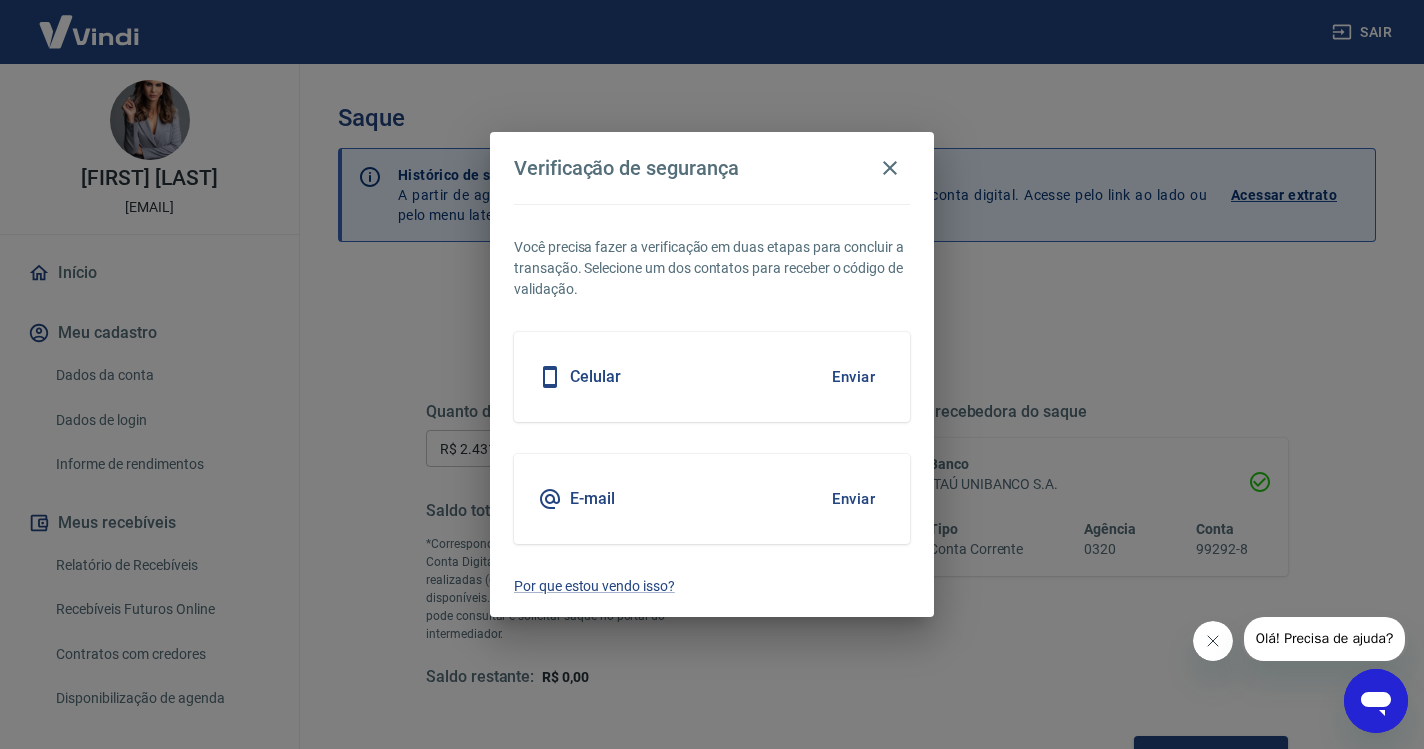 click on "Enviar" at bounding box center [853, 377] 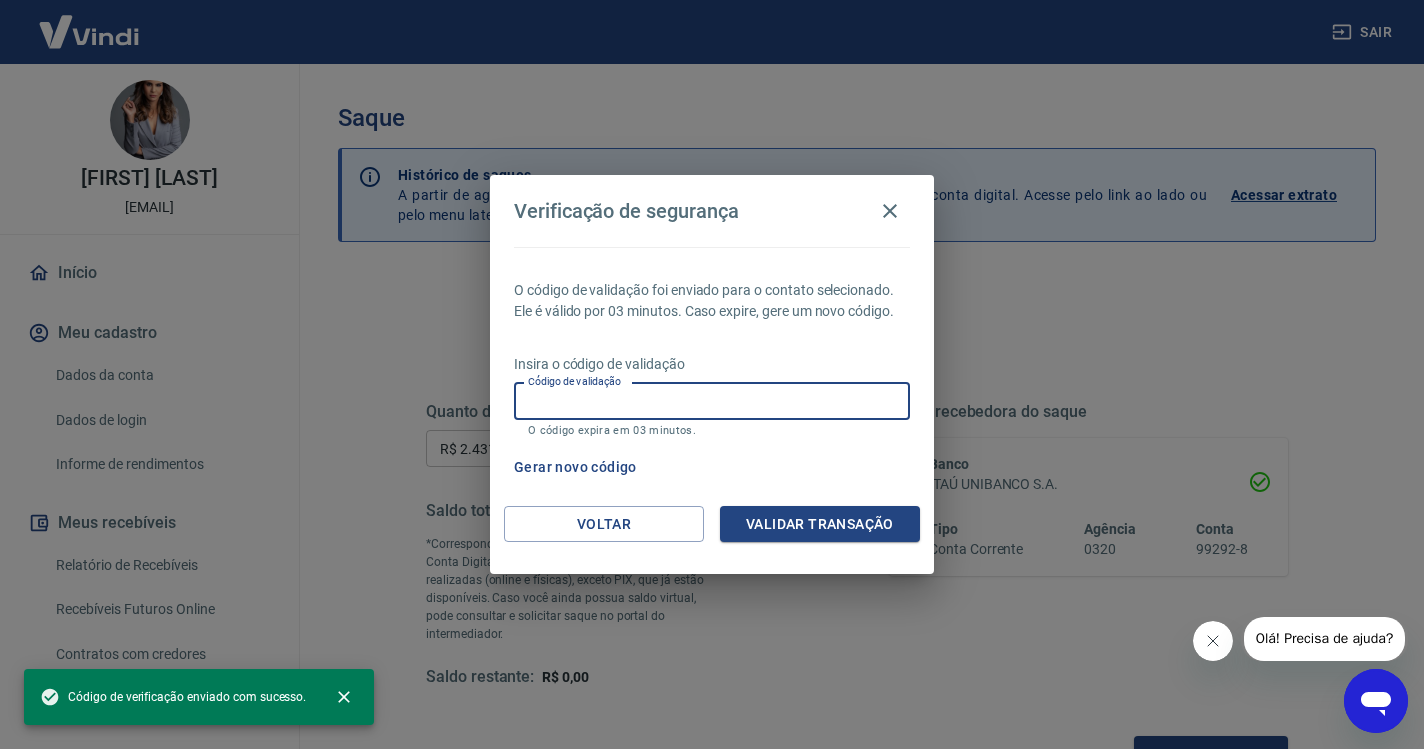 click on "Código de validação" at bounding box center [712, 401] 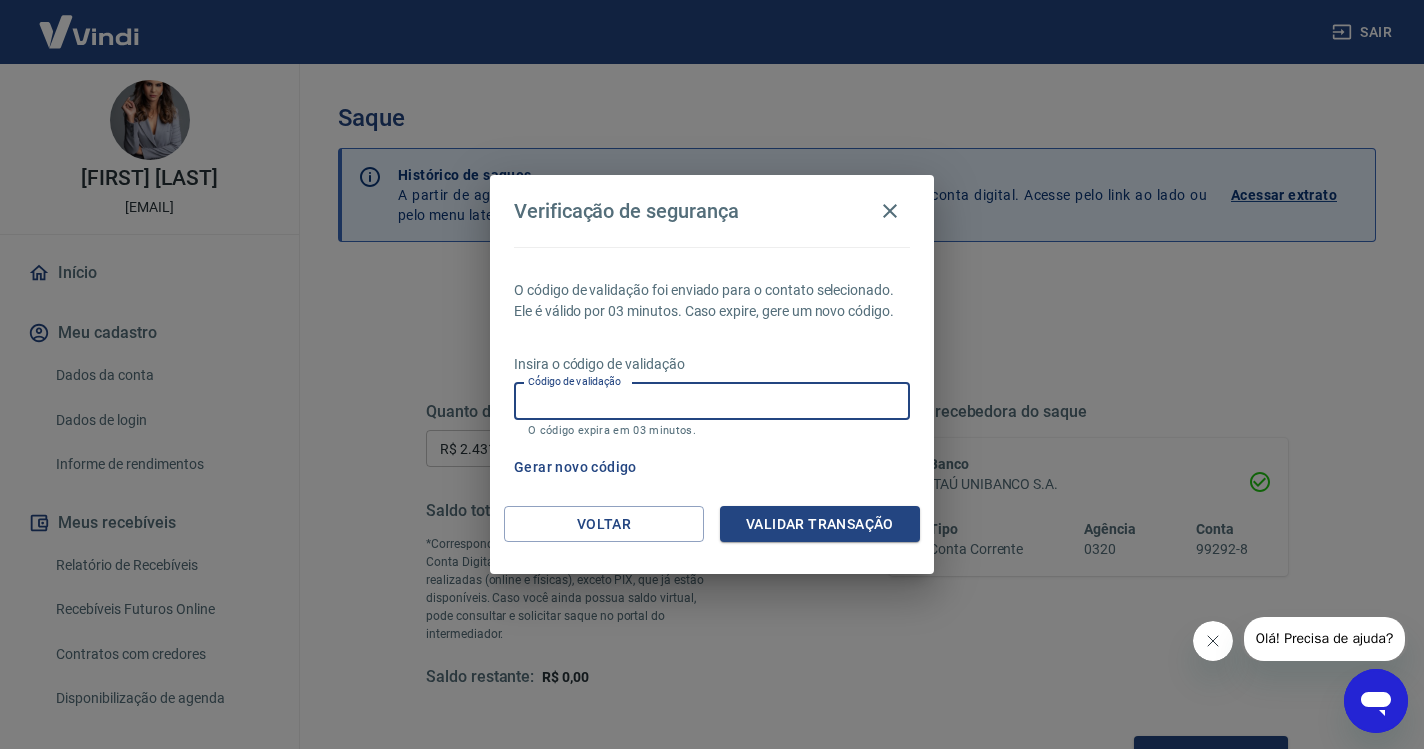 paste on "467139" 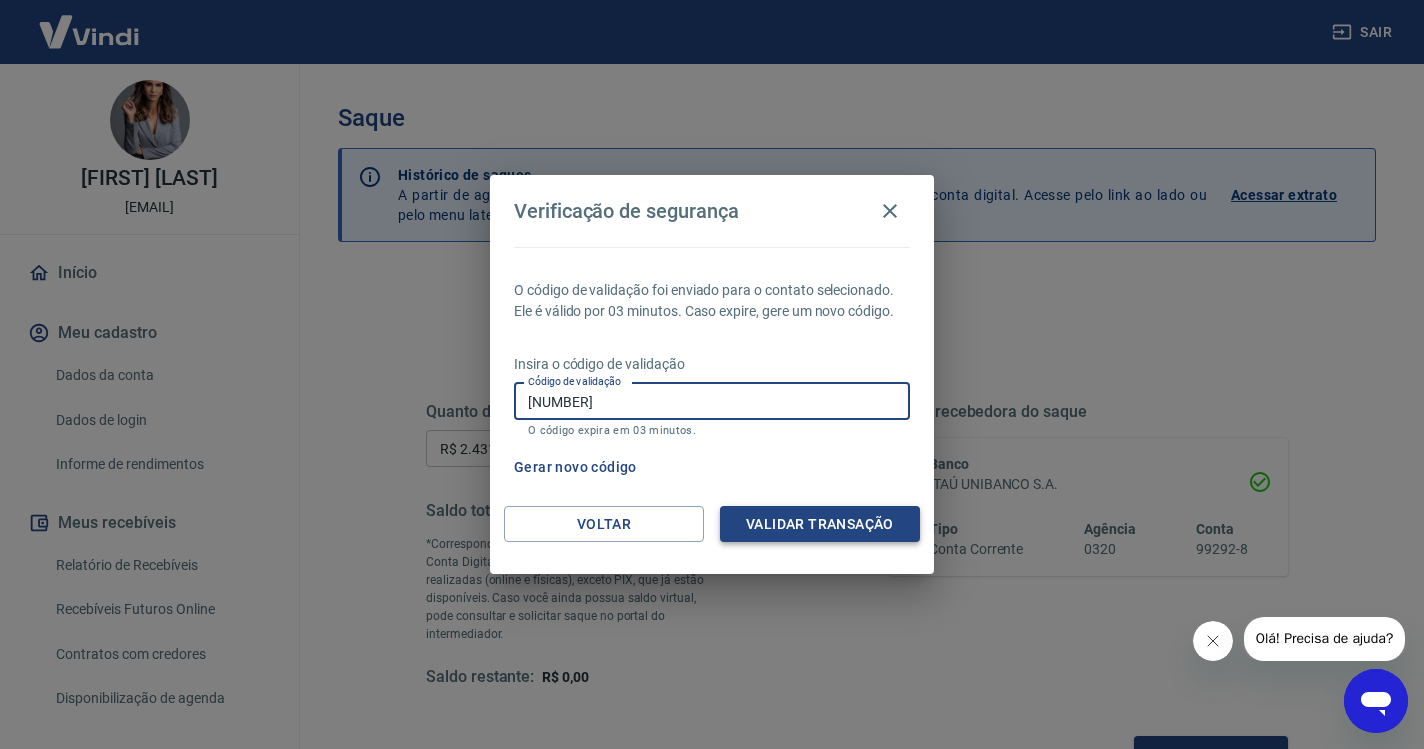 type on "467139" 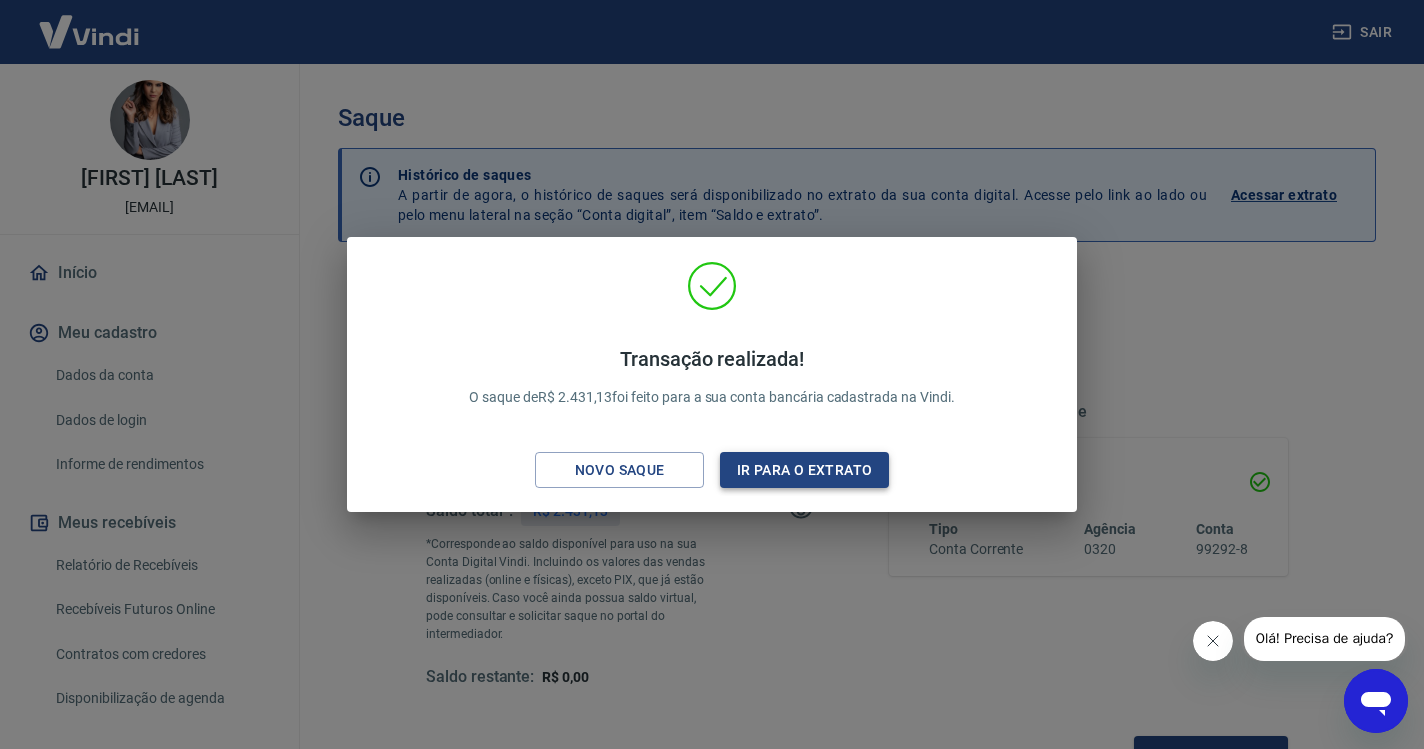 click on "Ir para o extrato" at bounding box center (804, 470) 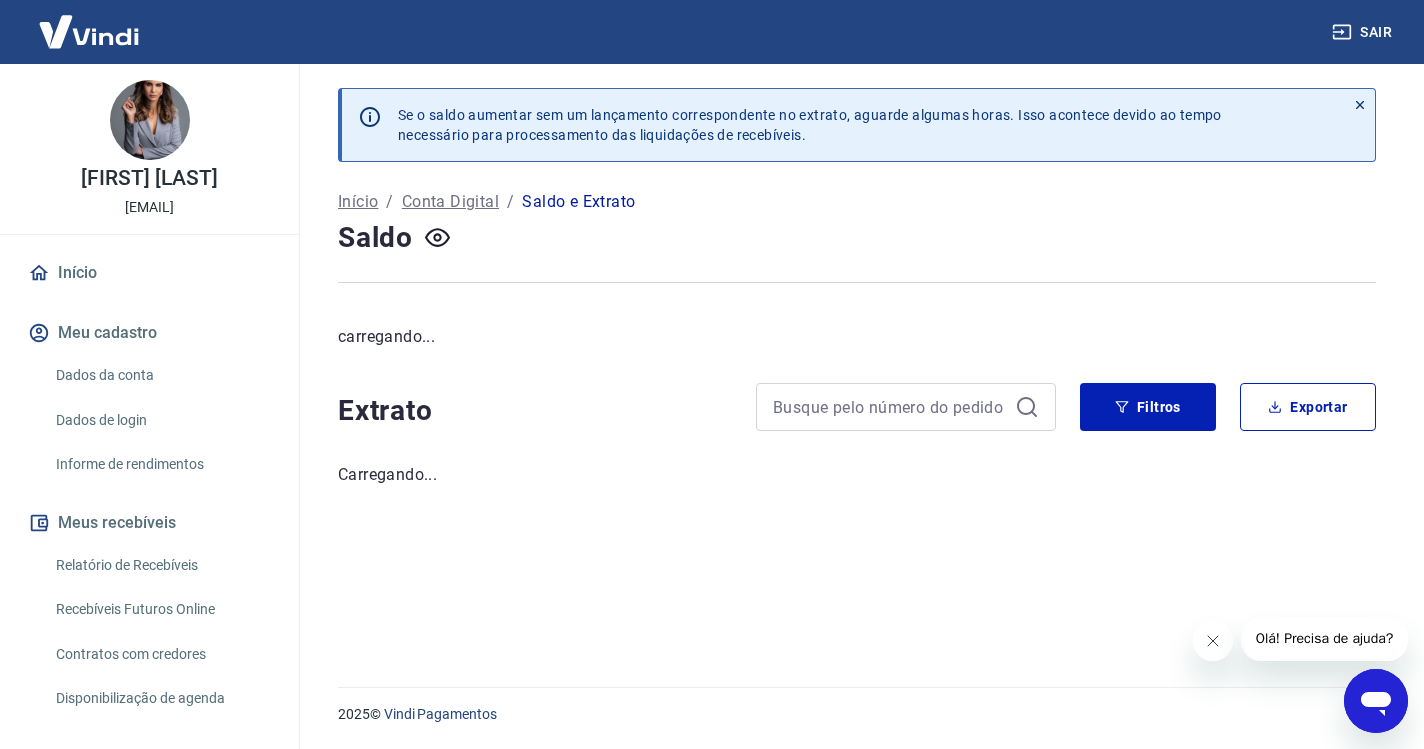 click on "Início" at bounding box center (149, 273) 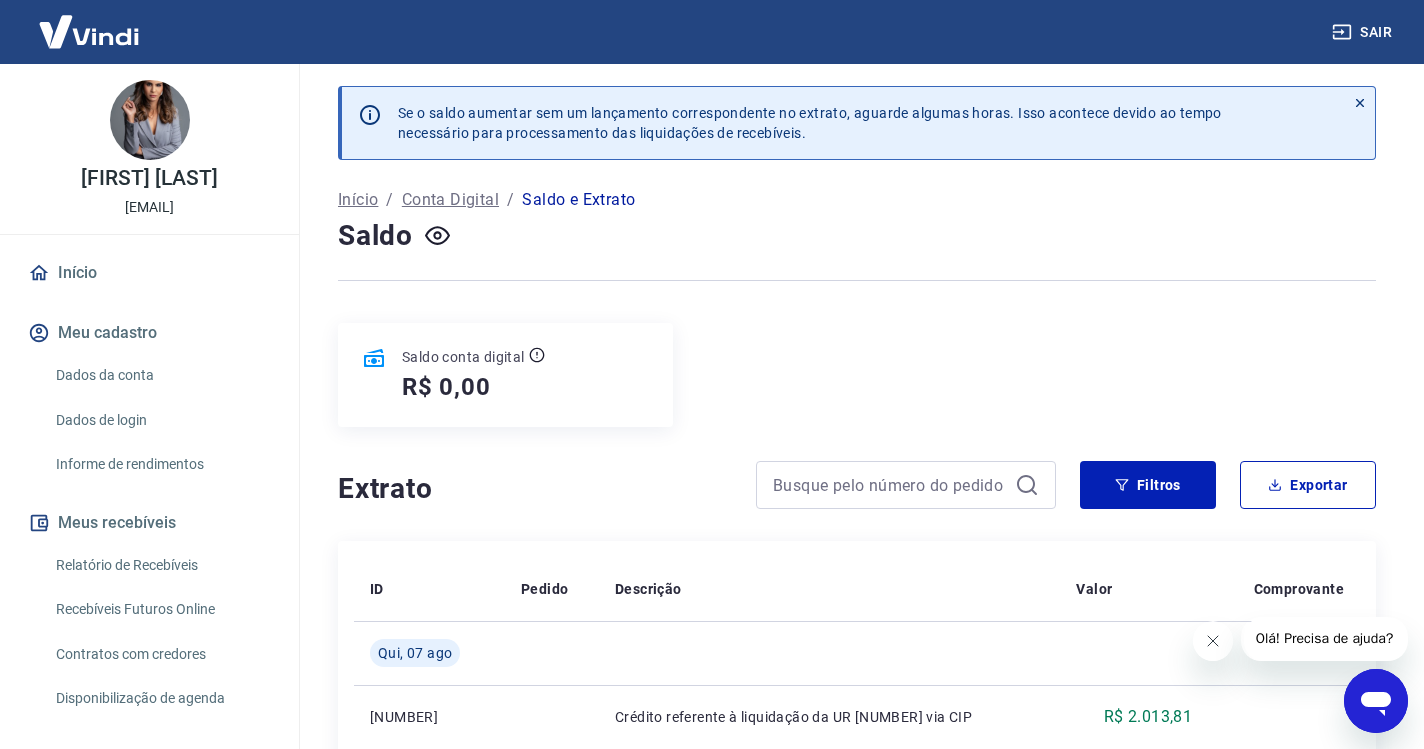 scroll, scrollTop: 0, scrollLeft: 0, axis: both 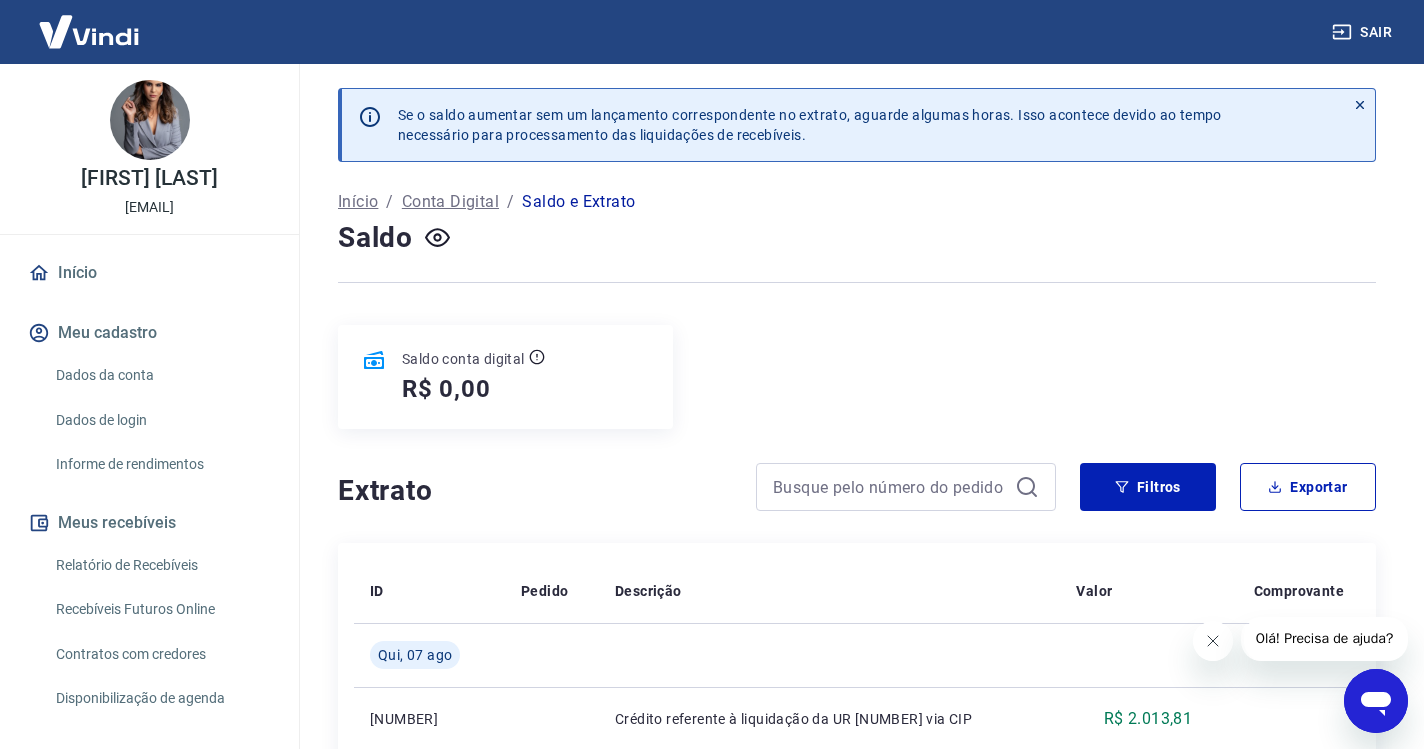 click on "Início" at bounding box center [149, 273] 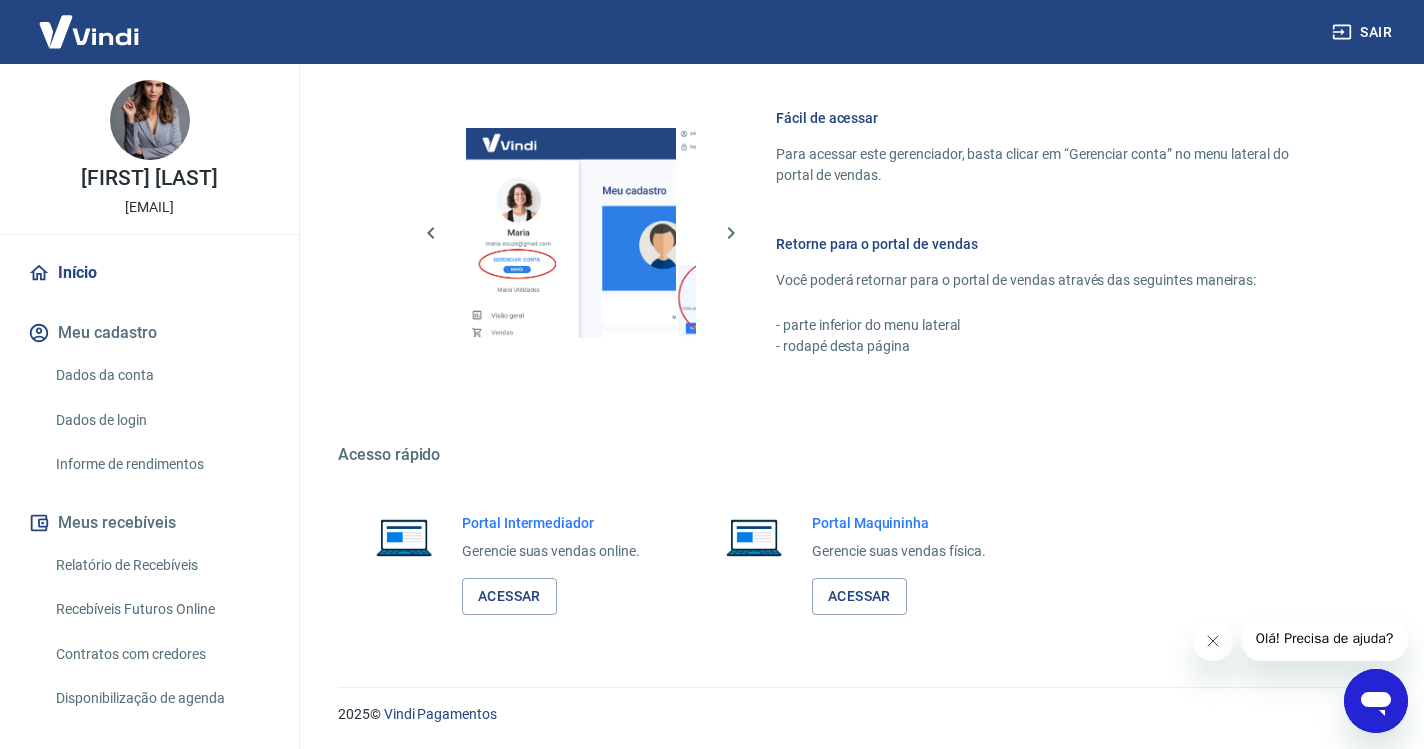 scroll, scrollTop: 849, scrollLeft: 0, axis: vertical 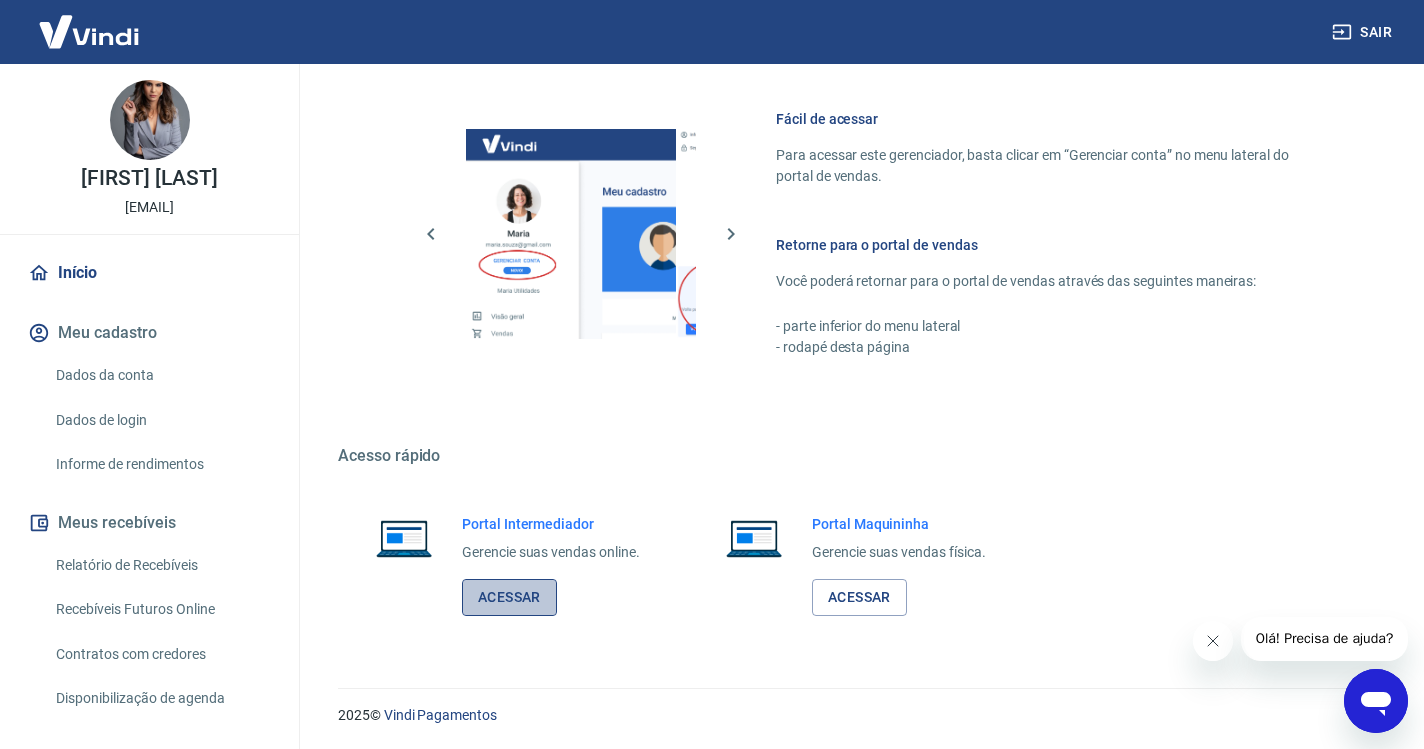click on "Acessar" at bounding box center [509, 597] 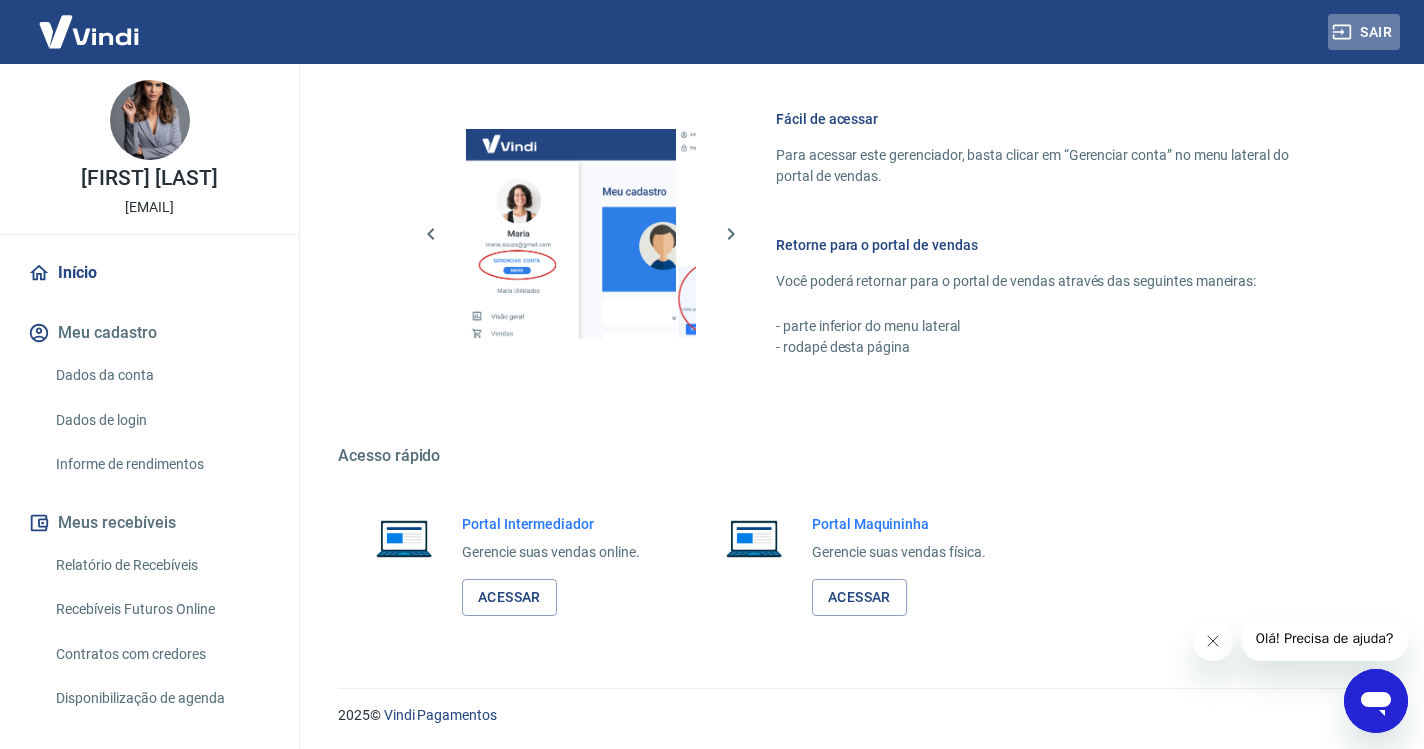 click on "Sair" at bounding box center (1364, 32) 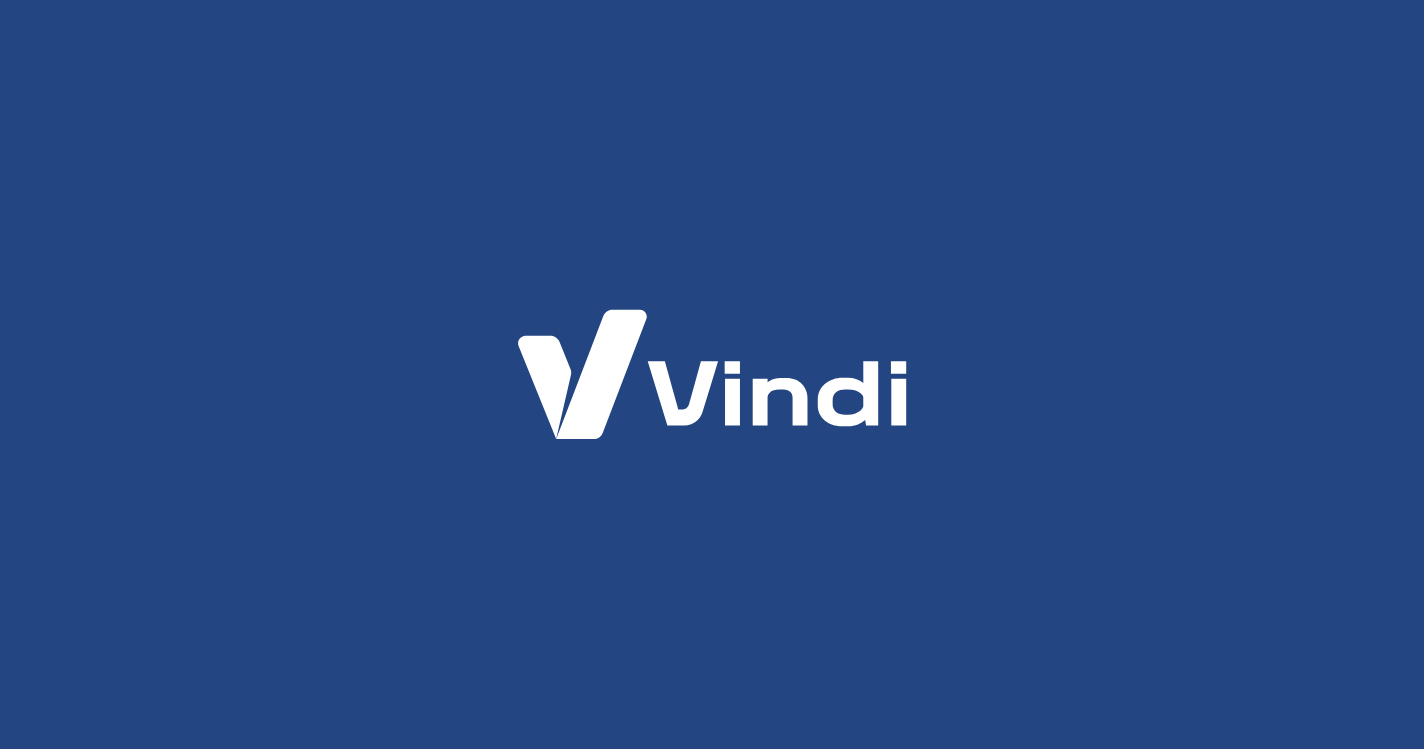 scroll, scrollTop: 0, scrollLeft: 0, axis: both 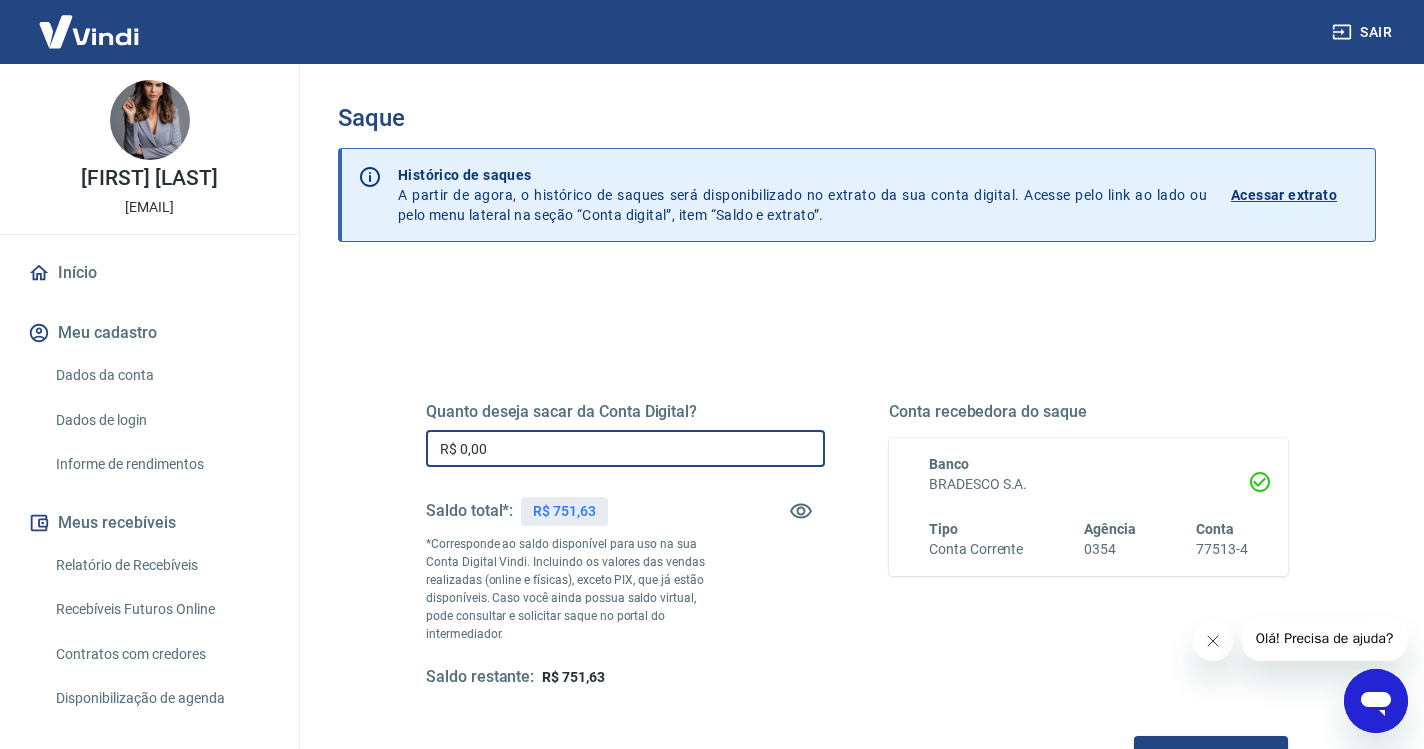 click on "R$ 0,00" at bounding box center (625, 448) 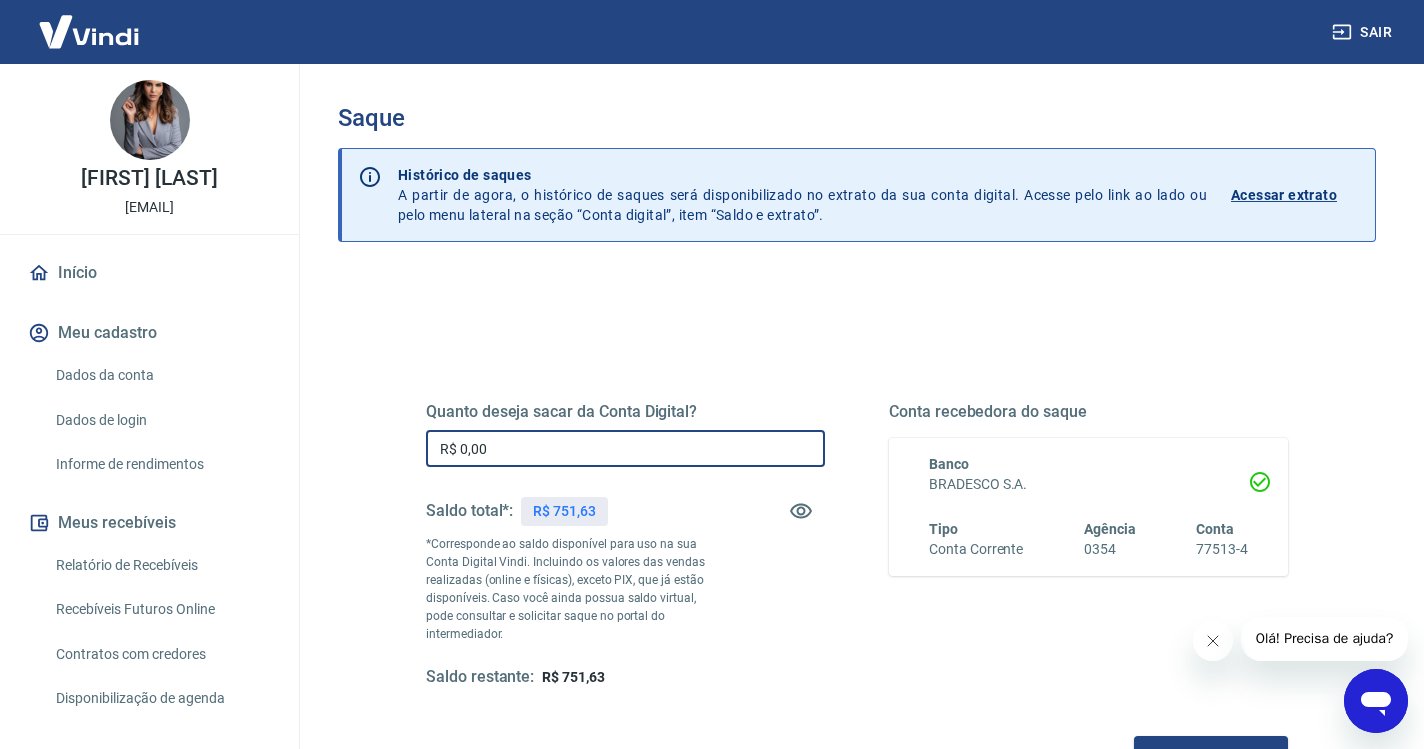 click on "R$ 0,00" at bounding box center (625, 448) 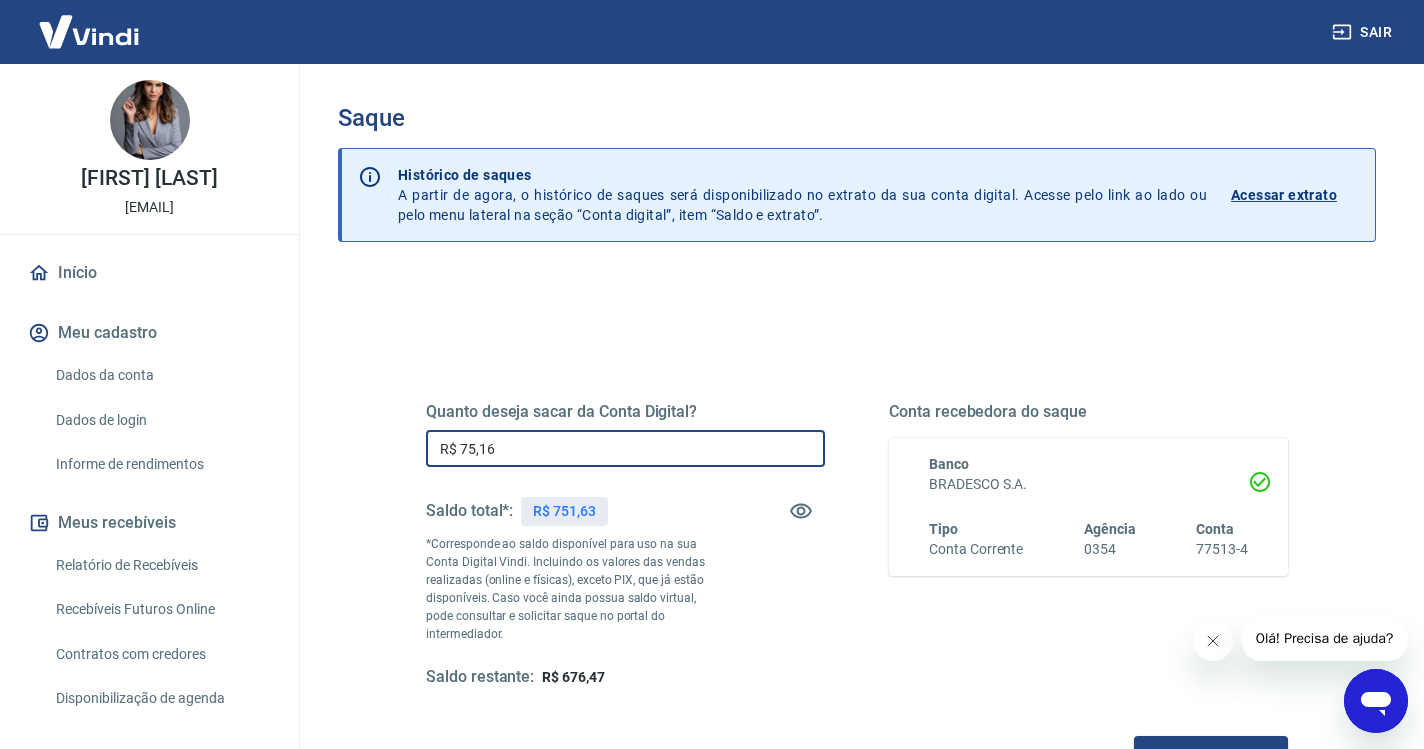 type on "R$ 751,63" 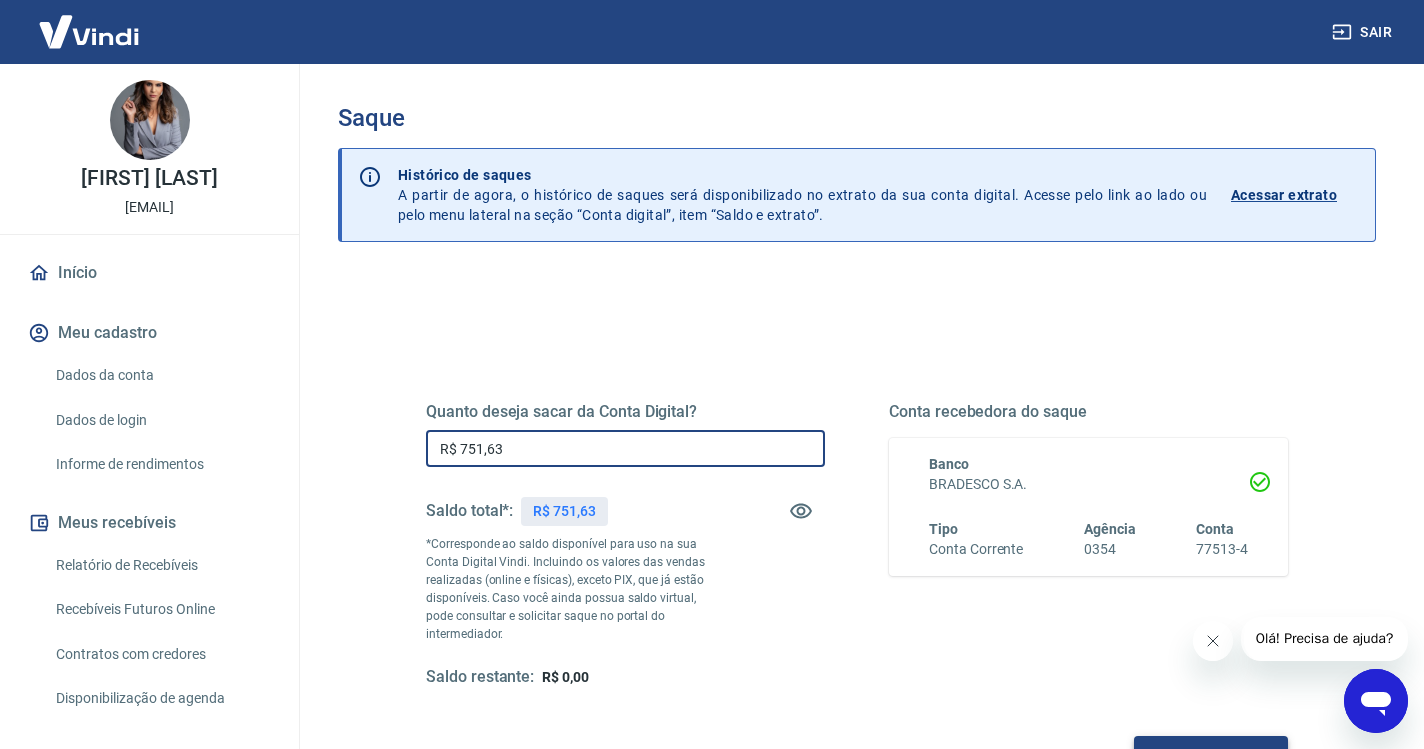click on "Solicitar saque" at bounding box center (1211, 754) 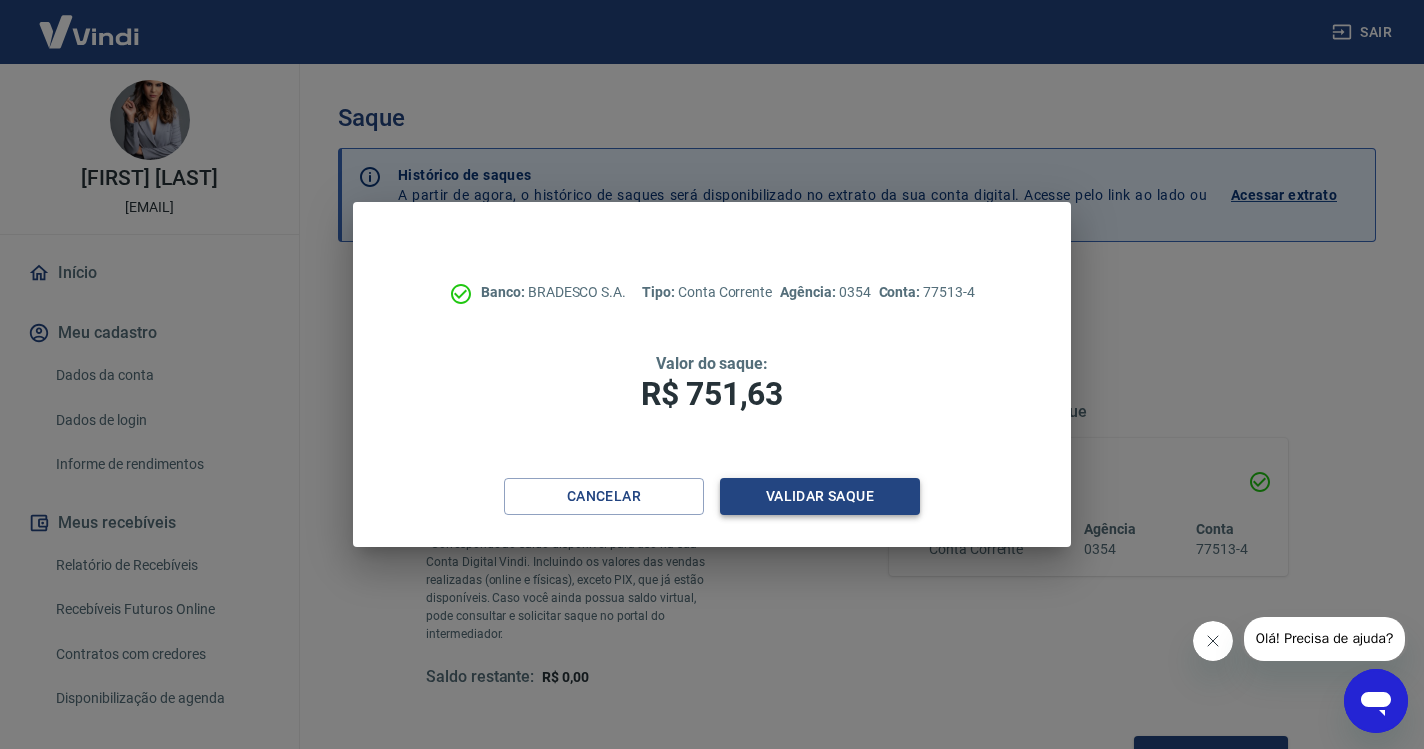 click on "Validar saque" at bounding box center (820, 496) 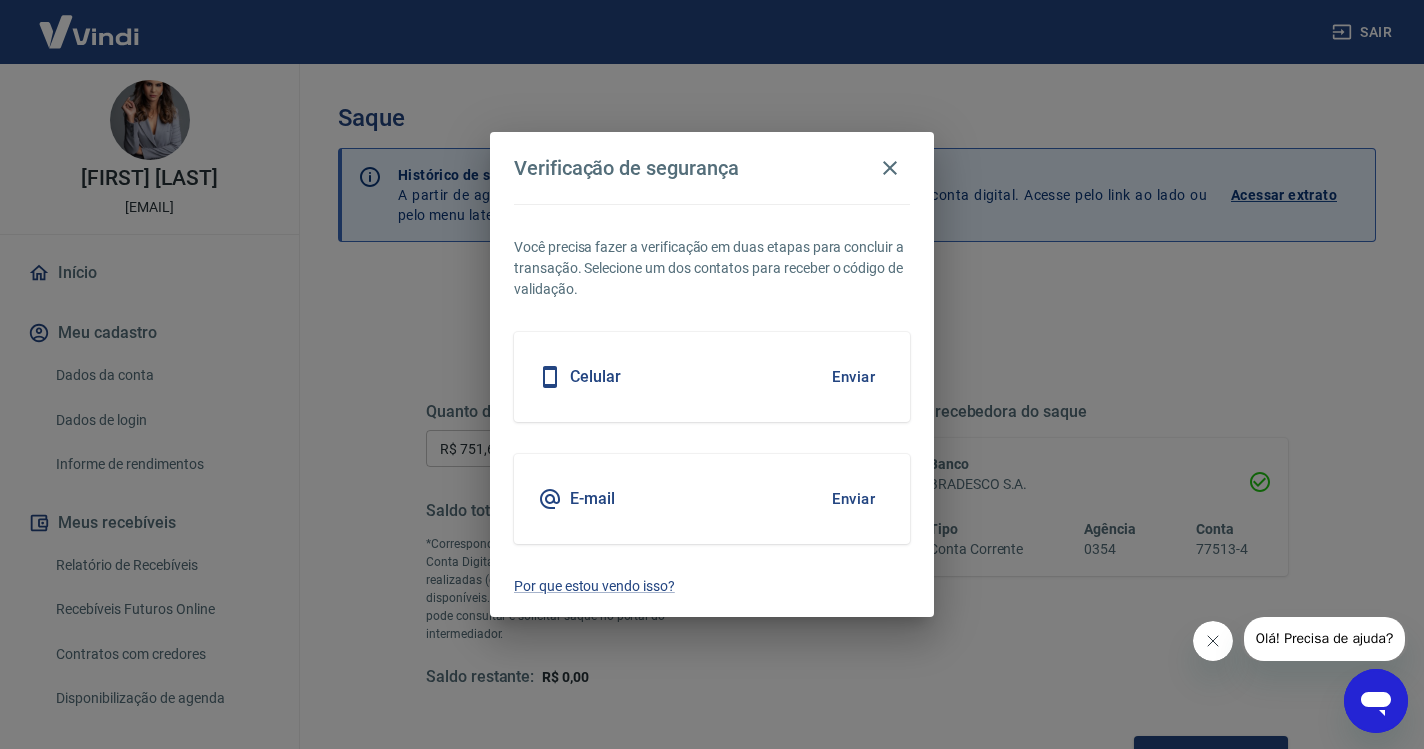 click on "Enviar" at bounding box center (853, 377) 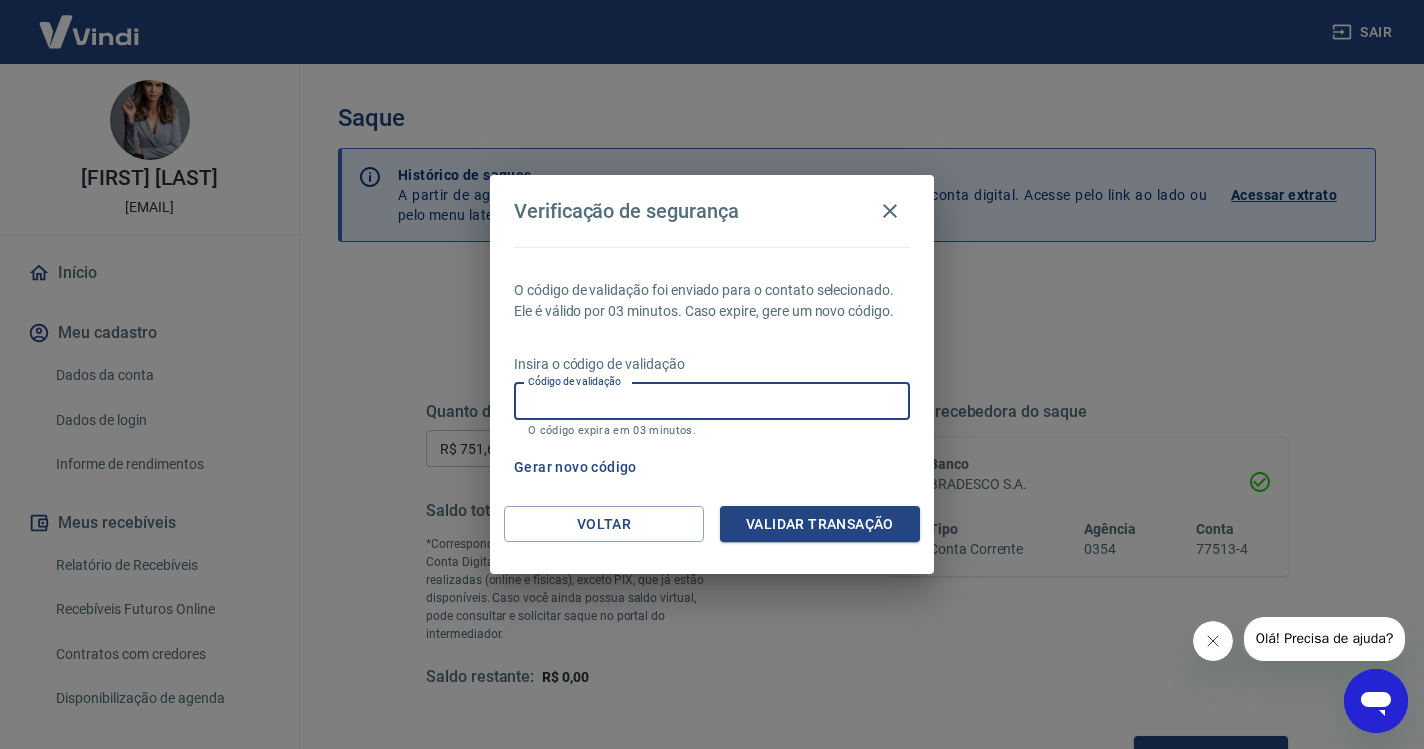 click on "Código de validação" at bounding box center [712, 401] 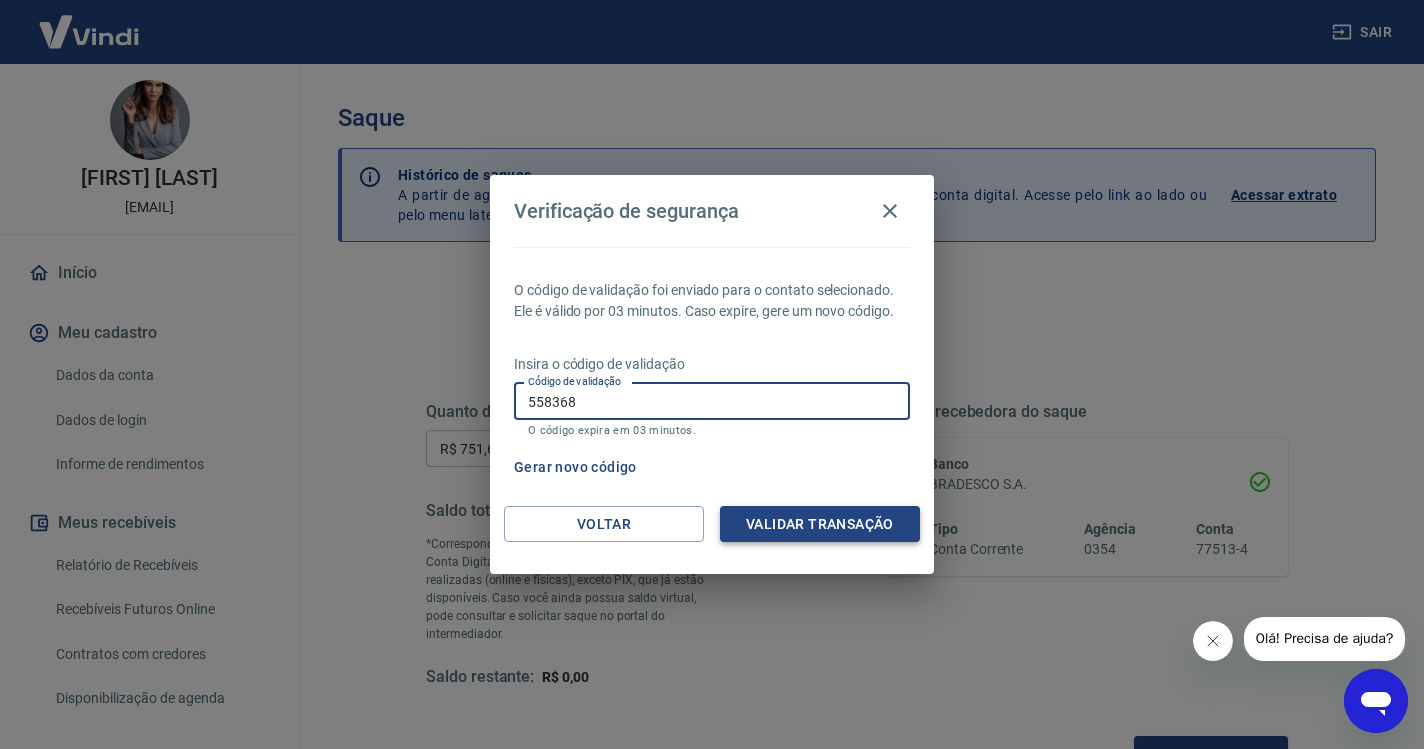 type on "558368" 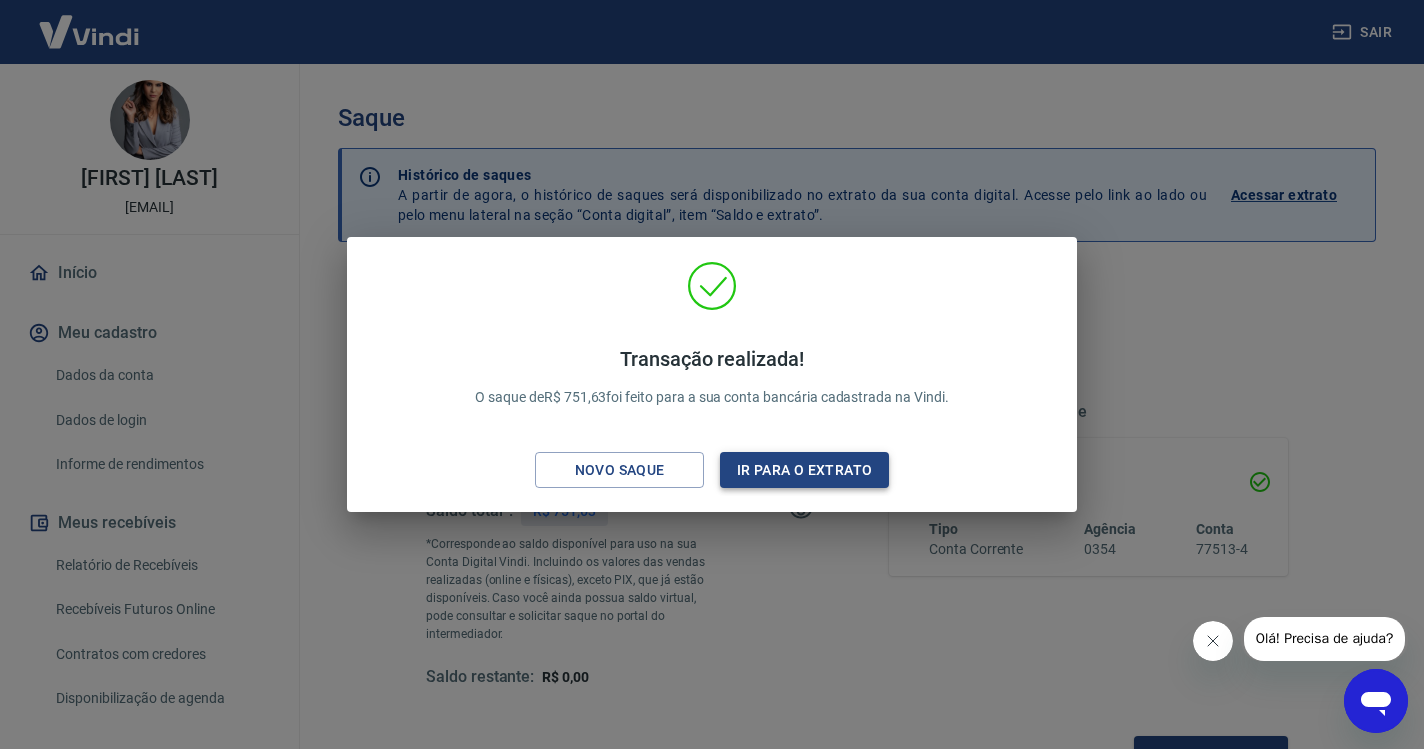 click on "Ir para o extrato" at bounding box center (804, 470) 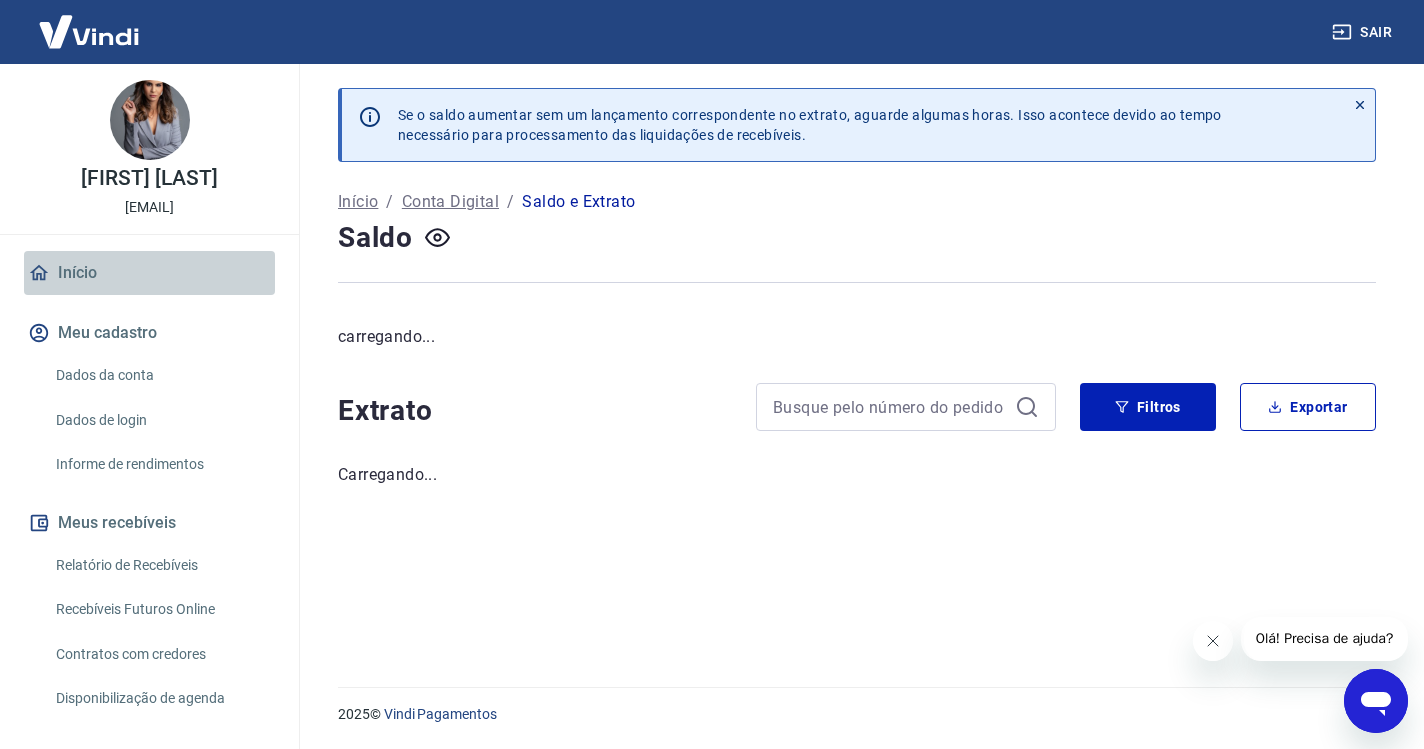 click on "Início" at bounding box center (149, 273) 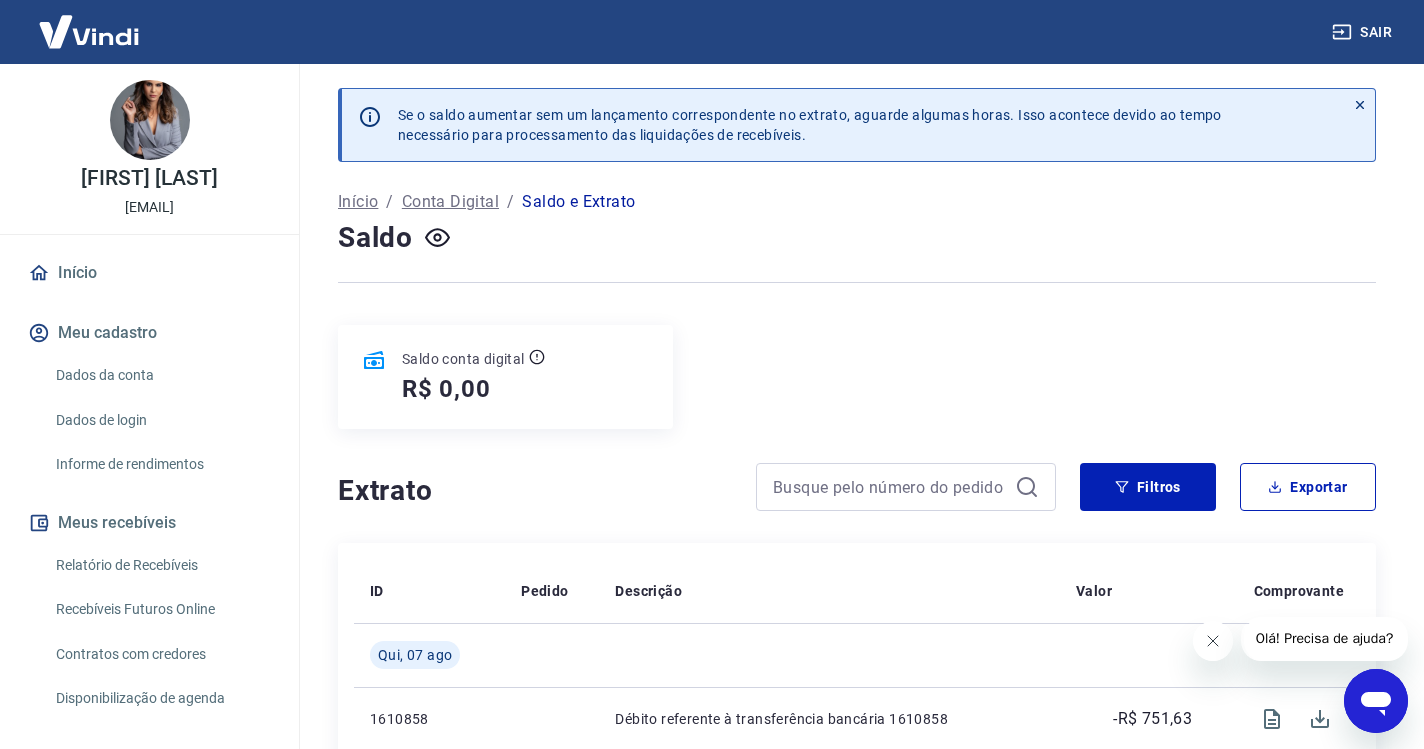click on "Início" at bounding box center [149, 273] 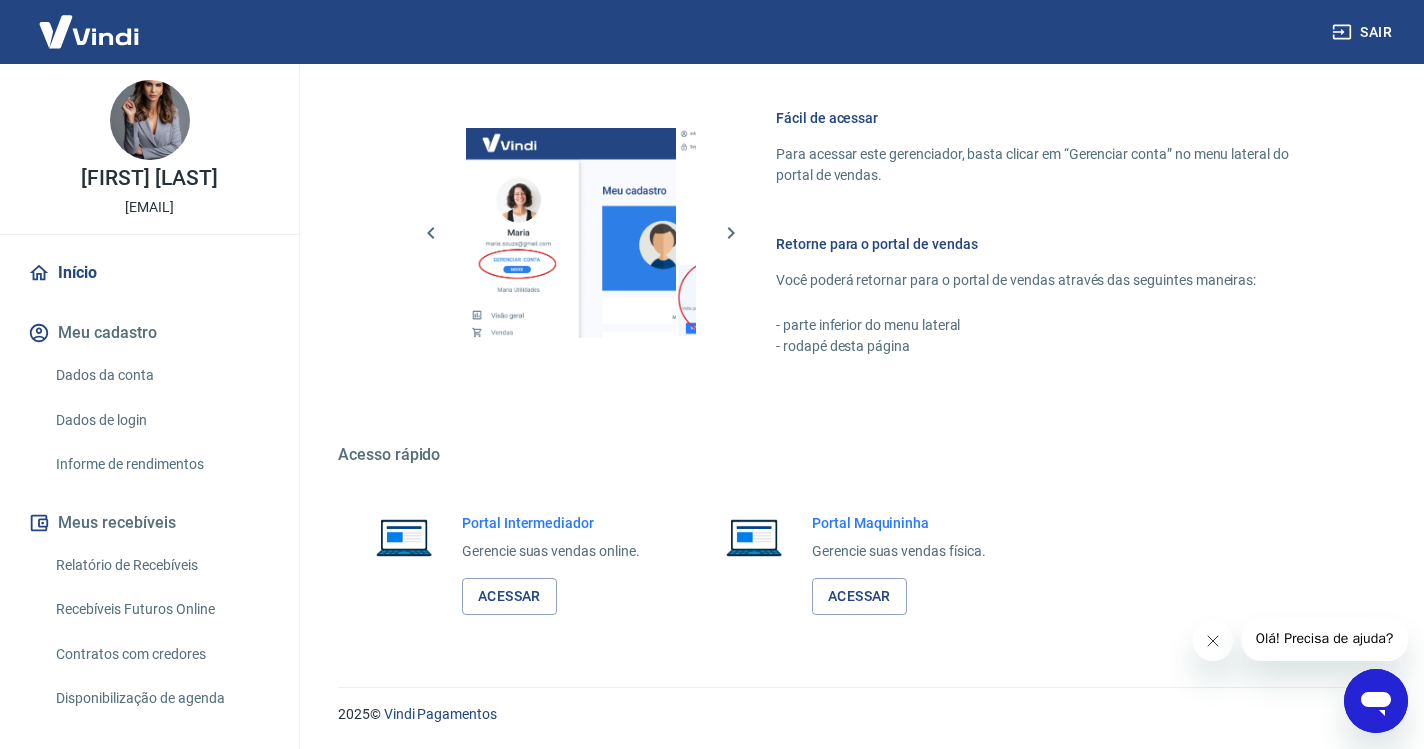 scroll, scrollTop: 849, scrollLeft: 0, axis: vertical 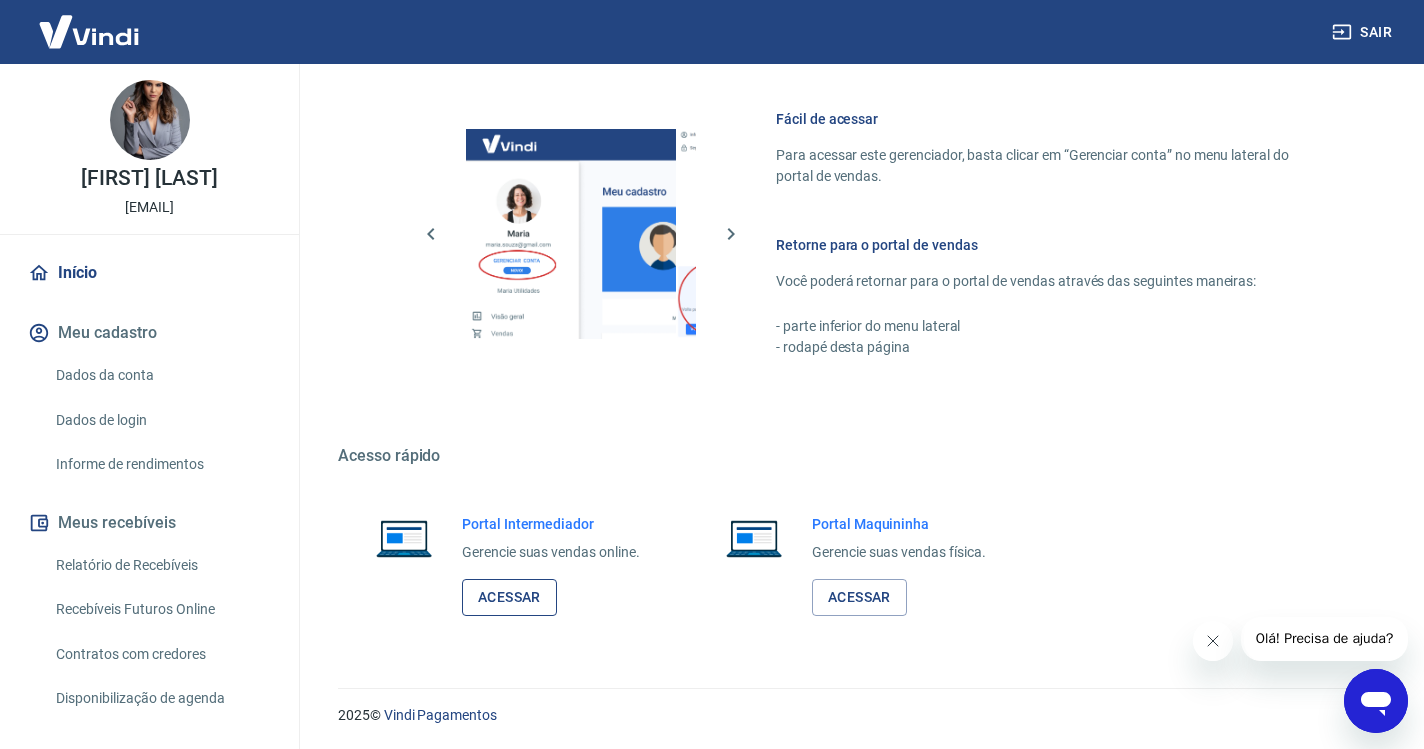 click on "Acessar" at bounding box center [509, 597] 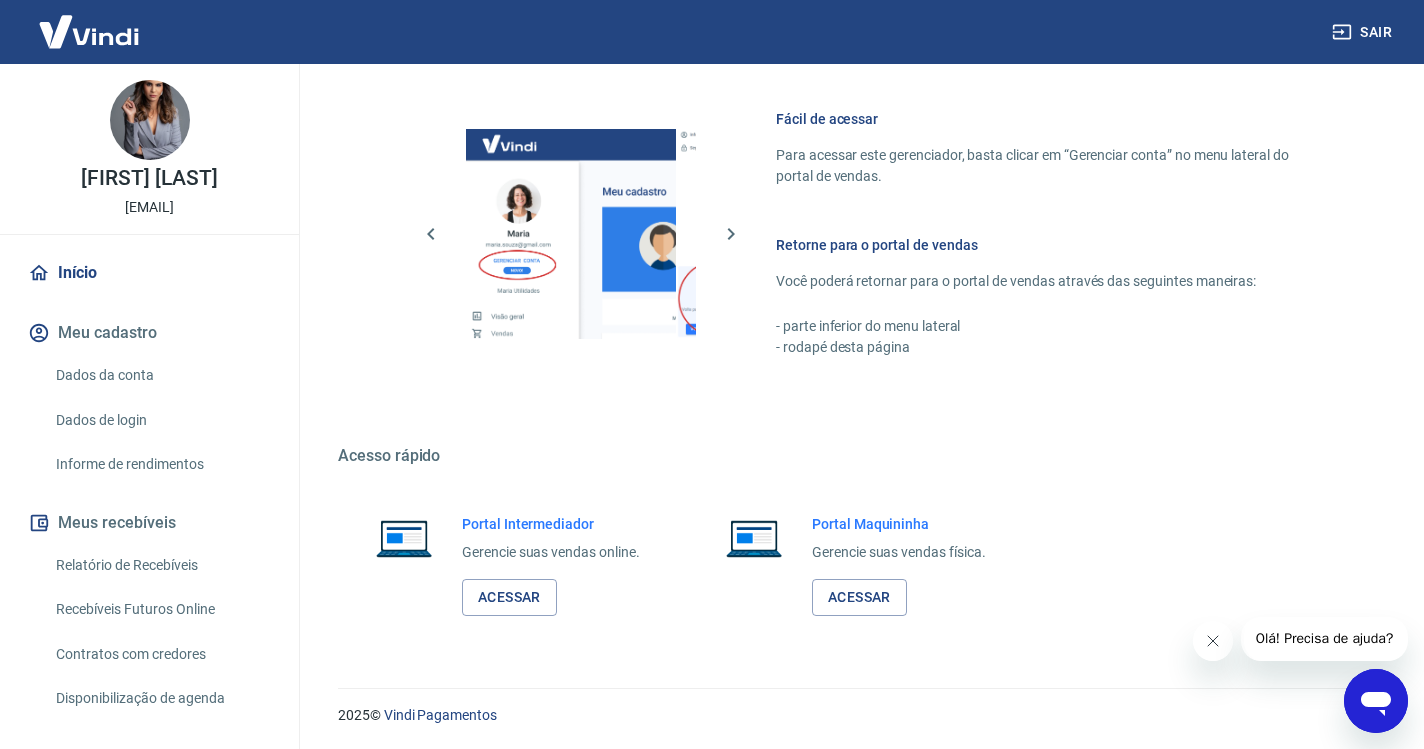 click on "Sair" at bounding box center (1364, 32) 